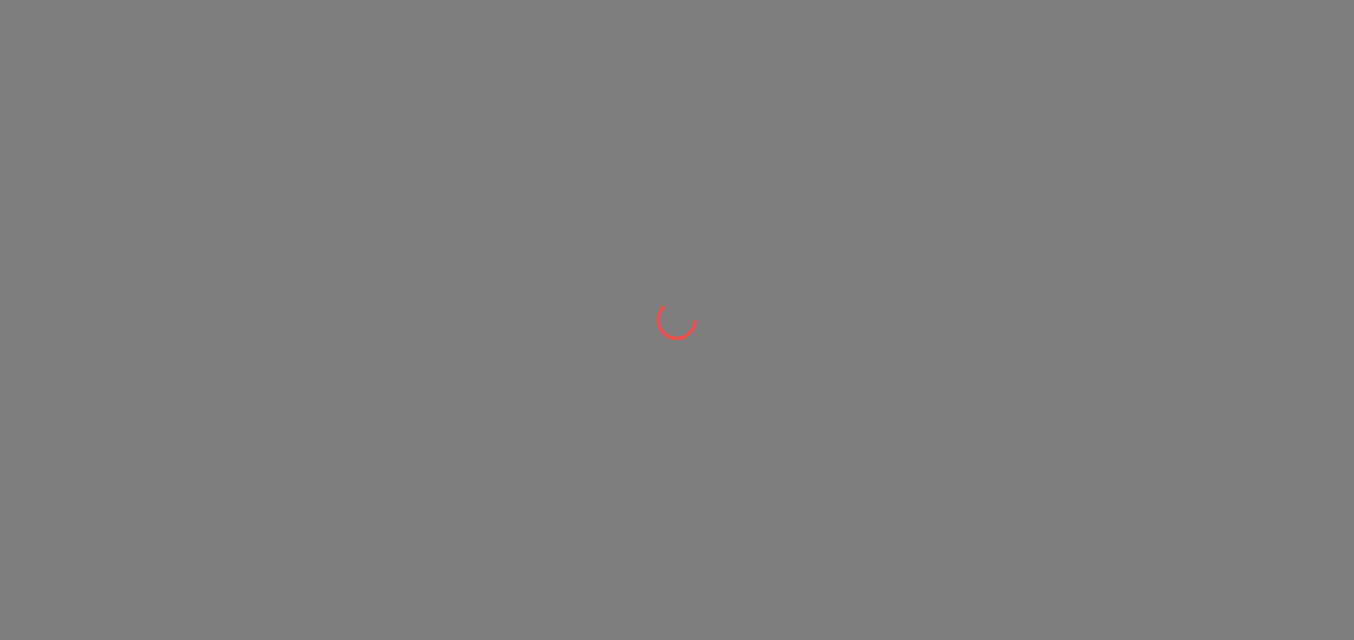 scroll, scrollTop: 0, scrollLeft: 0, axis: both 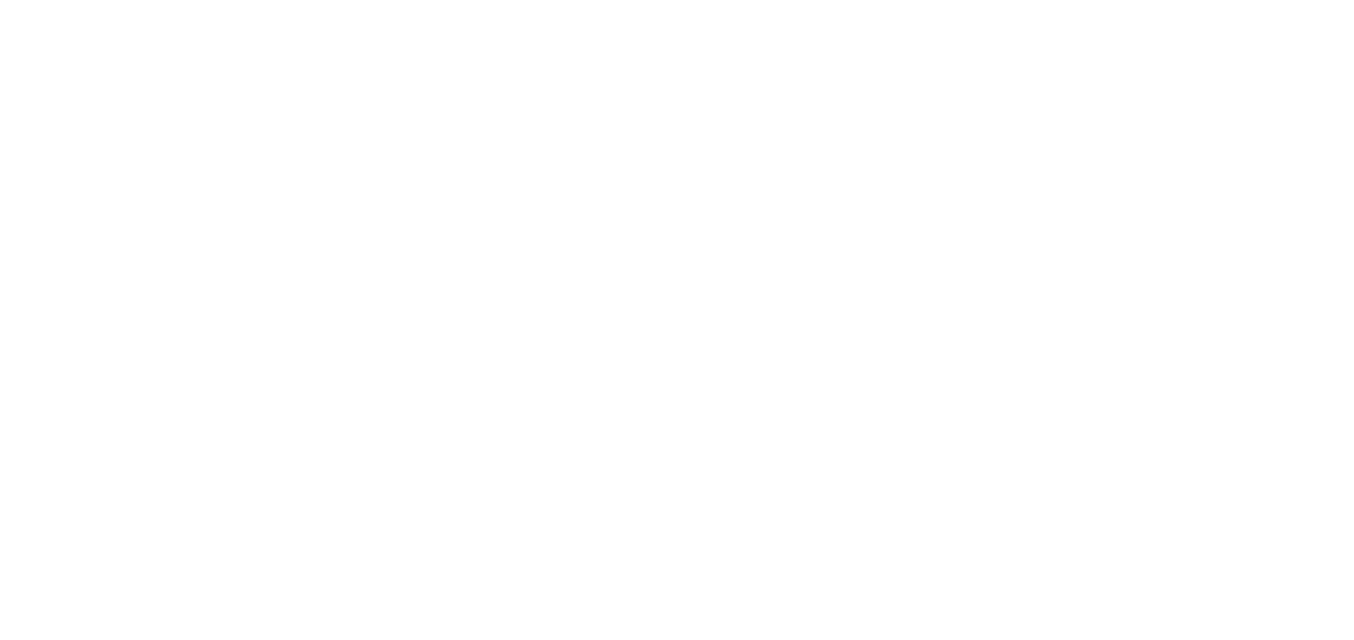 click at bounding box center (677, 0) 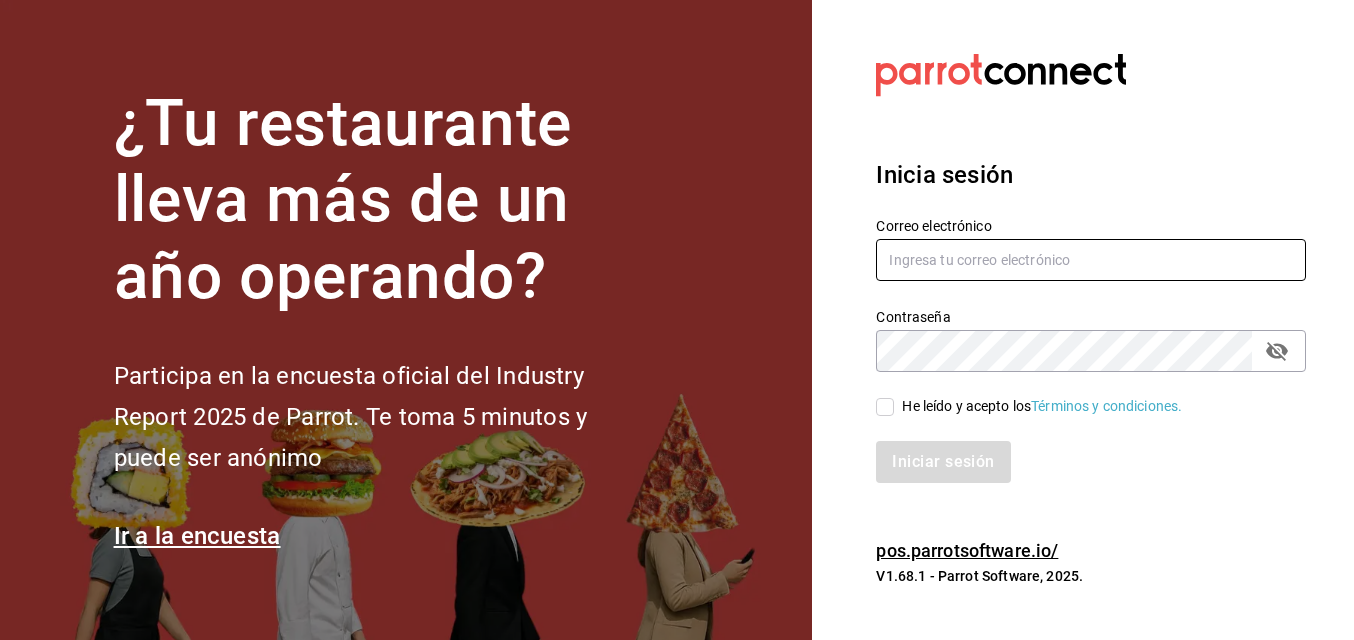 click at bounding box center [1091, 260] 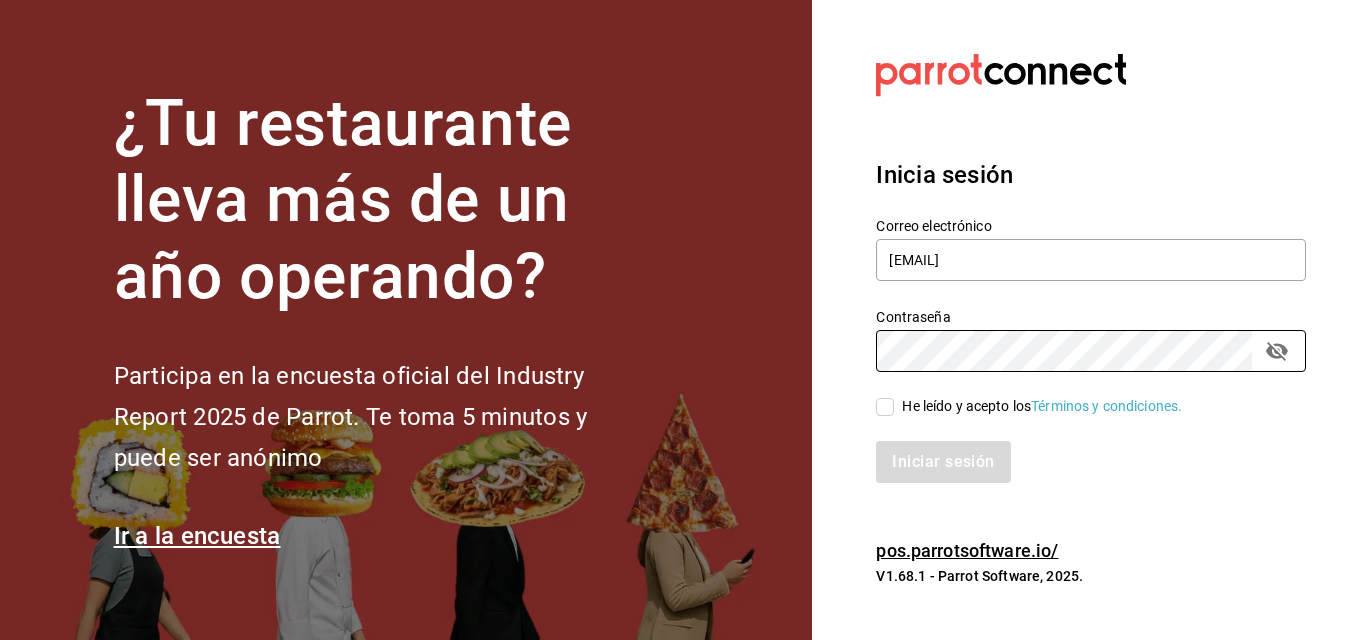 click on "He leído y acepto los  Términos y condiciones." at bounding box center [885, 407] 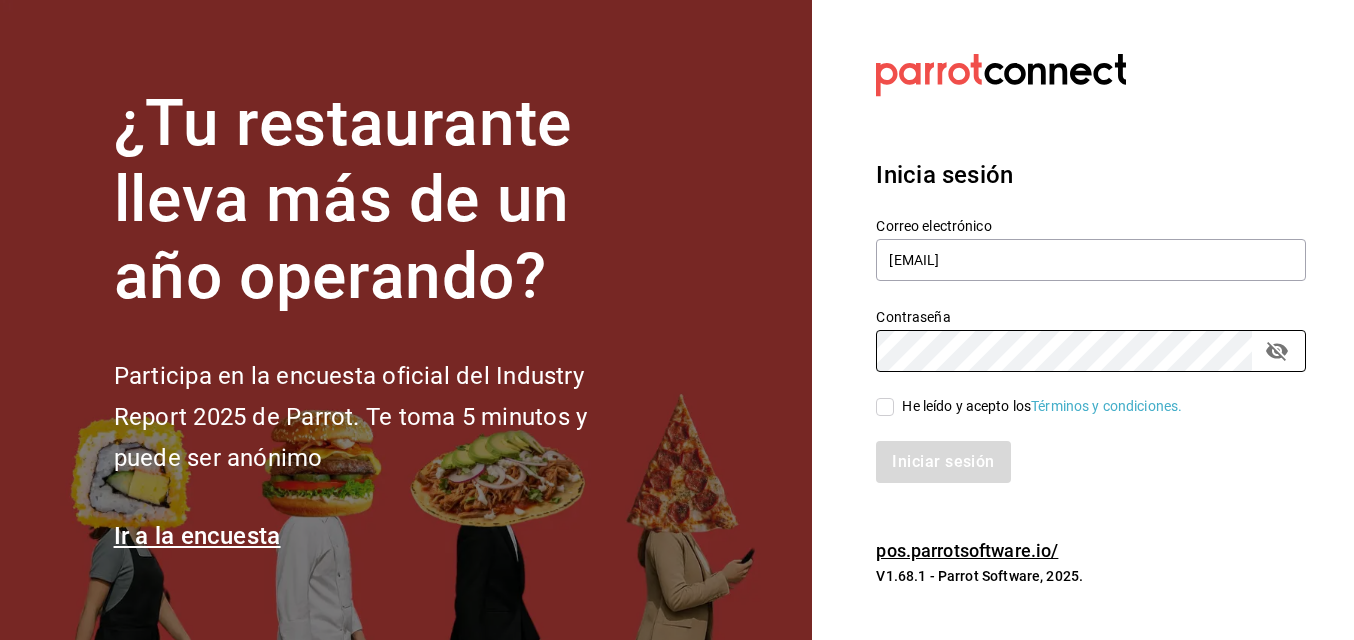 checkbox on "true" 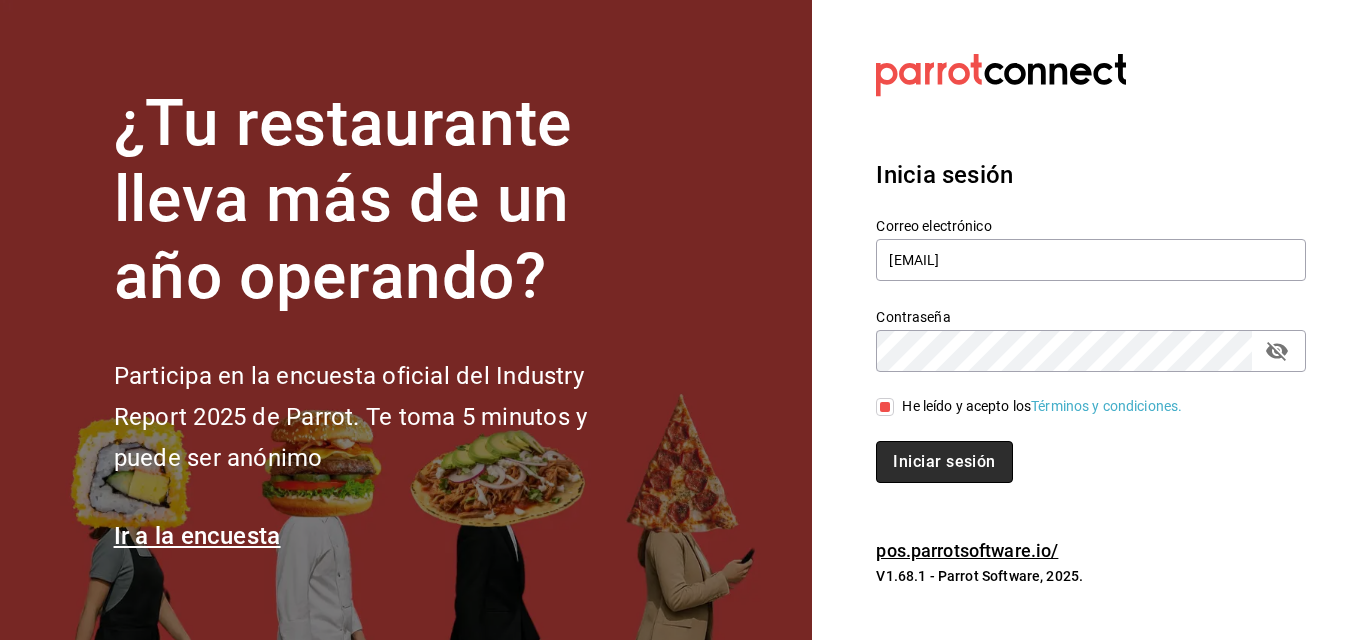 click on "Iniciar sesión" at bounding box center [944, 462] 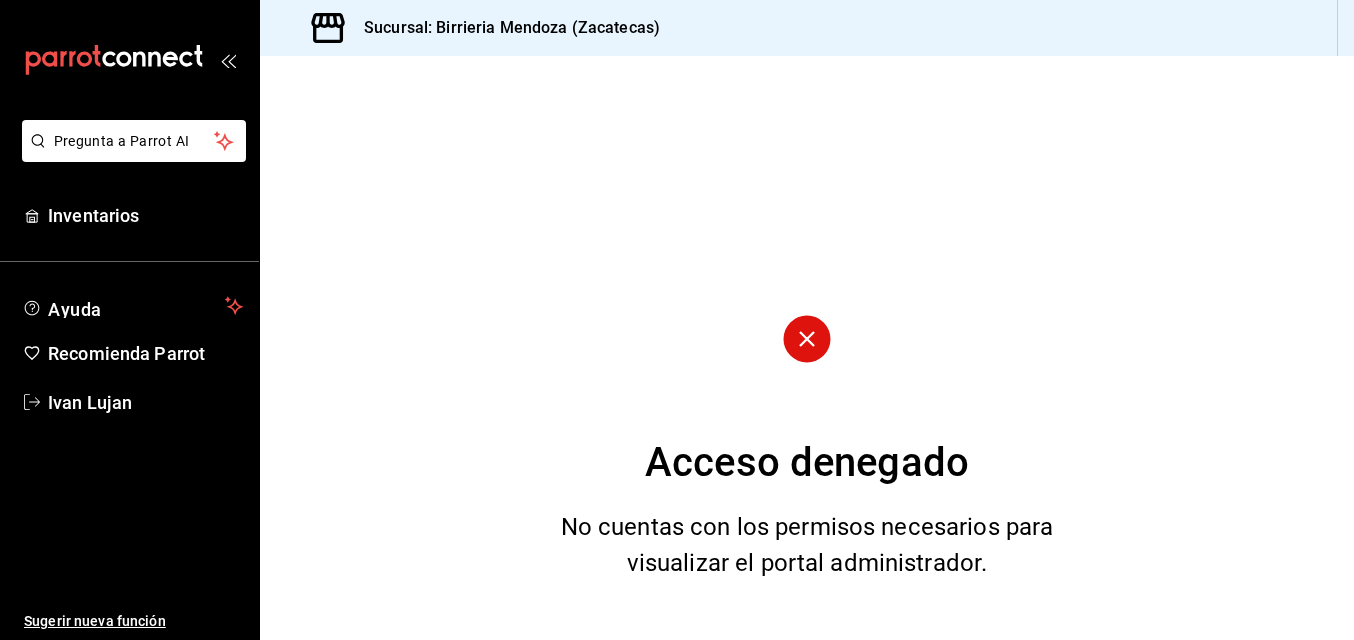 scroll, scrollTop: 0, scrollLeft: 0, axis: both 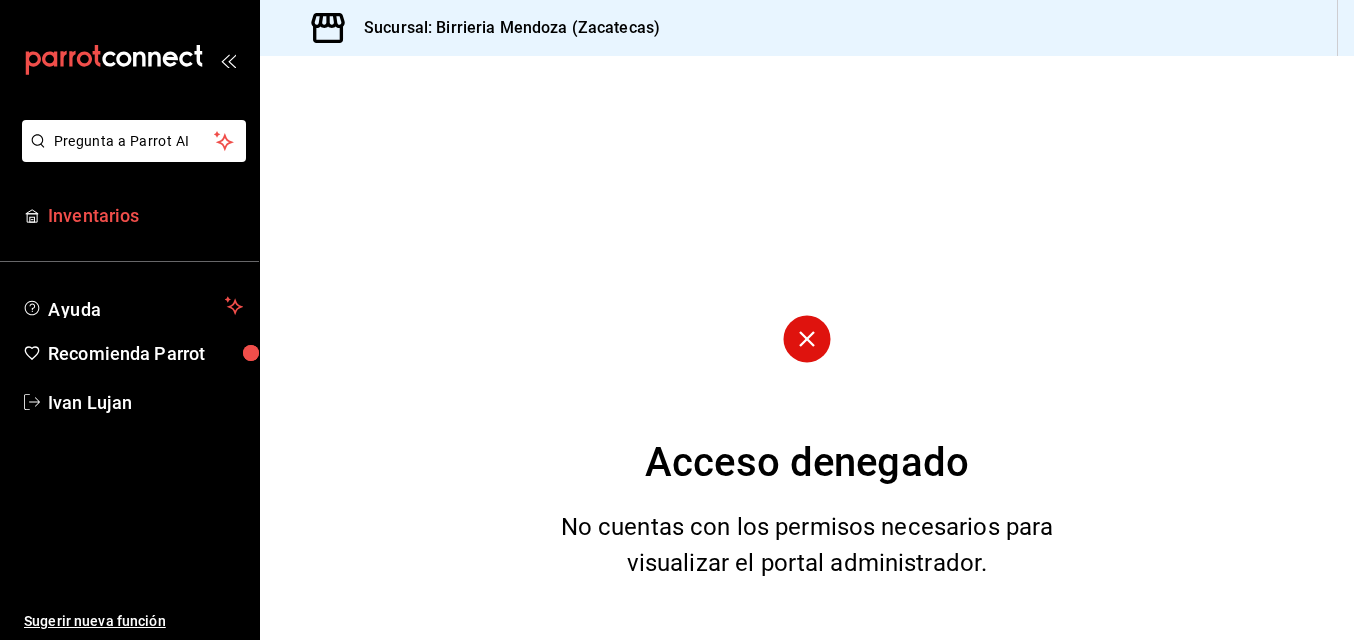click on "Inventarios" at bounding box center (145, 215) 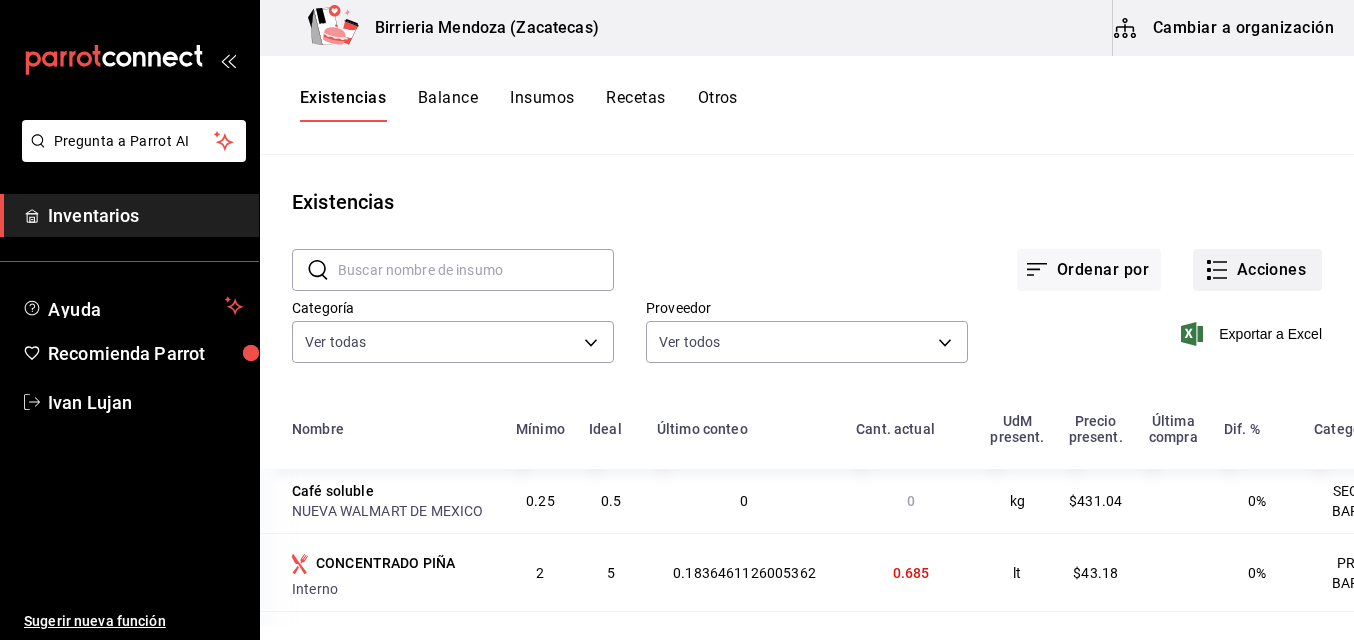 click on "Acciones" at bounding box center [1257, 270] 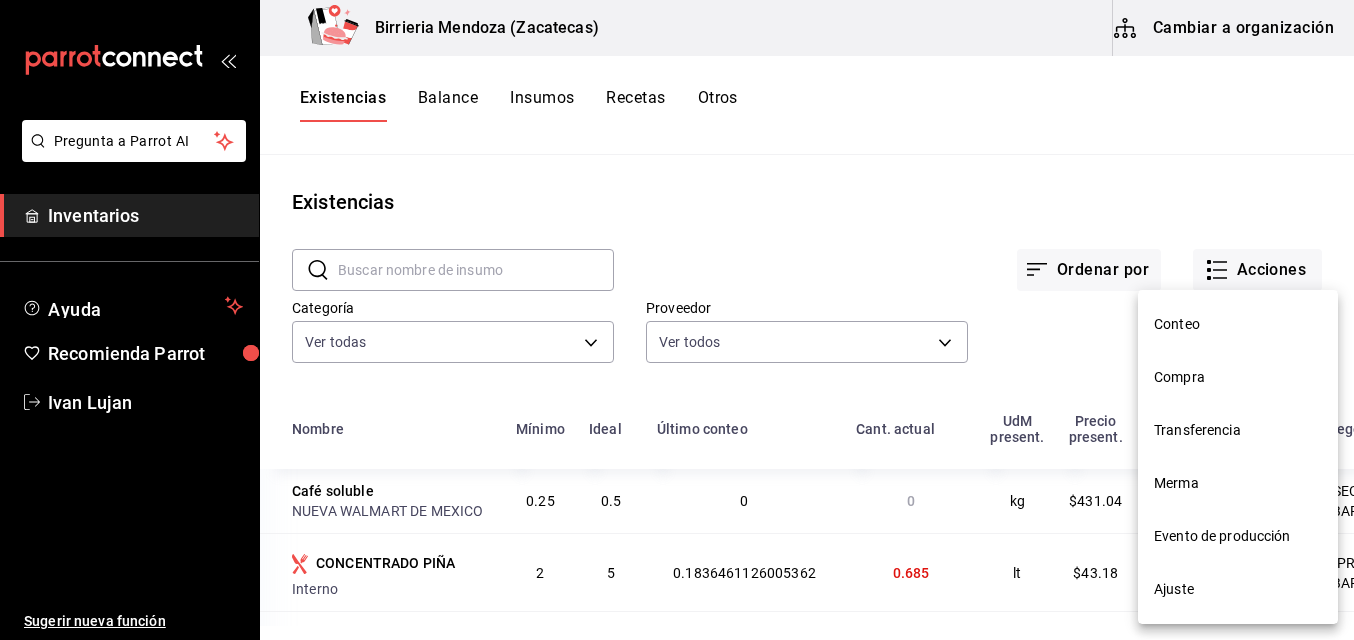 click on "Compra" at bounding box center [1238, 377] 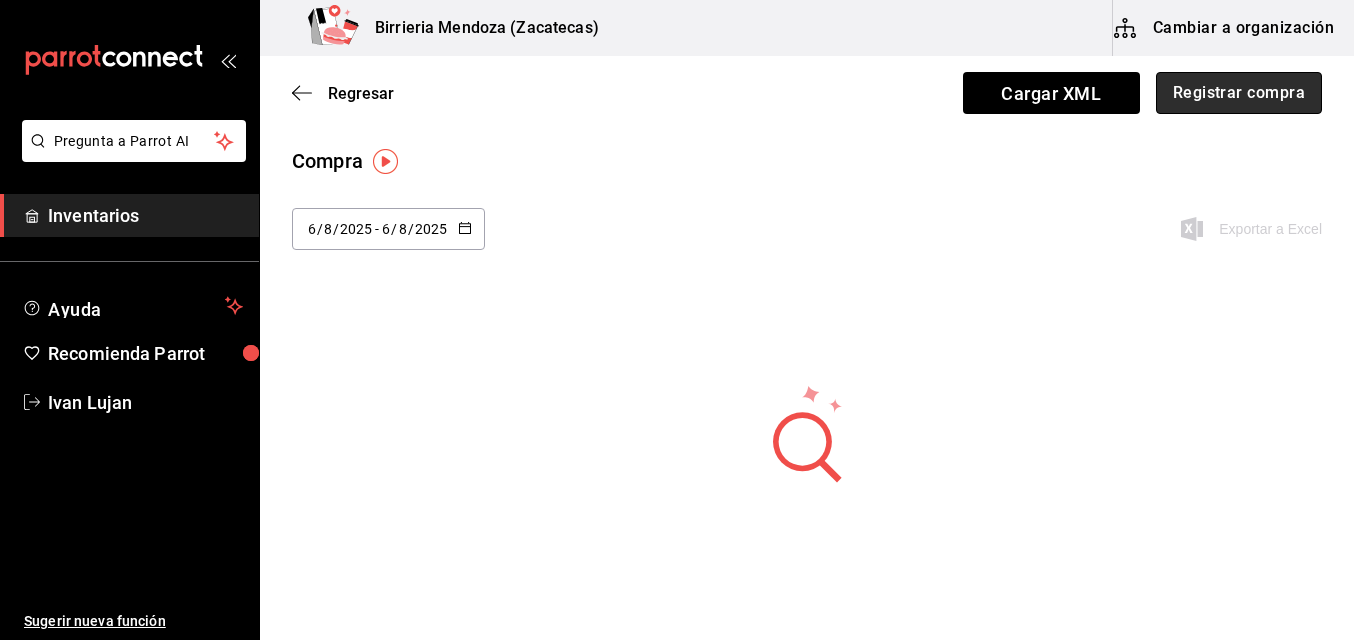 click on "Registrar compra" at bounding box center [1239, 93] 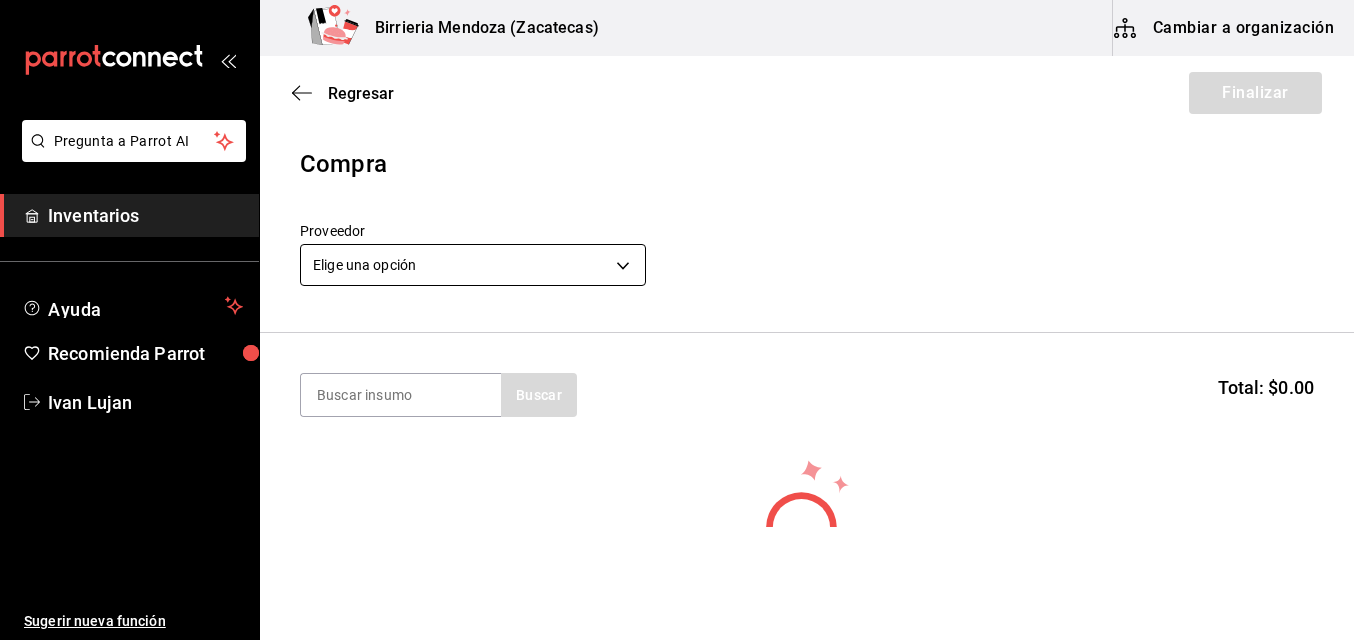 click on "Pregunta a Parrot AI Inventarios   Ayuda Recomienda Parrot   [PERSON]   Sugerir nueva función   Birrieria Mendoza (Zacatecas) Cambiar a organización Regresar Finalizar Compra Proveedor Elige una opción default Buscar Total: $0.00 No hay insumos a mostrar. Busca un insumo para agregarlo a la lista GANA 1 MES GRATIS EN TU SUSCRIPCIÓN AQUÍ ¿Recuerdas cómo empezó tu restaurante?
Hoy puedes ayudar a un colega a tener el mismo cambio que tú viviste.
Recomienda Parrot directamente desde tu Portal Administrador.
Es fácil y rápido.
🎁 Por cada restaurante que se una, ganas 1 mes gratis. Ver video tutorial Ir a video Pregunta a Parrot AI Inventarios   Ayuda Recomienda Parrot   [PERSON]   Sugerir nueva función   Editar Eliminar Visitar centro de ayuda ([PHONE]) [EMAIL] Visitar centro de ayuda ([PHONE]) [EMAIL]" at bounding box center [677, 263] 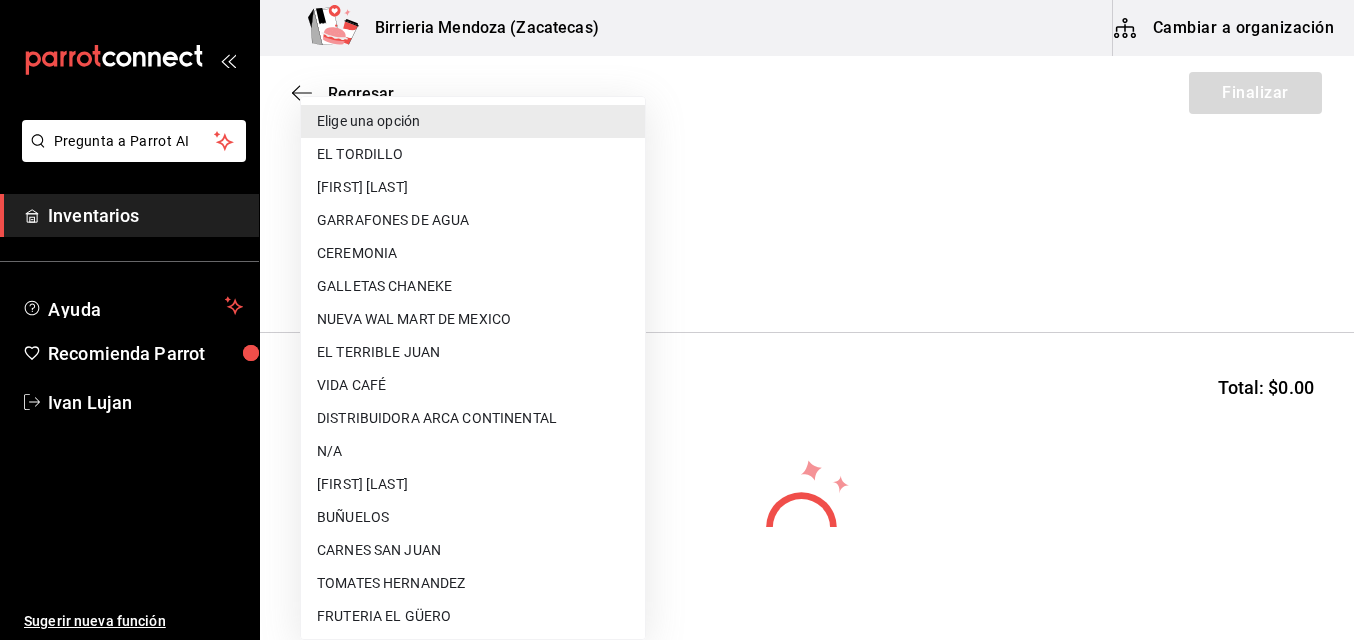 click on "EL TORDILLO" at bounding box center (473, 154) 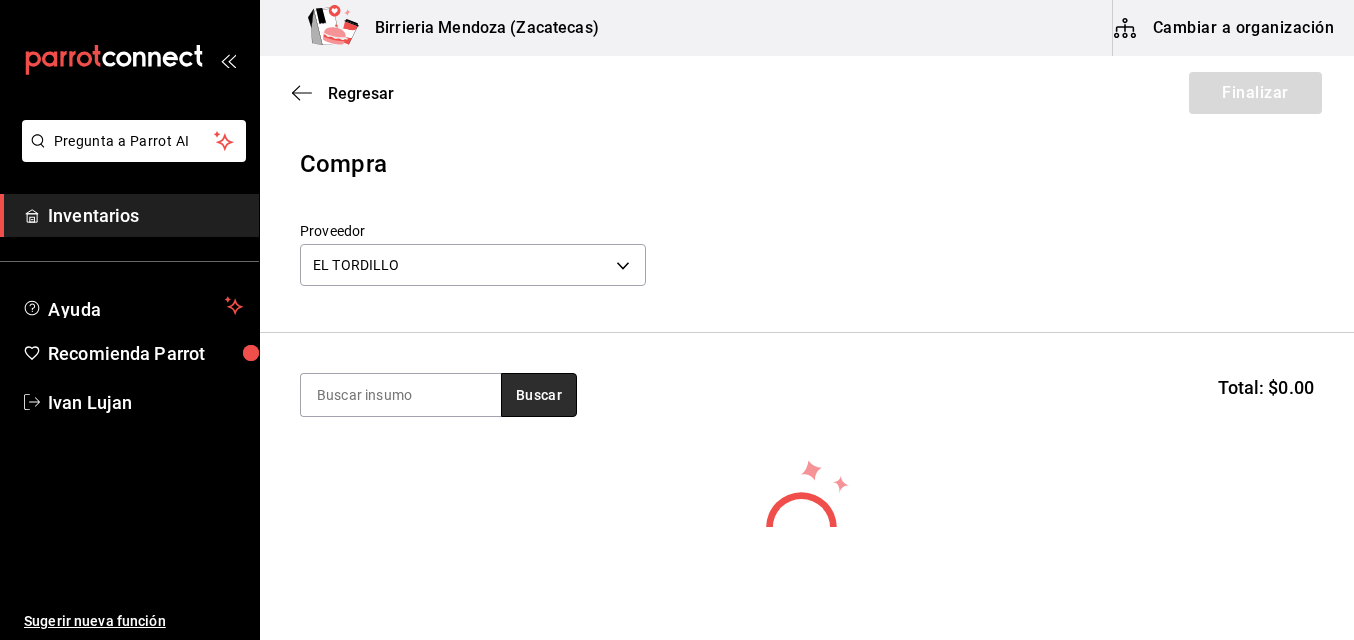 click on "Buscar" at bounding box center [539, 395] 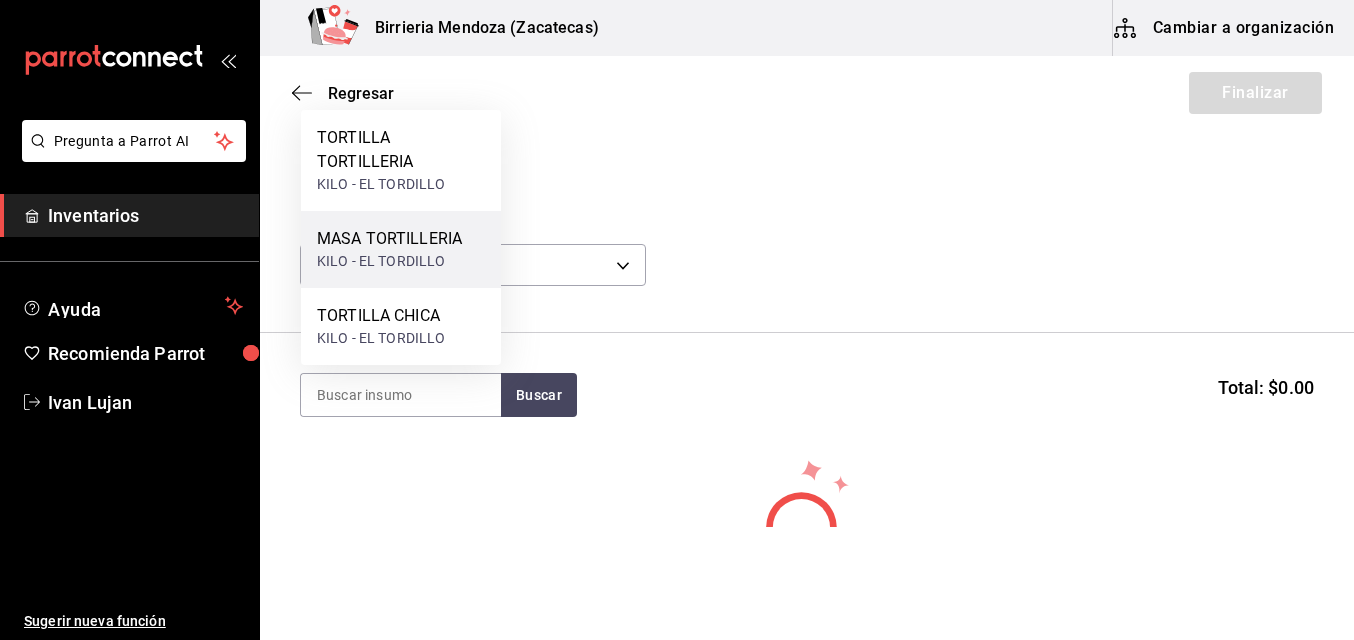 click on "KILO - EL TORDILLO" at bounding box center (389, 261) 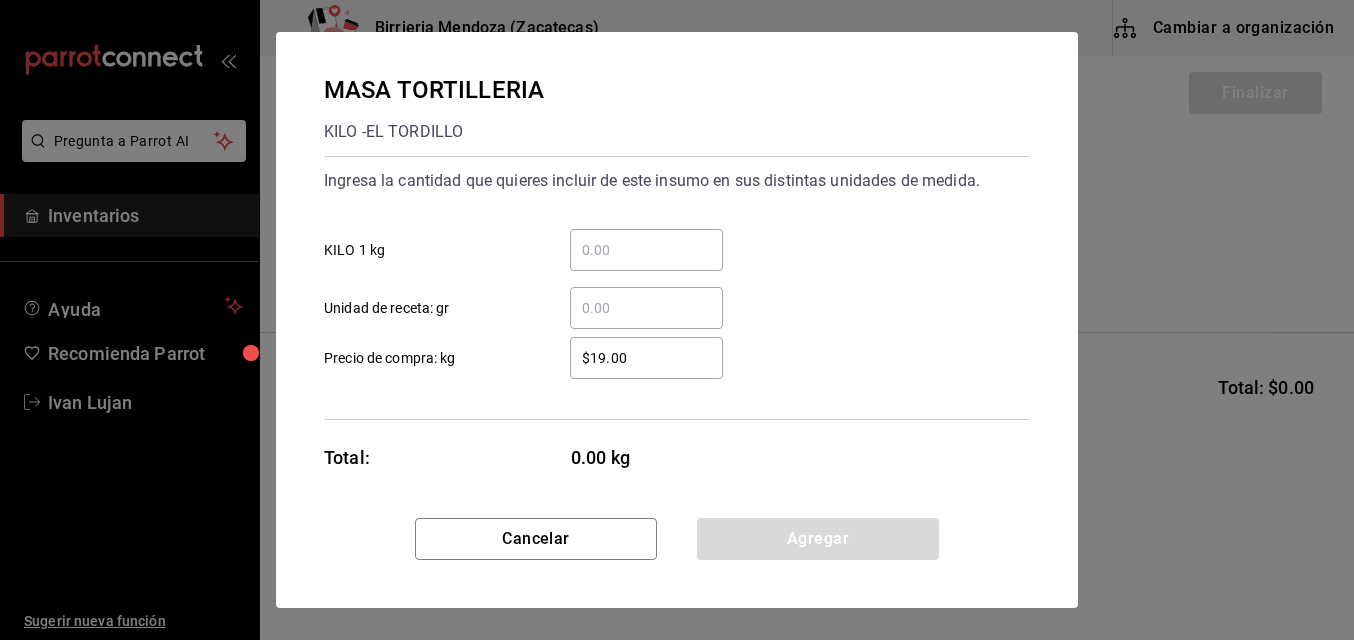 click on "​ KILO 1 kg" at bounding box center (646, 250) 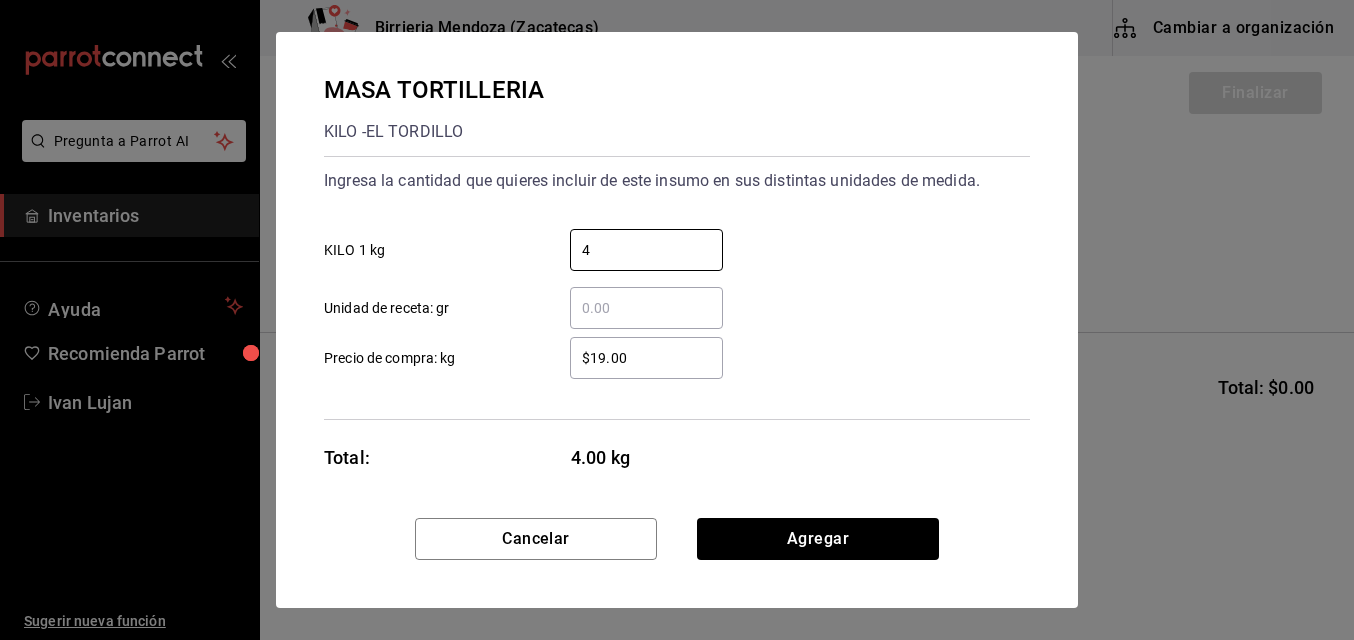 type on "4" 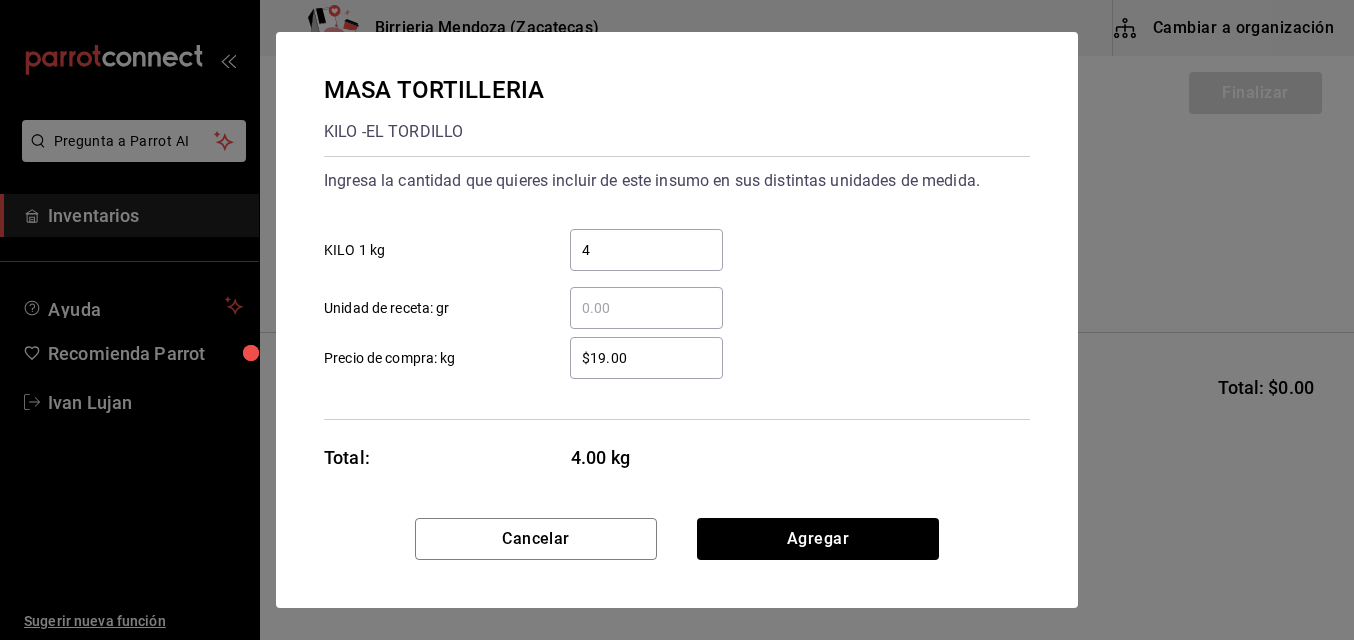 click on "$19.00" at bounding box center [646, 358] 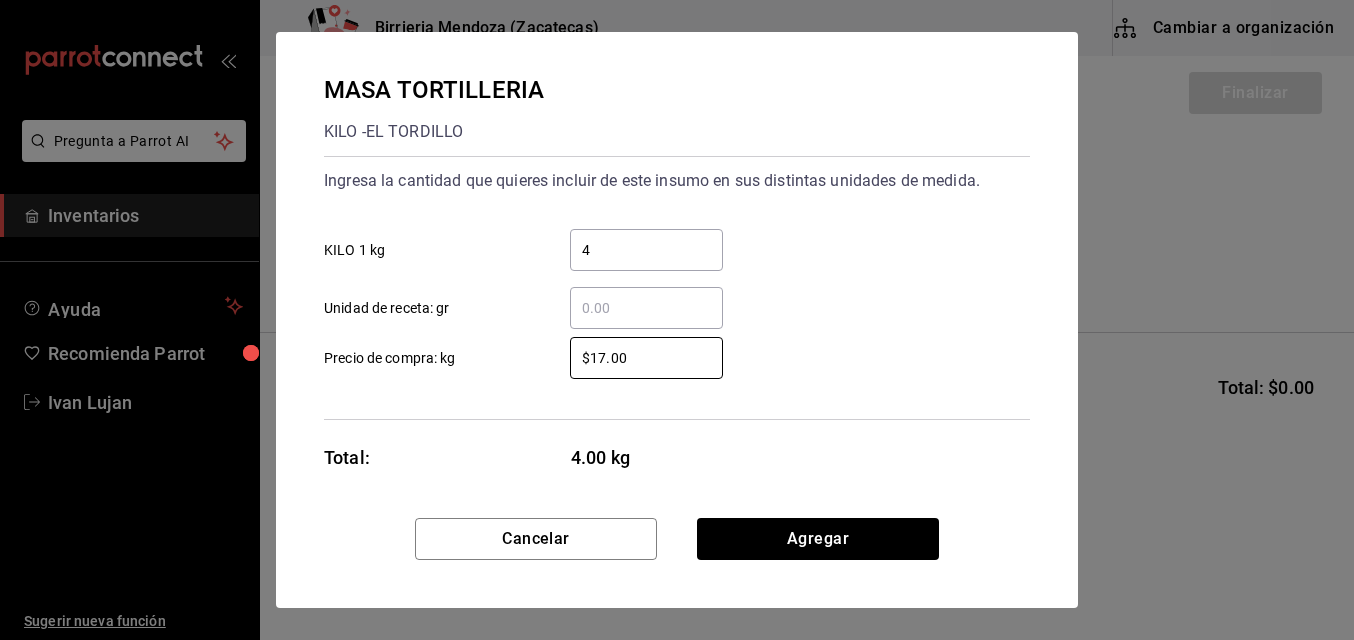 type on "$17.00" 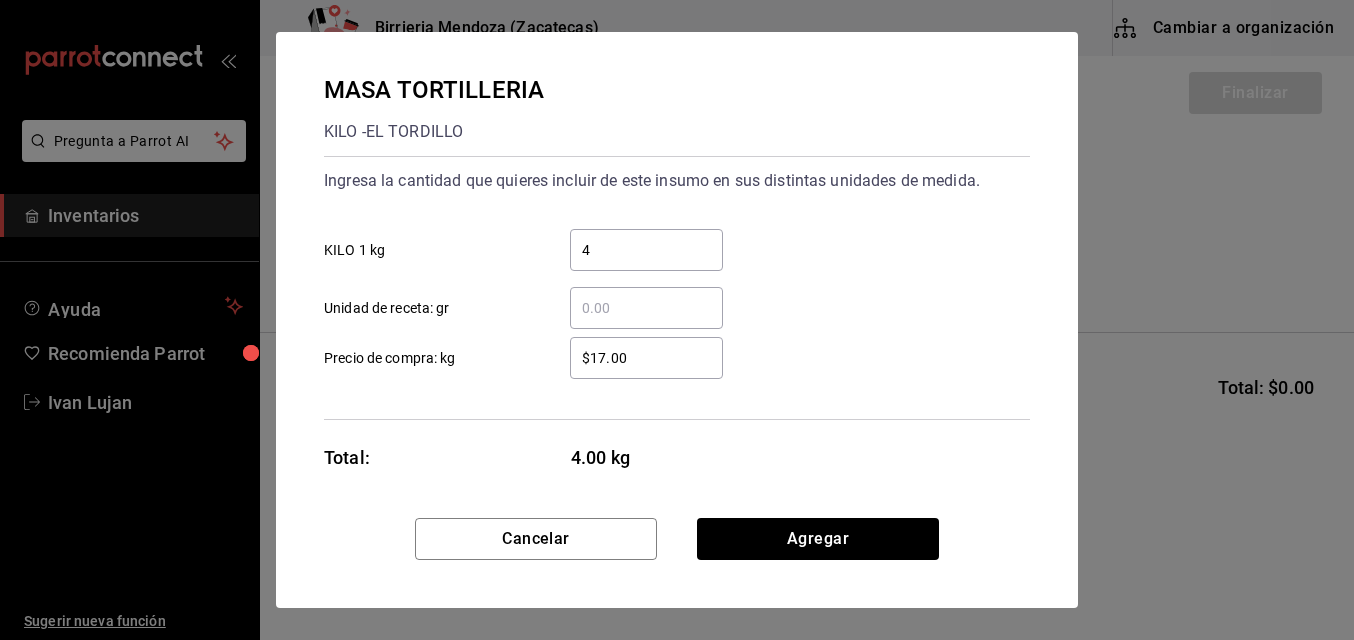 click on "Ingresa la cantidad que quieres incluir de este insumo en sus distintas unidades de medida. 4 ​ KILO 1 kg ​ Unidad de receta: gr $17.00 ​ Precio de compra: kg" at bounding box center (677, 288) 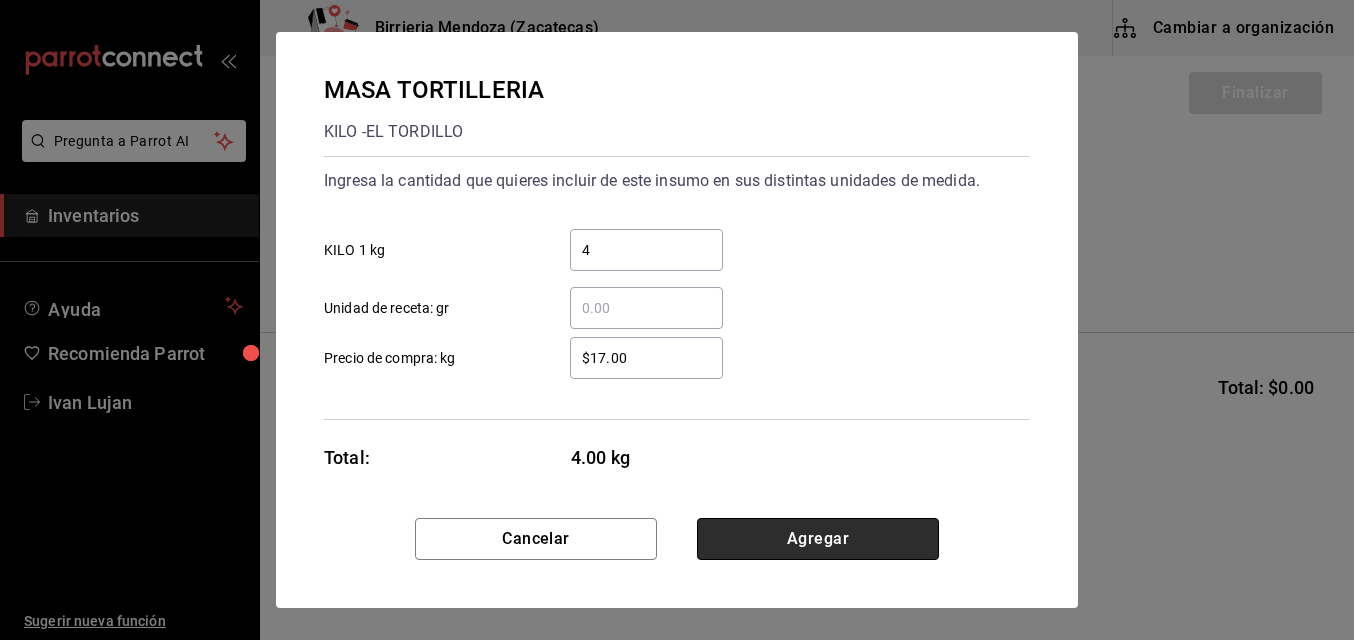 click on "Agregar" at bounding box center (818, 539) 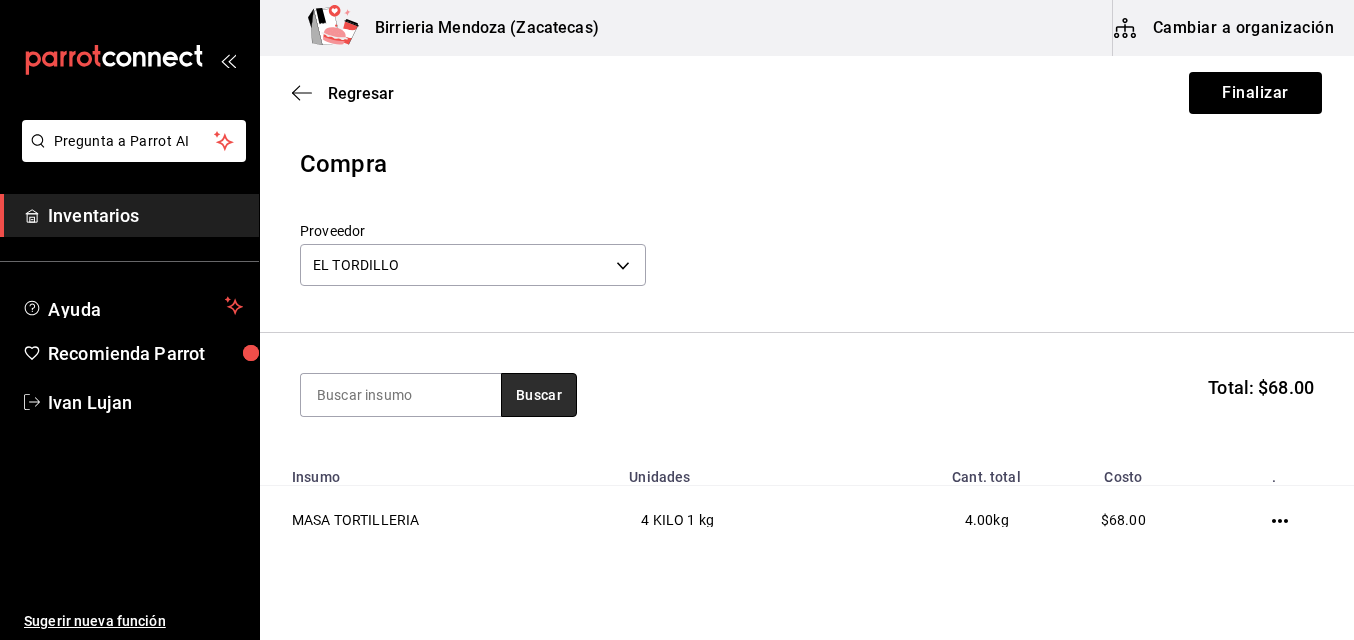 click on "Buscar" at bounding box center (539, 395) 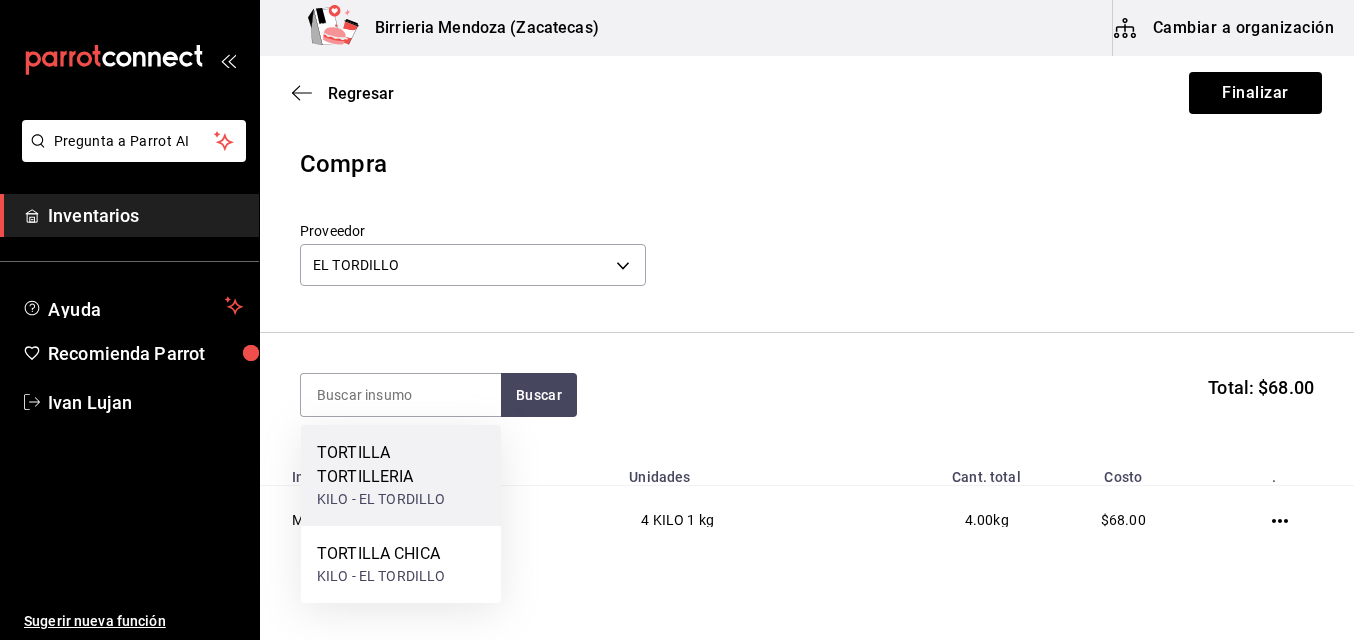 click on "TORTILLA TORTILLERIA" at bounding box center (401, 465) 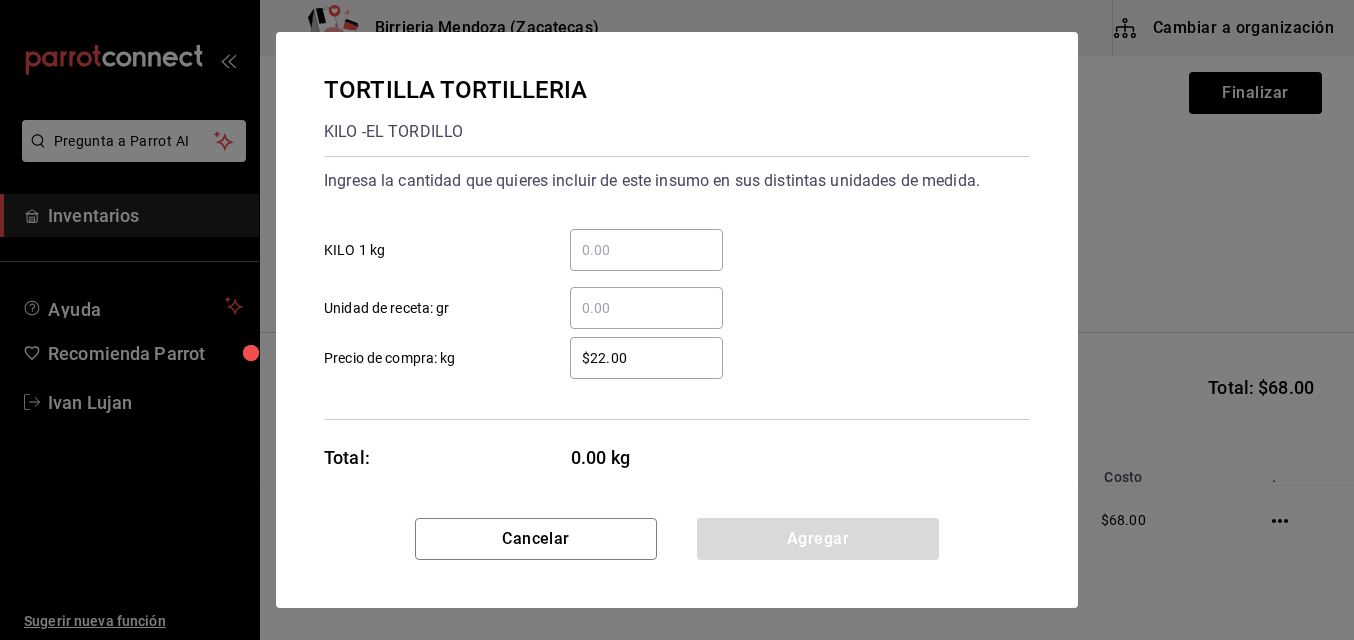 click on "​ KILO 1 kg" at bounding box center [646, 250] 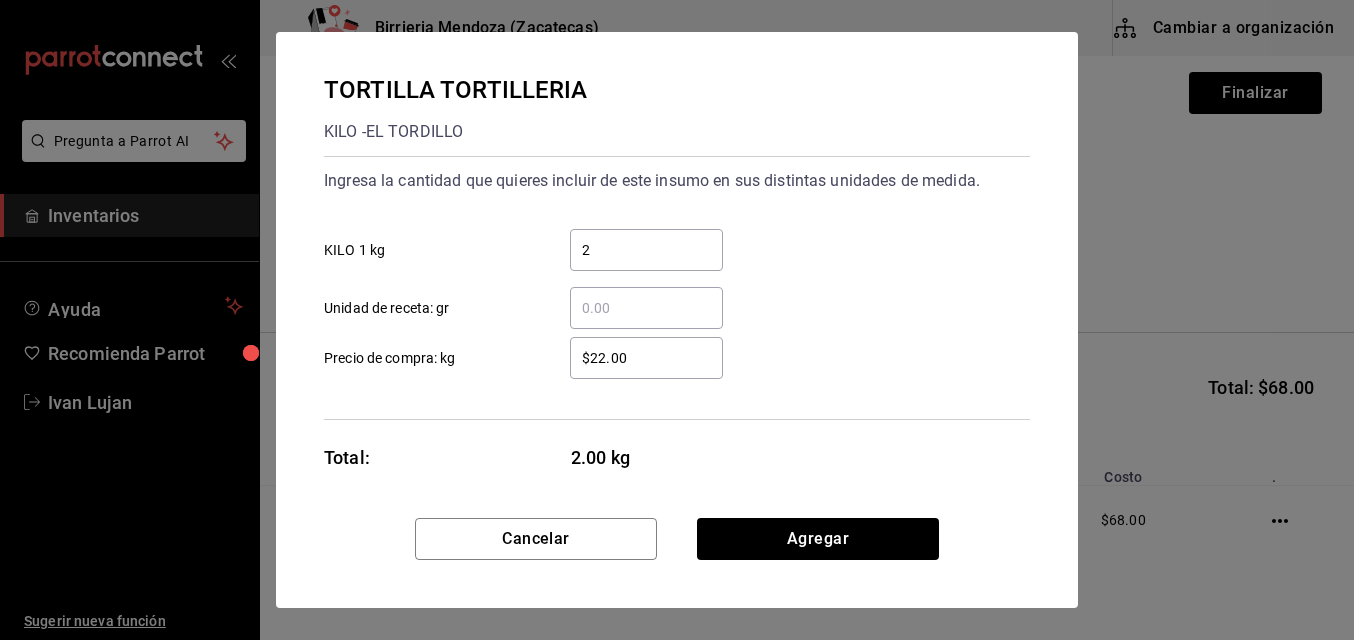 type on "20" 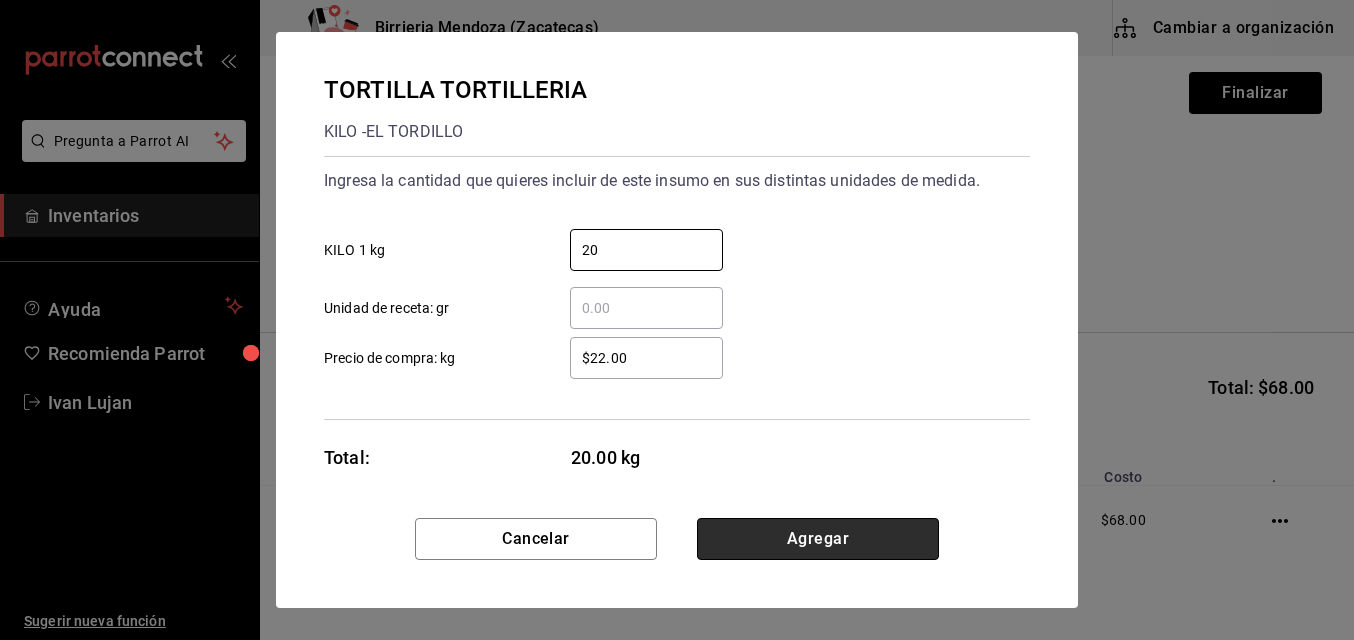 click on "Agregar" at bounding box center [818, 539] 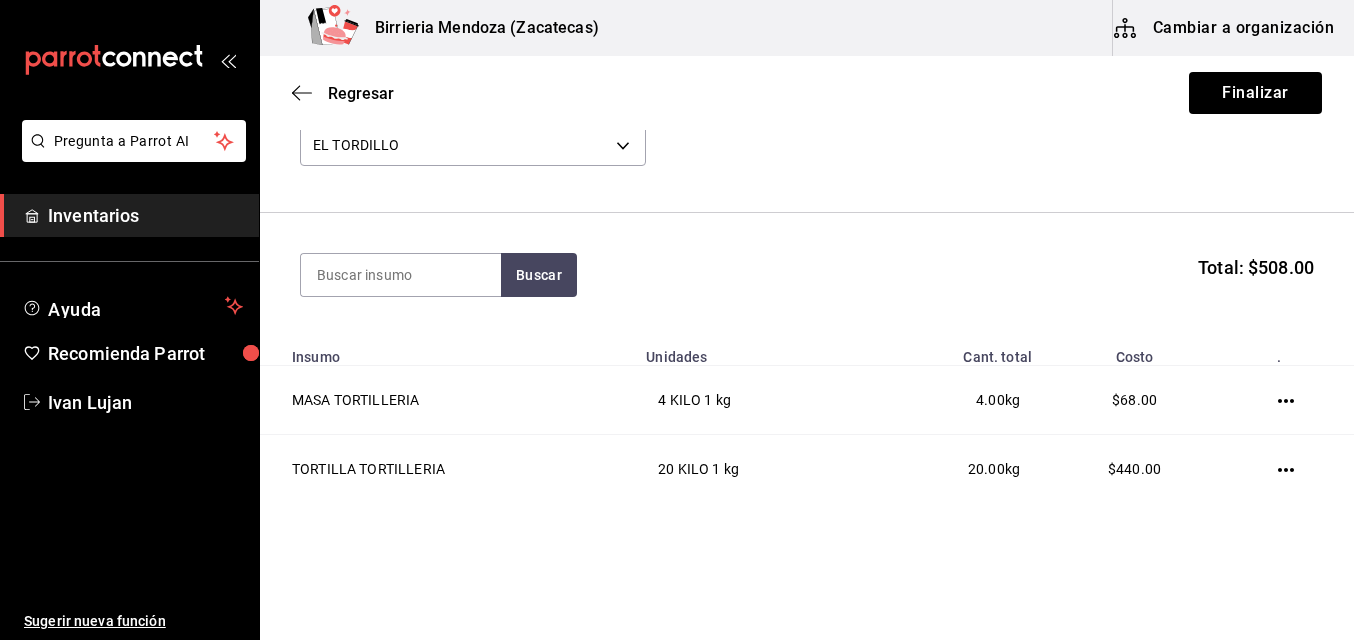 scroll, scrollTop: 160, scrollLeft: 0, axis: vertical 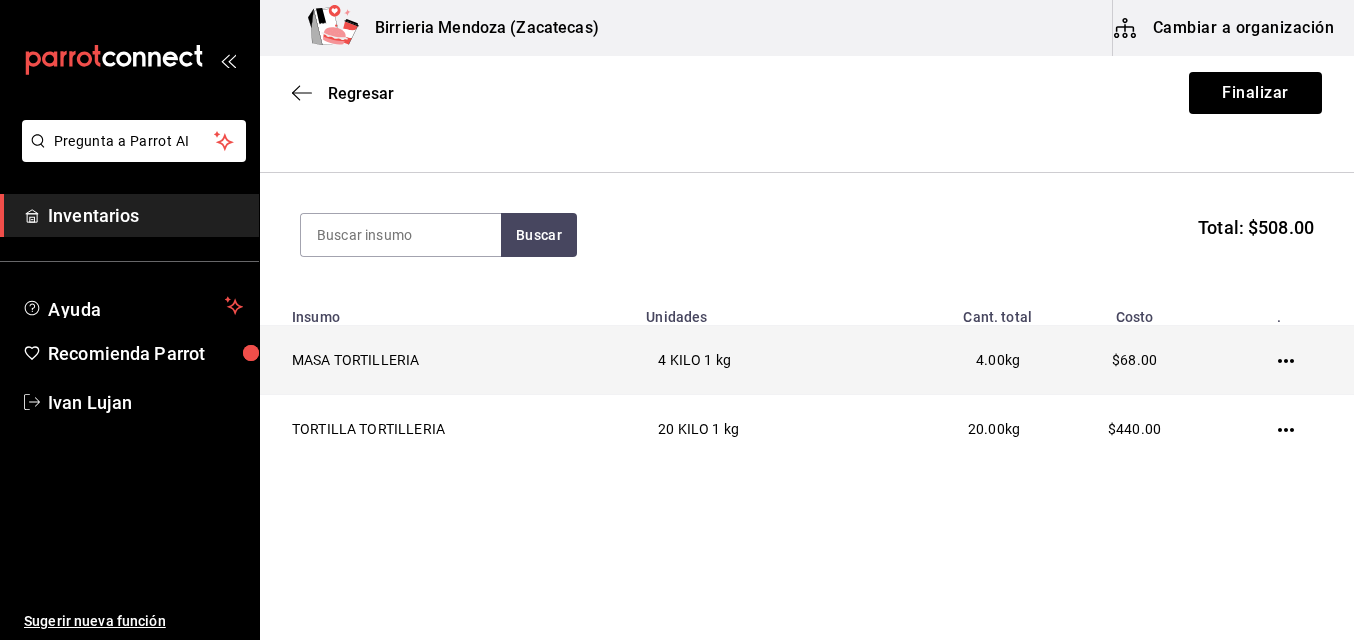 click 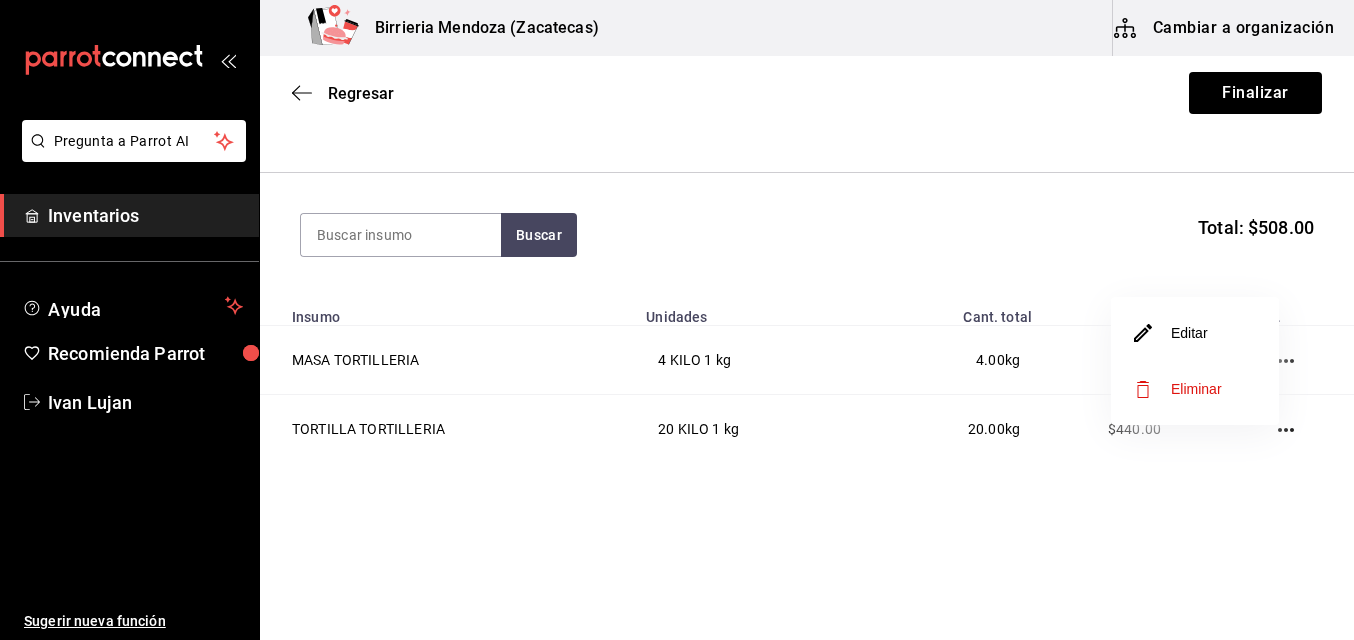click on "Editar" at bounding box center (1195, 333) 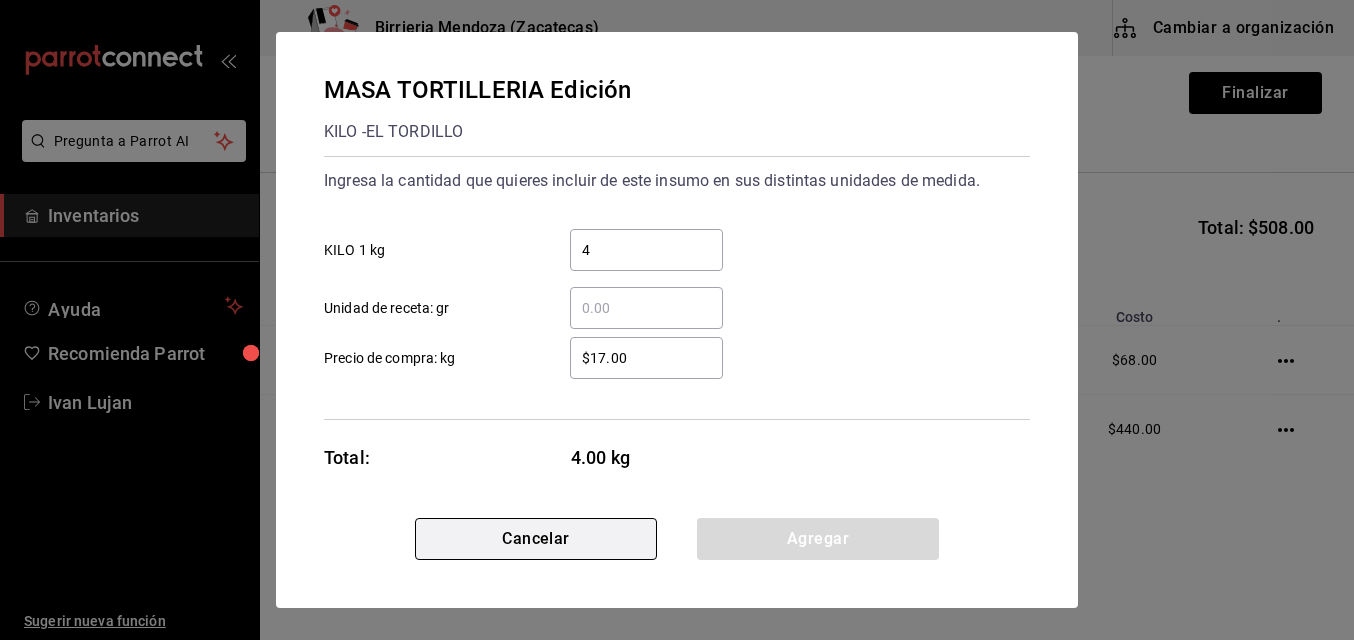 click on "Cancelar" at bounding box center [536, 539] 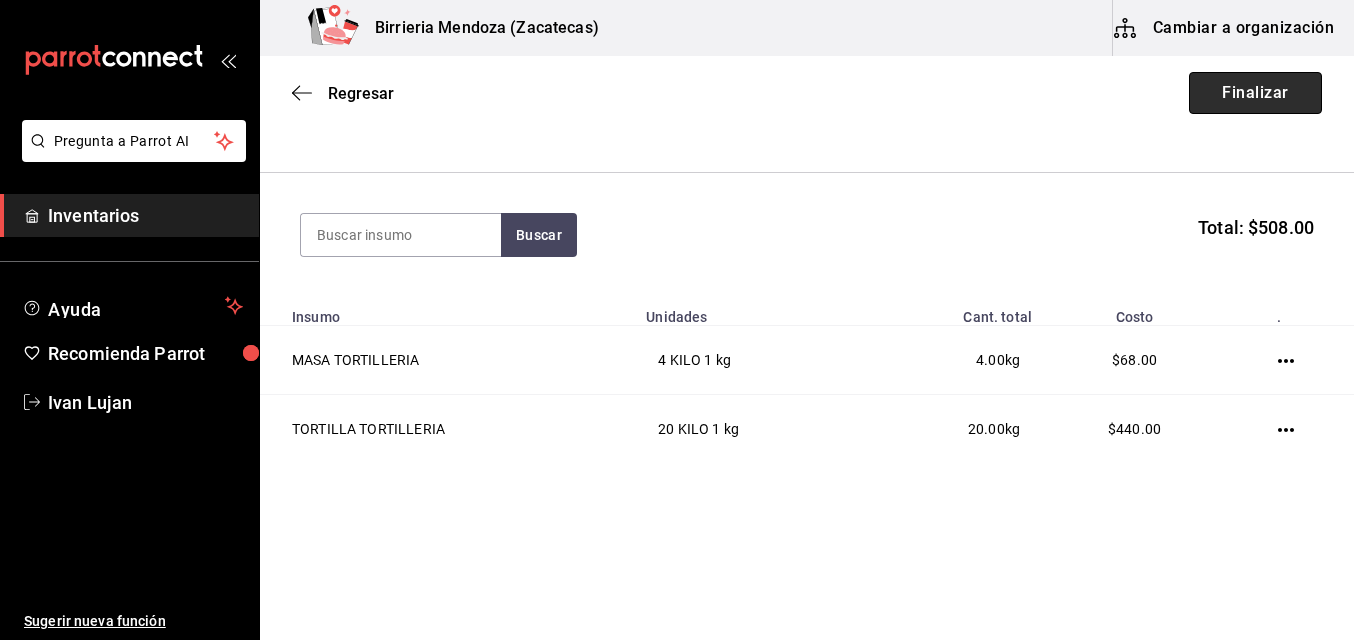 click on "Finalizar" at bounding box center [1255, 93] 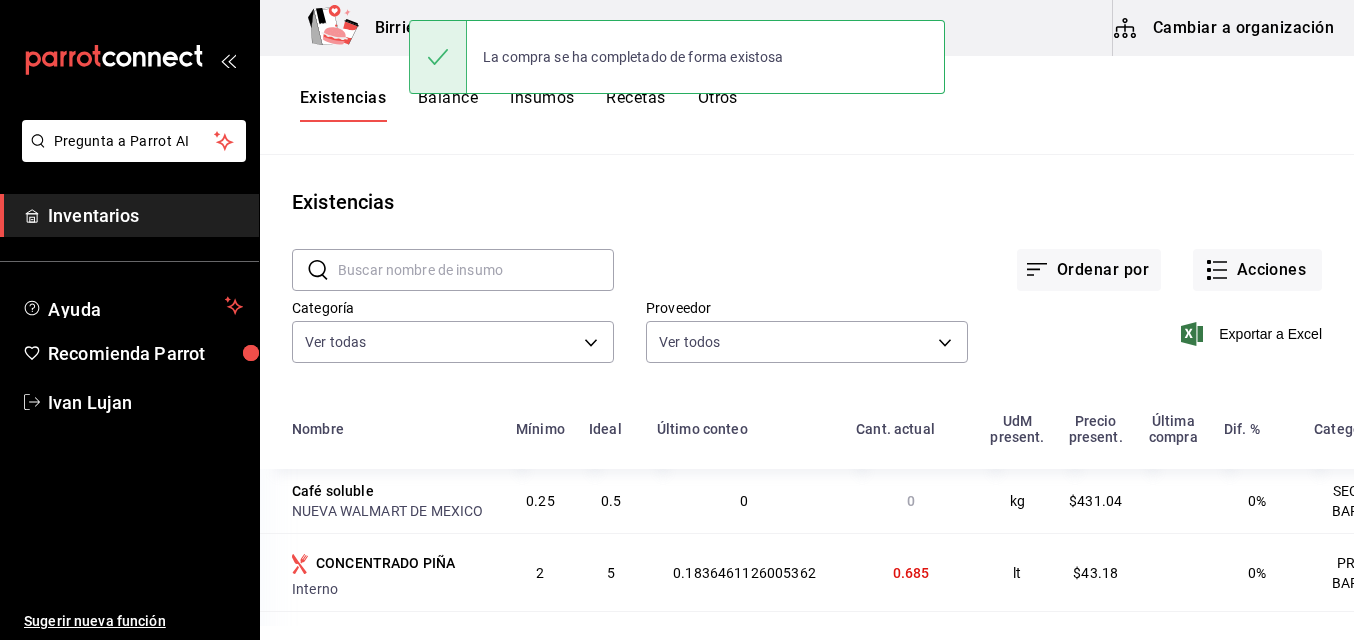 click on "Nombre" at bounding box center (392, 429) 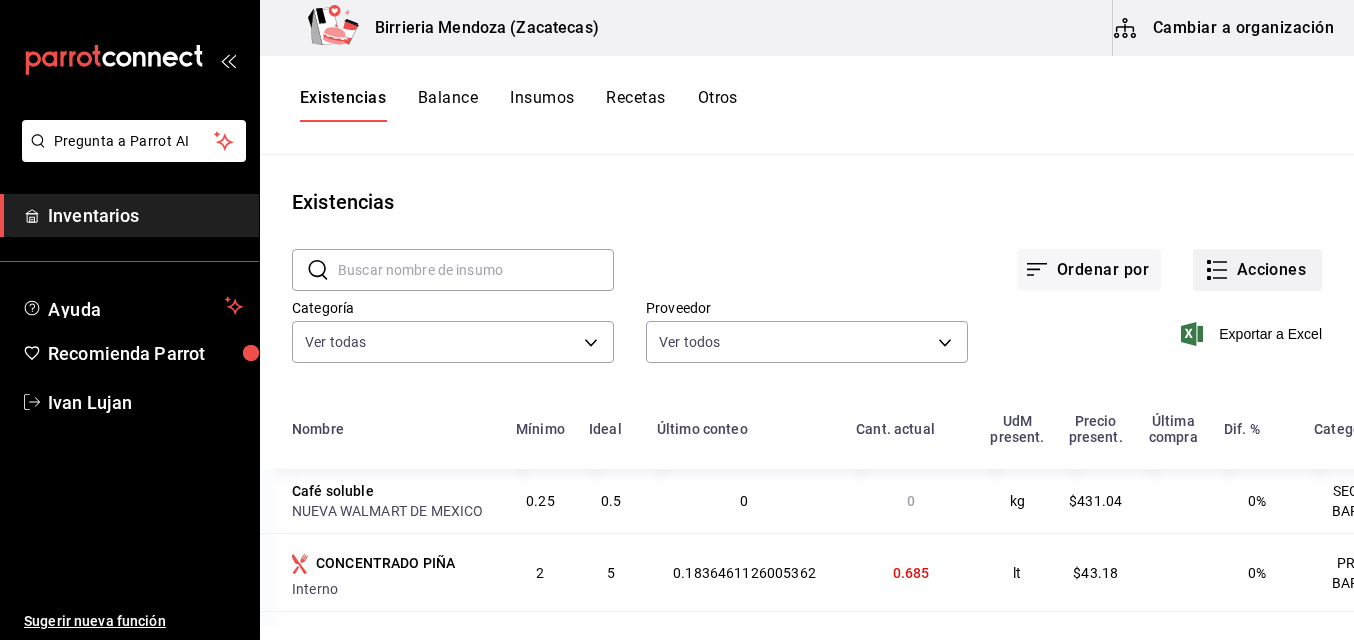 click on "Acciones" at bounding box center [1257, 270] 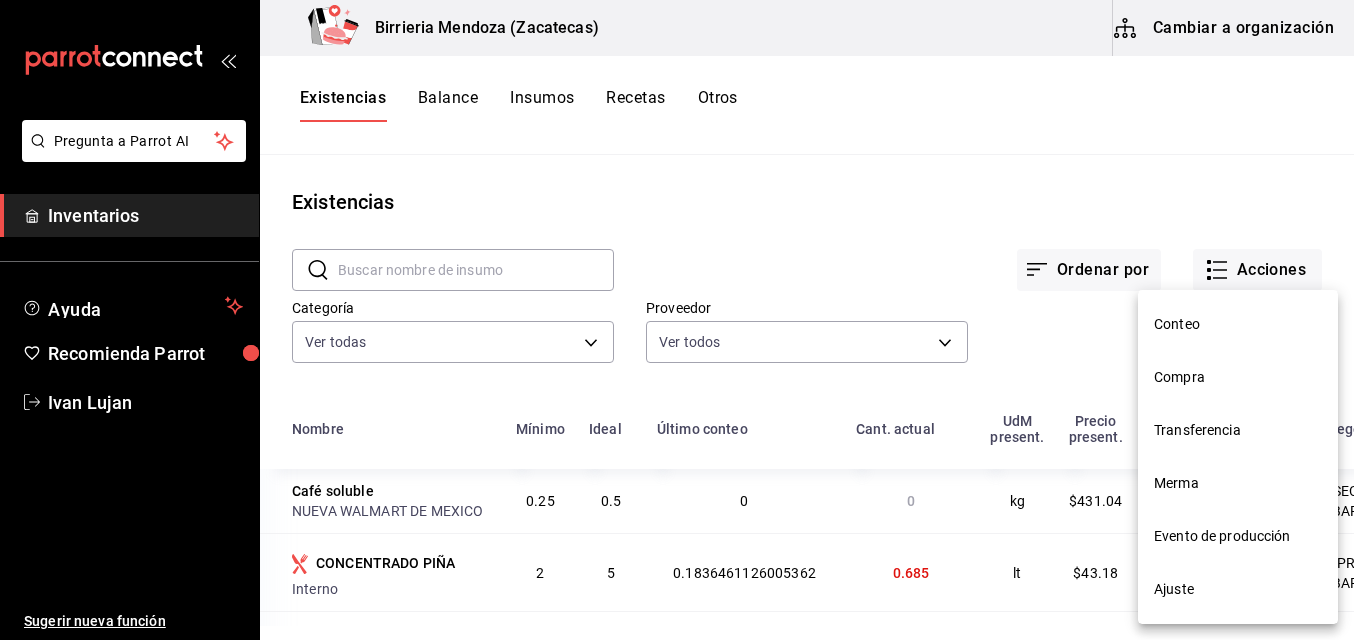 click on "Compra" at bounding box center (1238, 377) 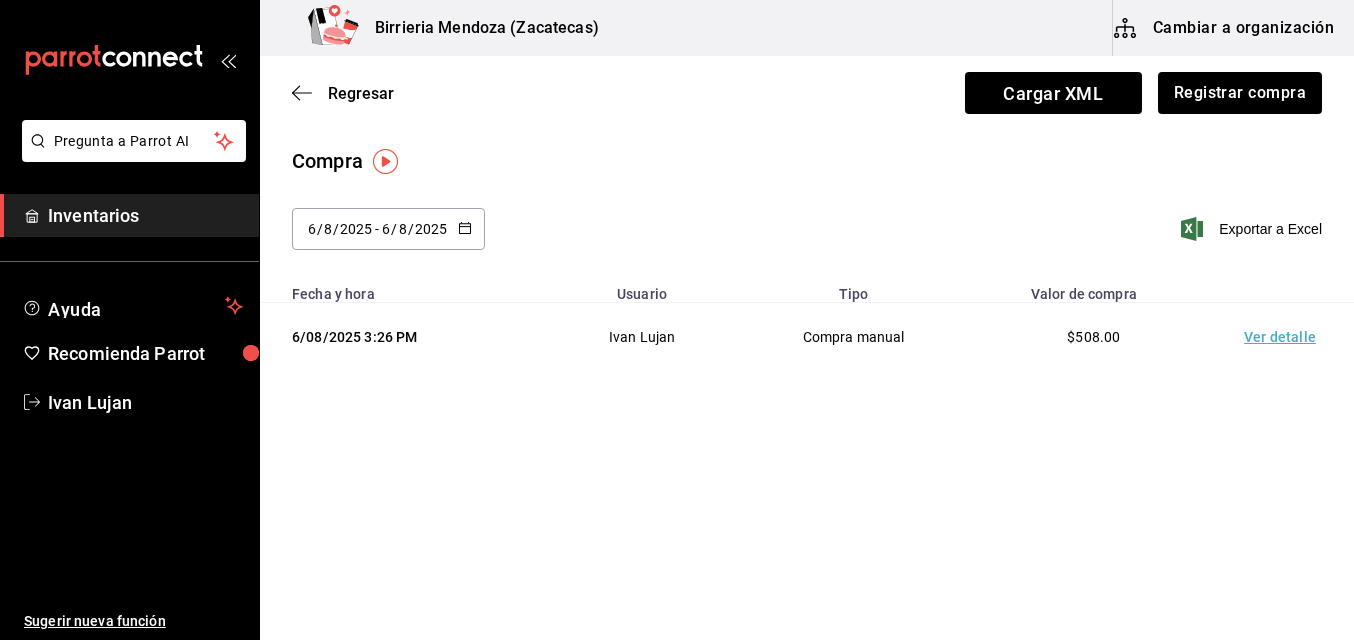 click on "Ver detalle" at bounding box center [1284, 337] 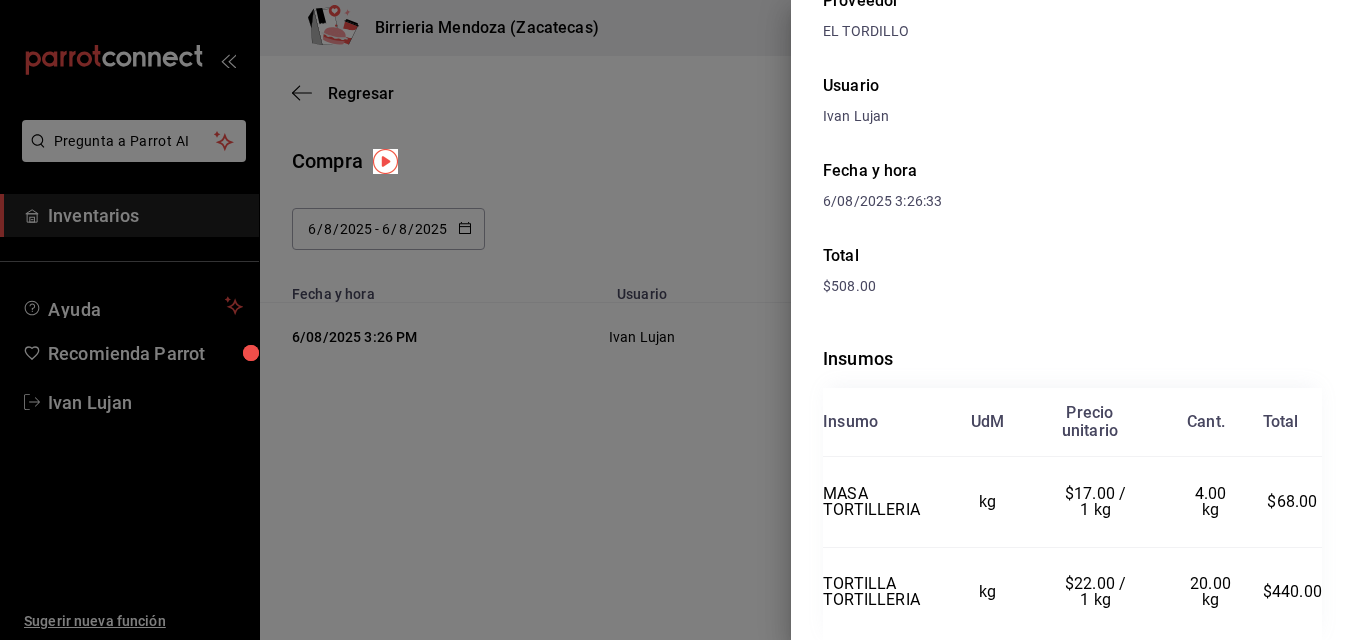 scroll, scrollTop: 158, scrollLeft: 0, axis: vertical 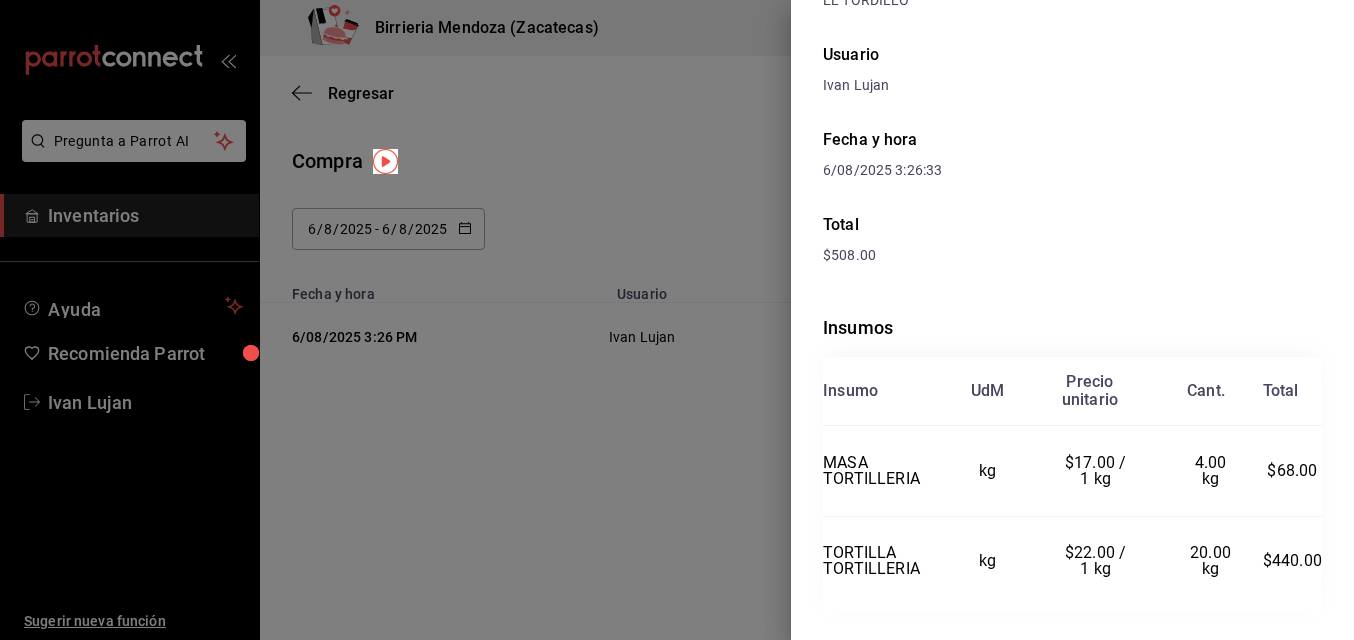 click at bounding box center (677, 320) 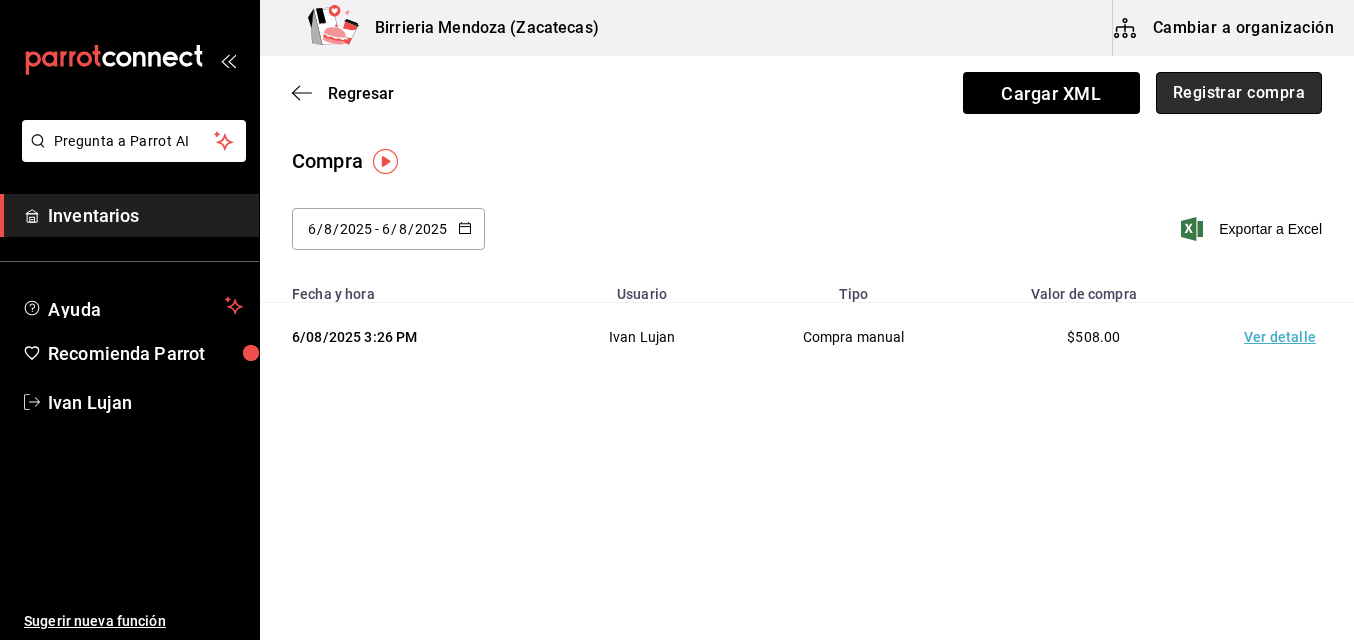 click on "Registrar compra" at bounding box center (1239, 93) 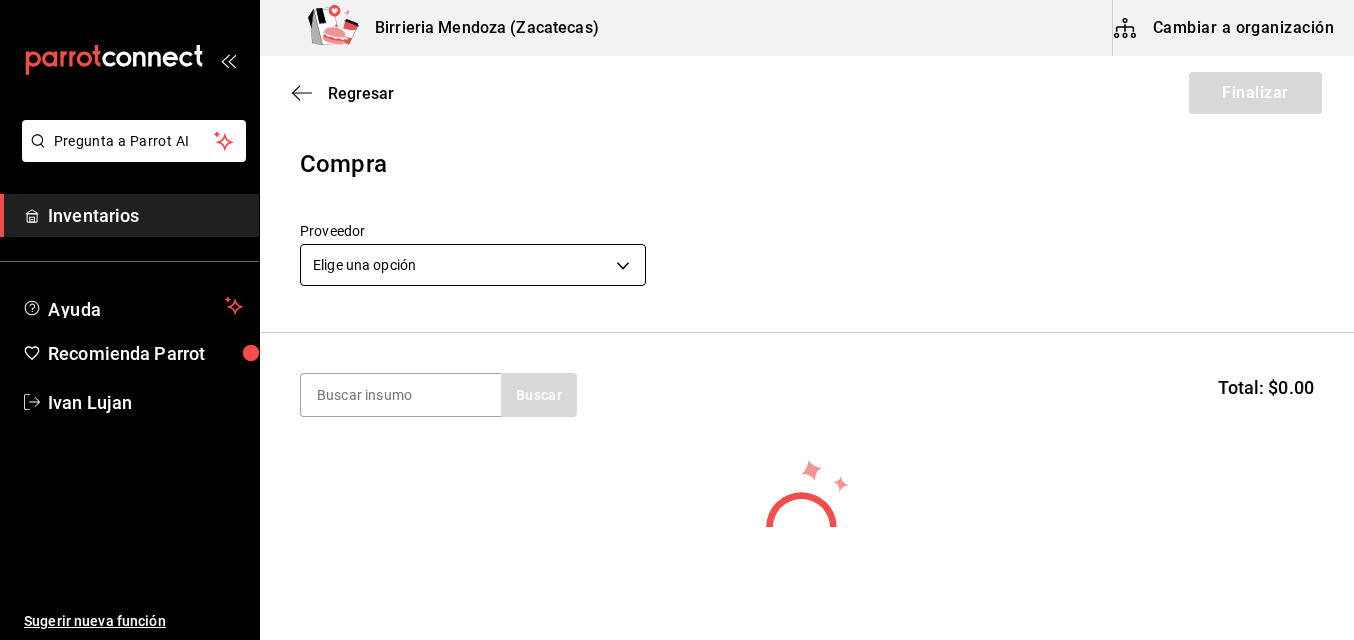 click on "Pregunta a Parrot AI Inventarios   Ayuda Recomienda Parrot   [PERSON]   Sugerir nueva función   Birrieria Mendoza (Zacatecas) Cambiar a organización Regresar Finalizar Compra Proveedor Elige una opción default Buscar Total: $0.00 No hay insumos a mostrar. Busca un insumo para agregarlo a la lista GANA 1 MES GRATIS EN TU SUSCRIPCIÓN AQUÍ ¿Recuerdas cómo empezó tu restaurante?
Hoy puedes ayudar a un colega a tener el mismo cambio que tú viviste.
Recomienda Parrot directamente desde tu Portal Administrador.
Es fácil y rápido.
🎁 Por cada restaurante que se una, ganas 1 mes gratis. Ver video tutorial Ir a video Pregunta a Parrot AI Inventarios   Ayuda Recomienda Parrot   [PERSON]   Sugerir nueva función   Editar Eliminar Visitar centro de ayuda ([PHONE]) [EMAIL] Visitar centro de ayuda ([PHONE]) [EMAIL]" at bounding box center [677, 263] 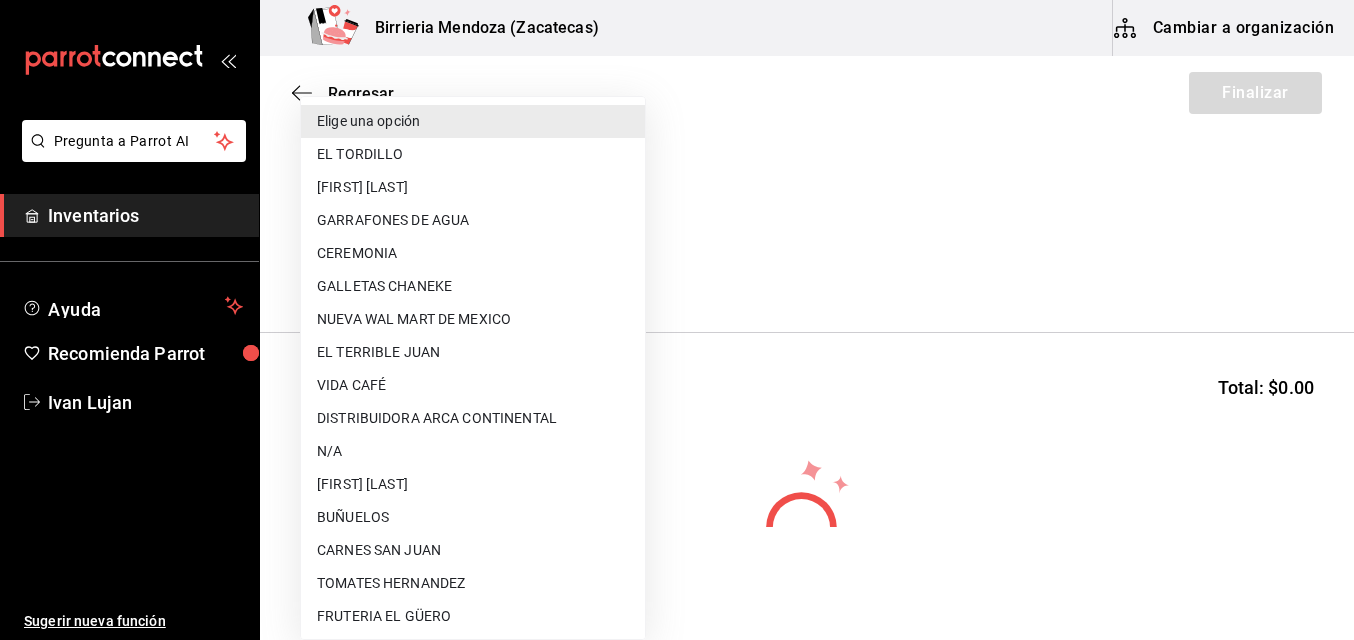 click on "N/A" at bounding box center (473, 451) 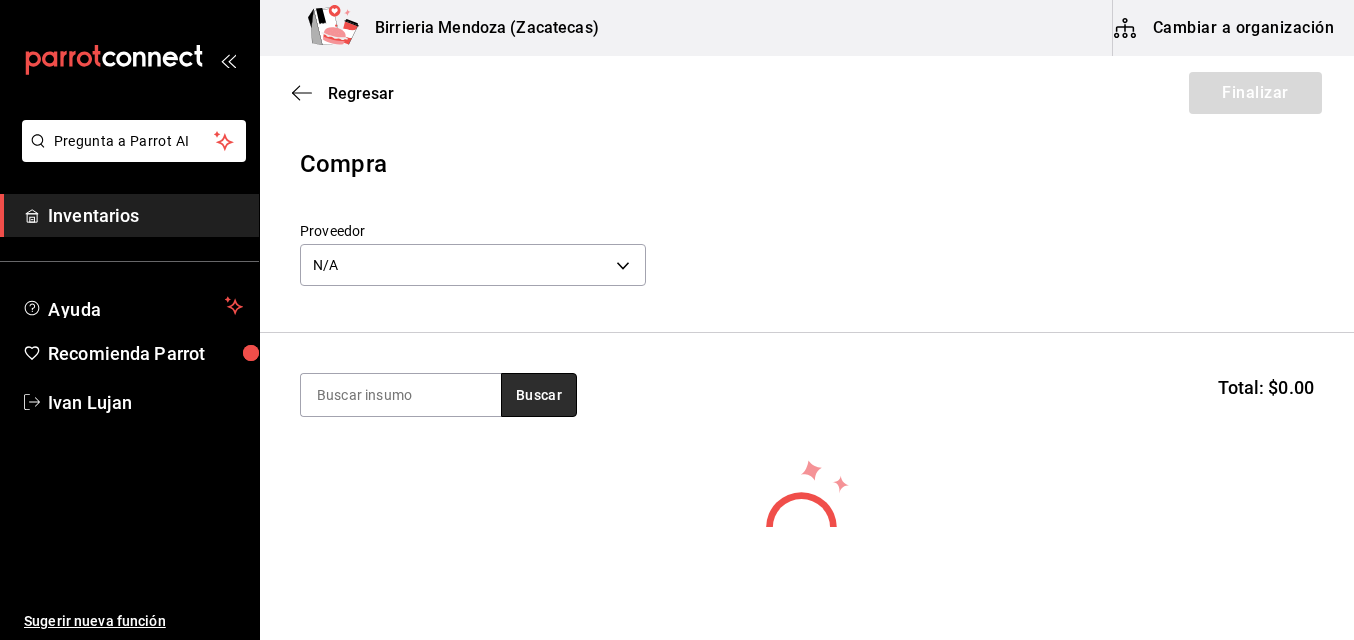 click on "Buscar" at bounding box center [539, 395] 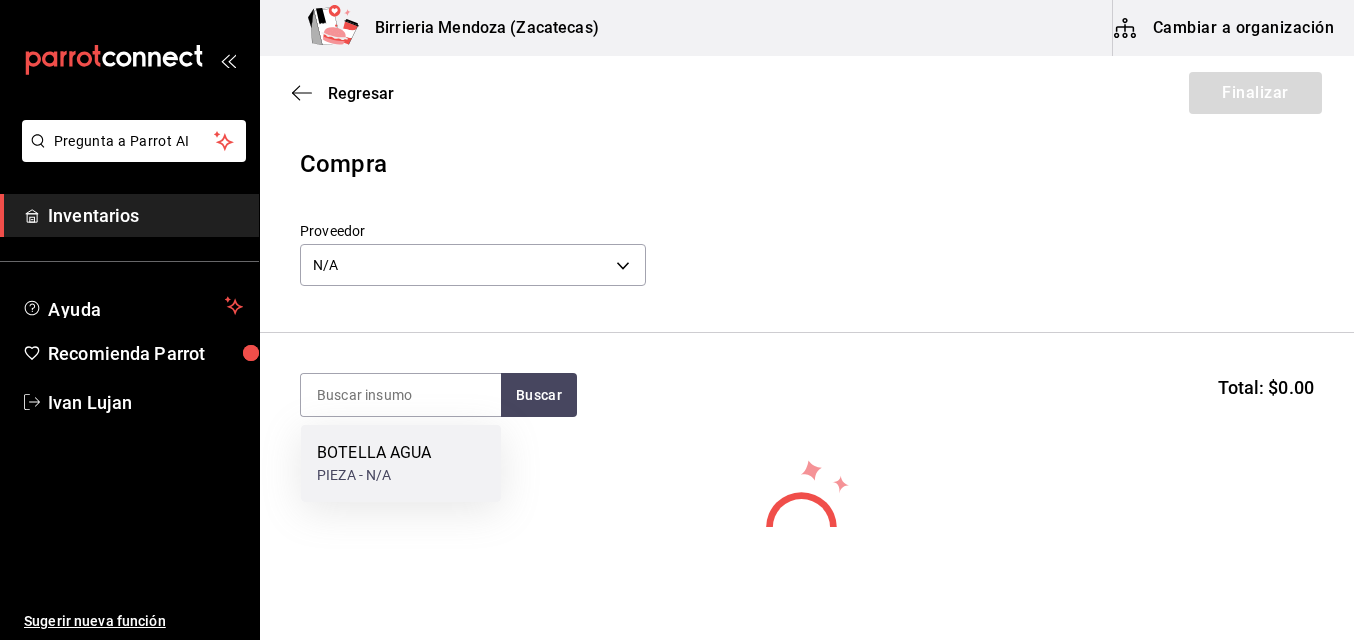 click on "BOTELLA AGUA" at bounding box center (374, 453) 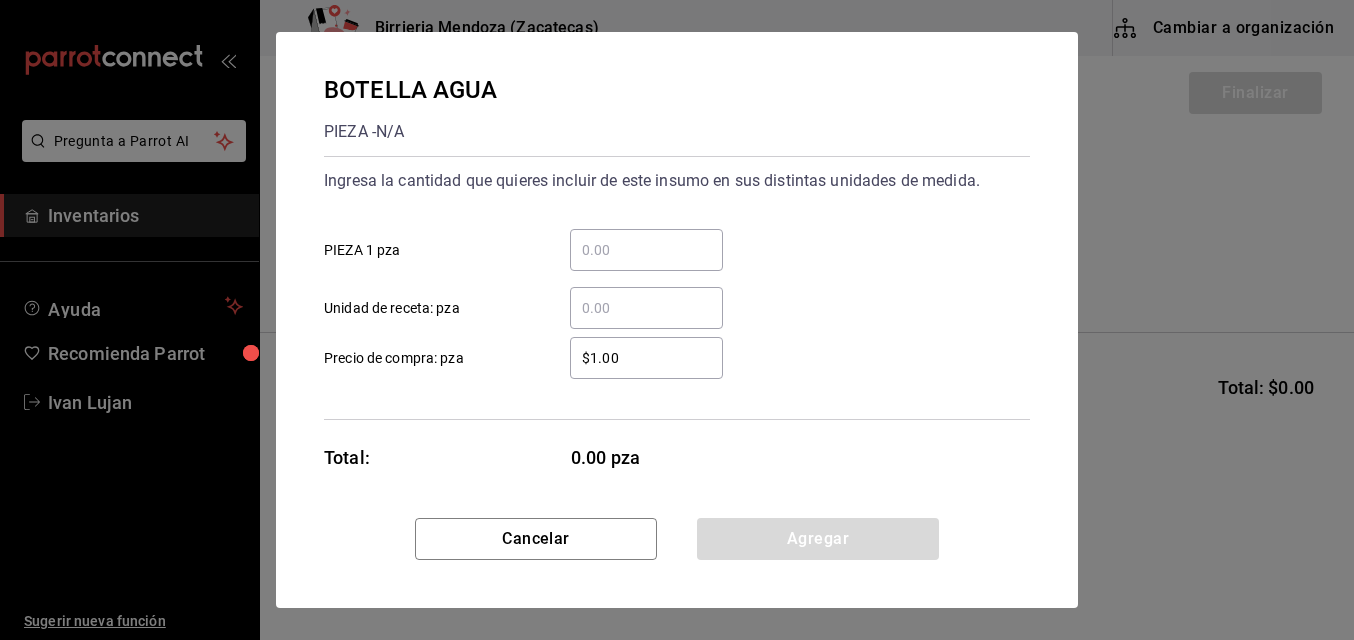 click on "​ PIEZA 1 pza" at bounding box center (646, 250) 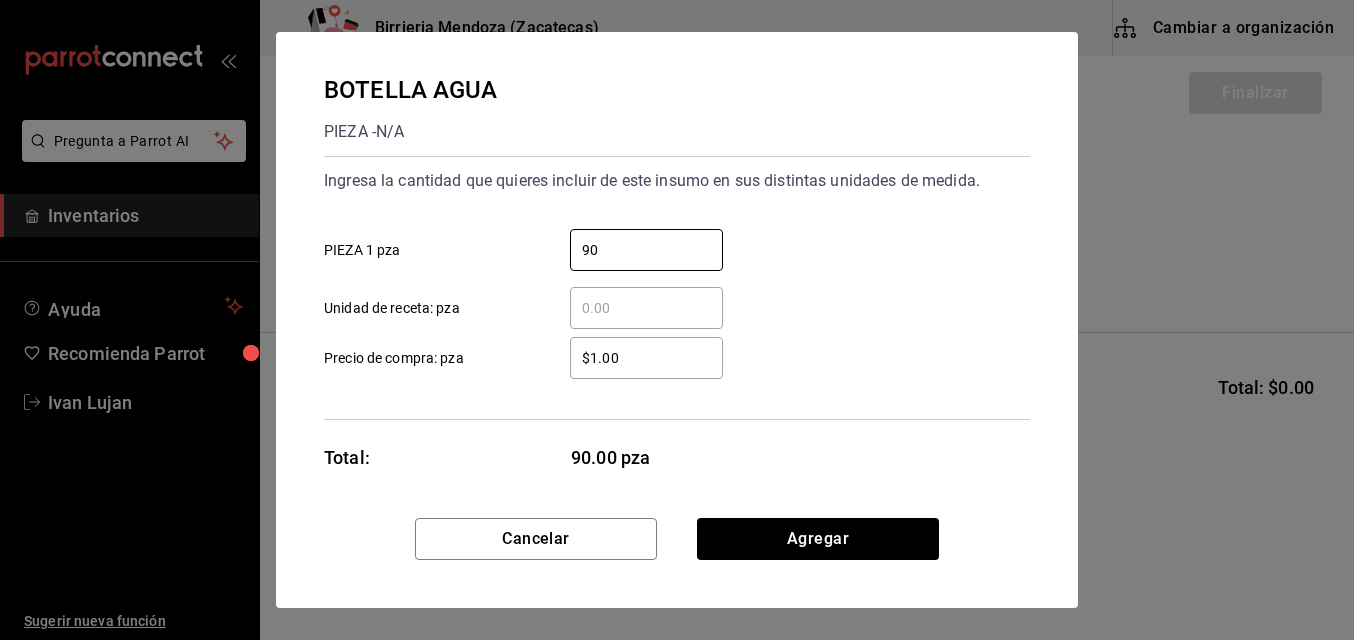 type on "90" 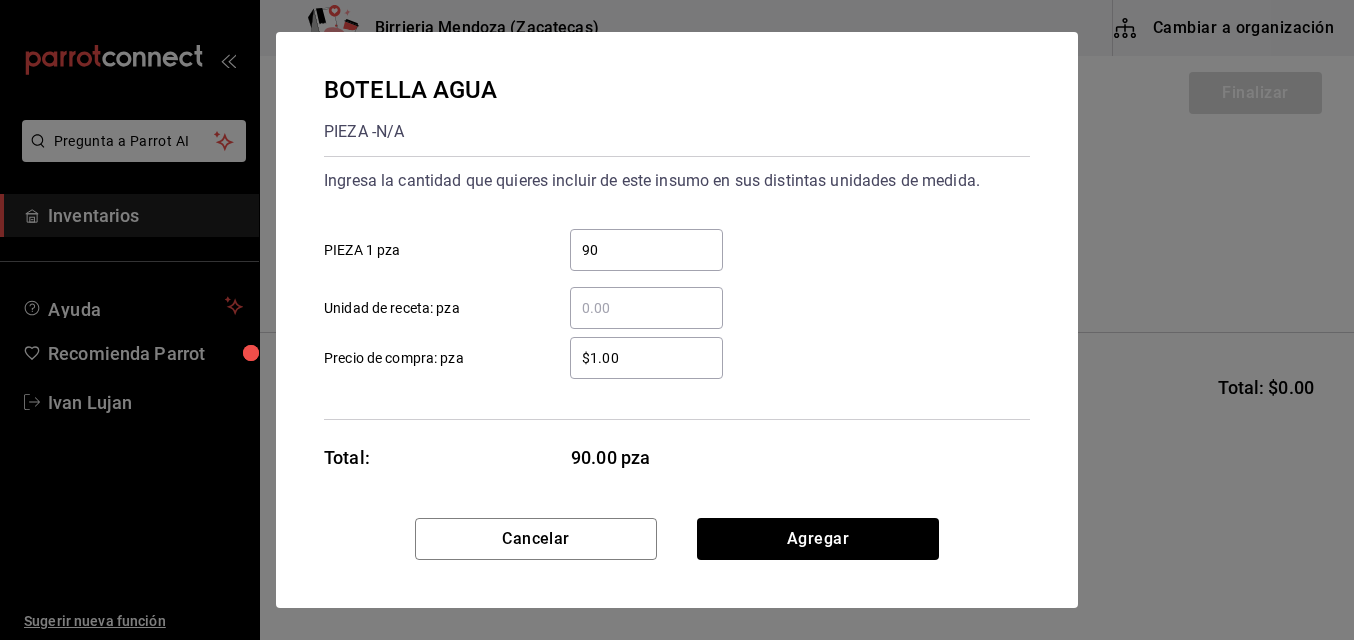 click on "$1.00" at bounding box center [646, 358] 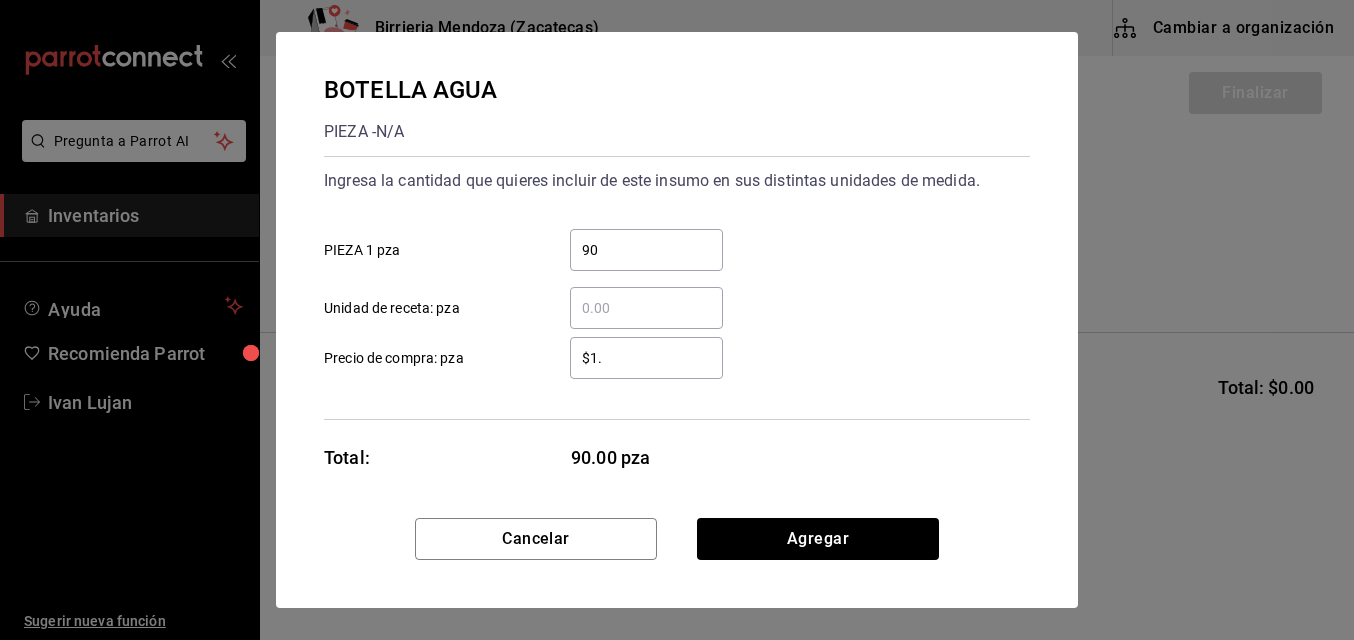 type on "$1" 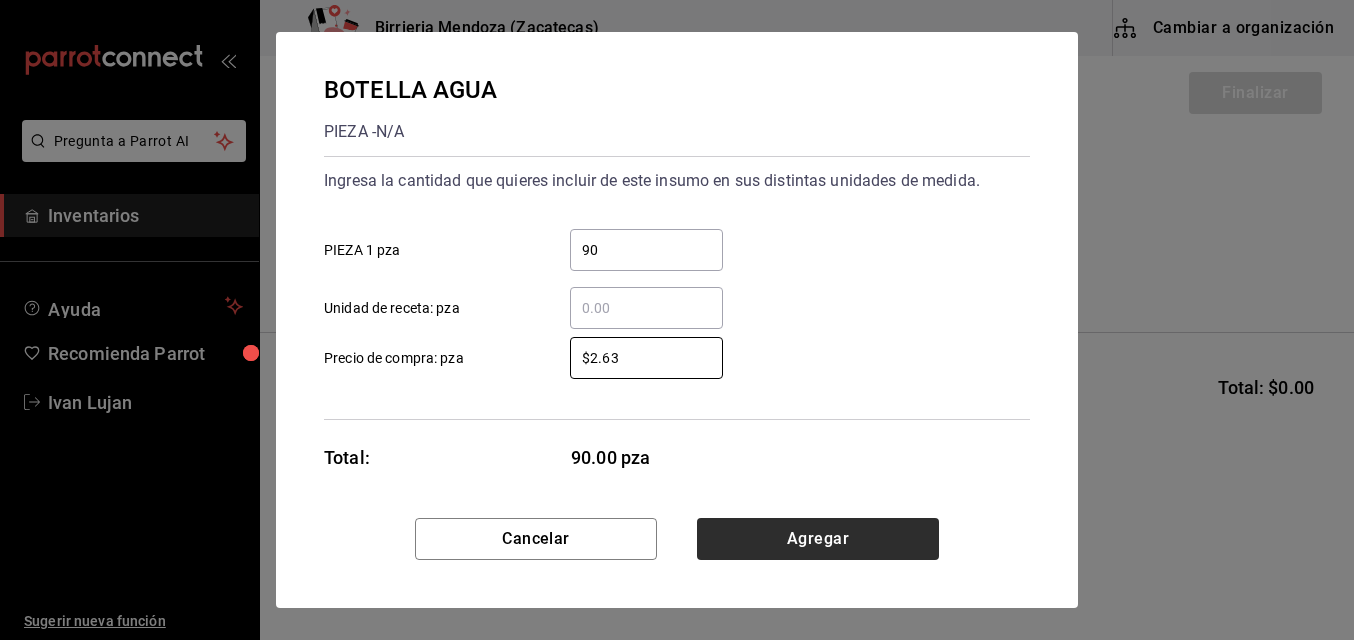 type on "$2.63" 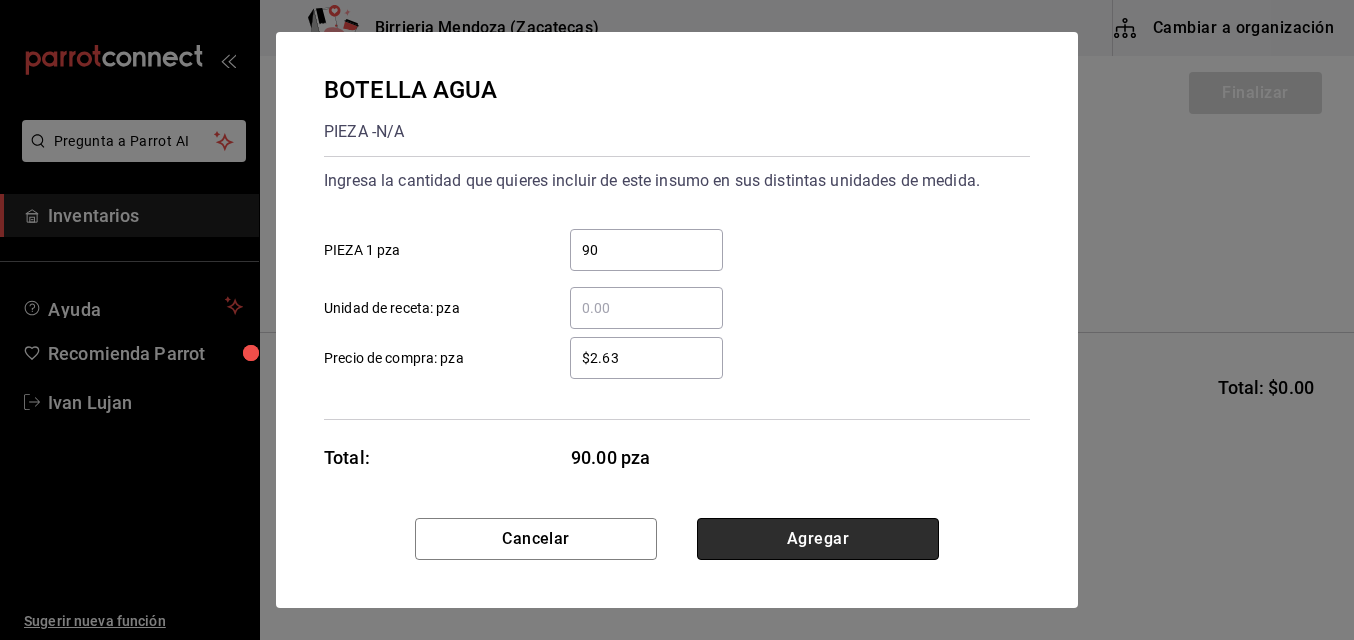 click on "Agregar" at bounding box center [818, 539] 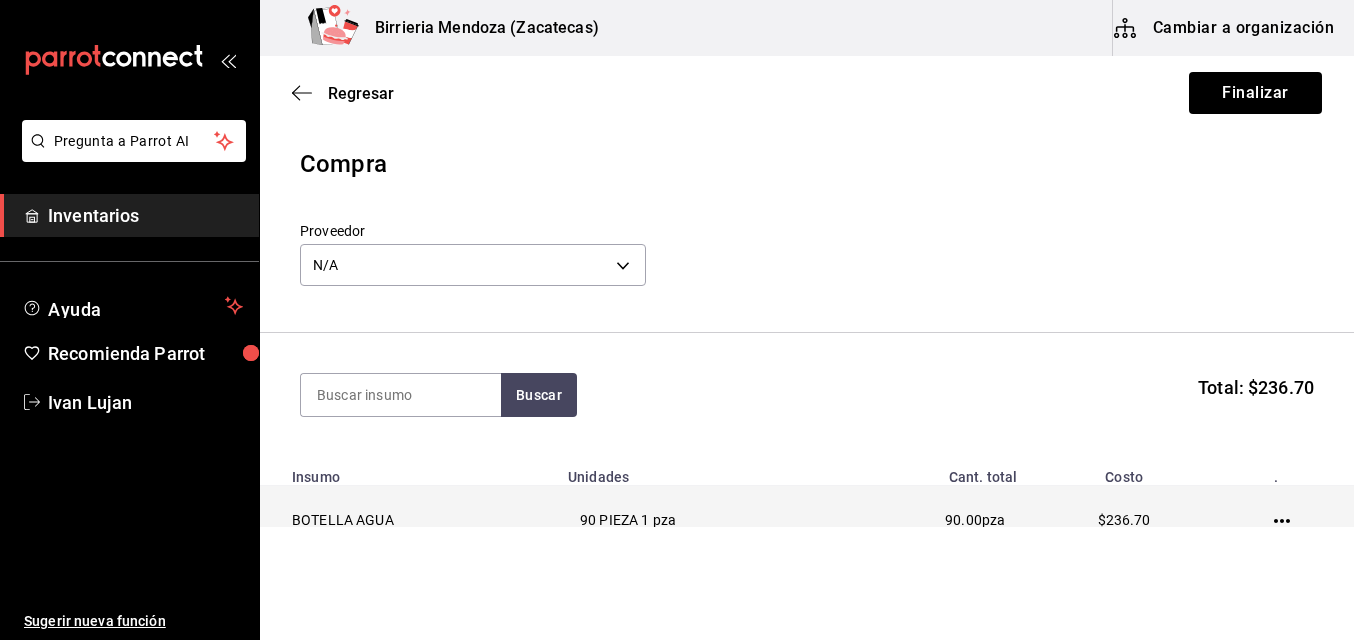 click 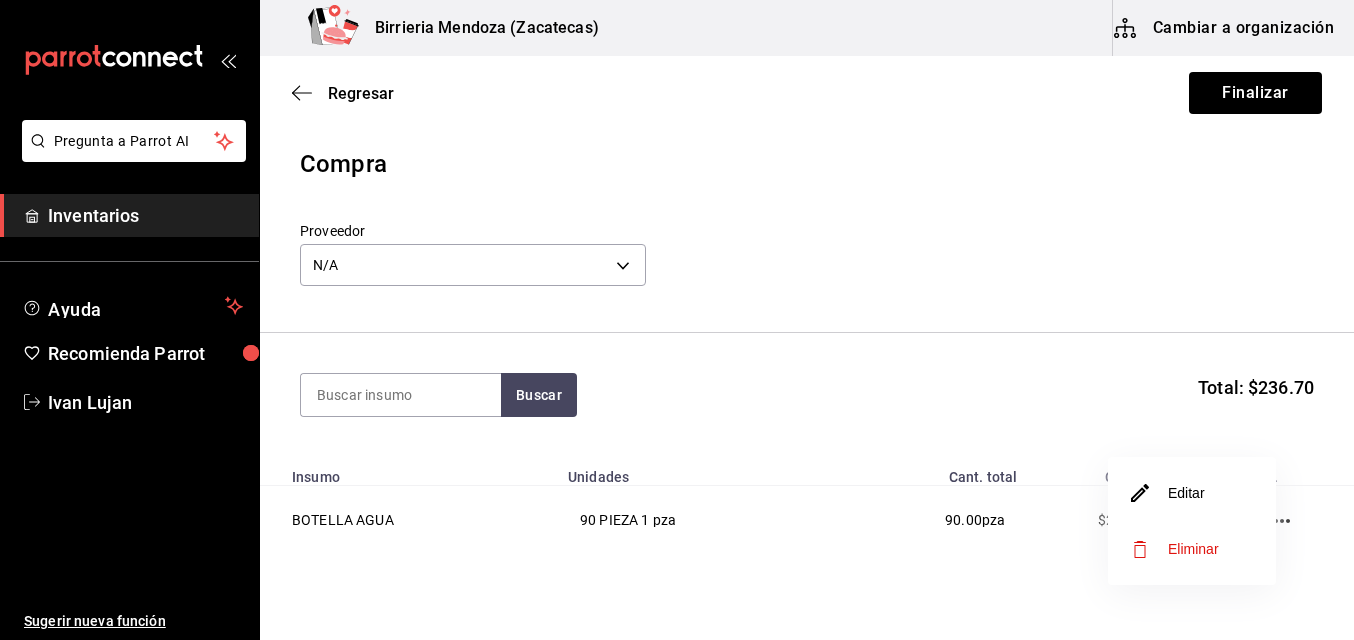 click on "Editar" at bounding box center [1192, 493] 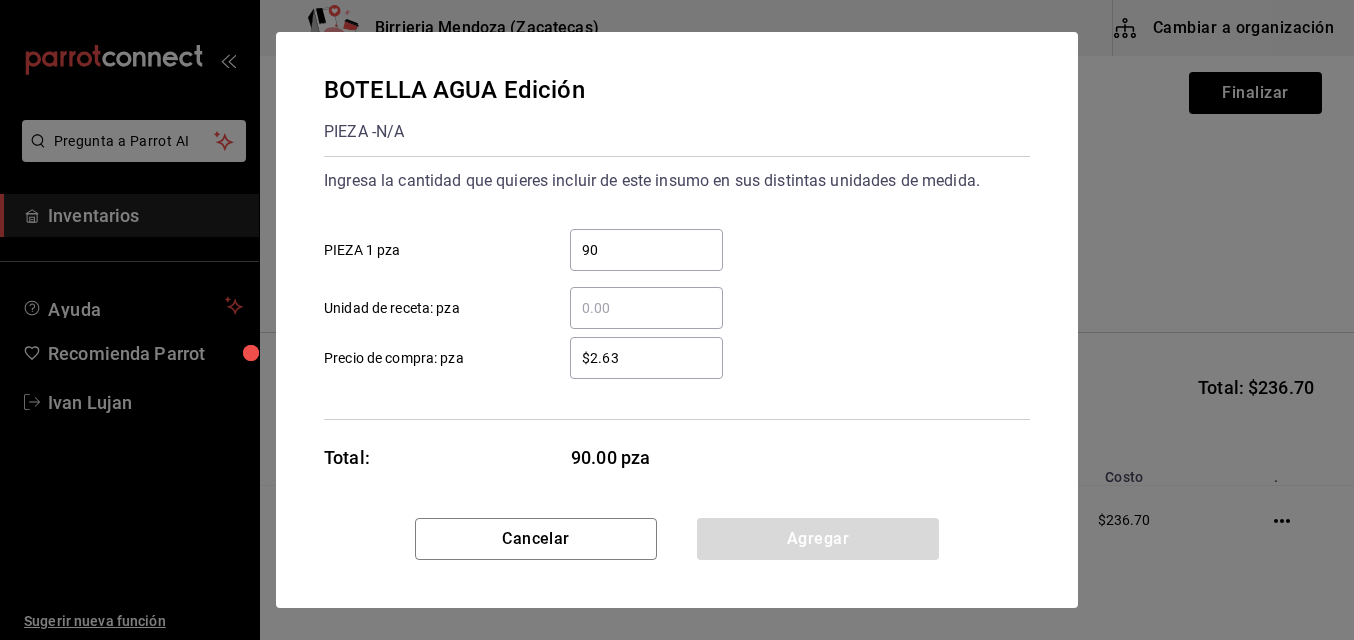 scroll, scrollTop: 2, scrollLeft: 0, axis: vertical 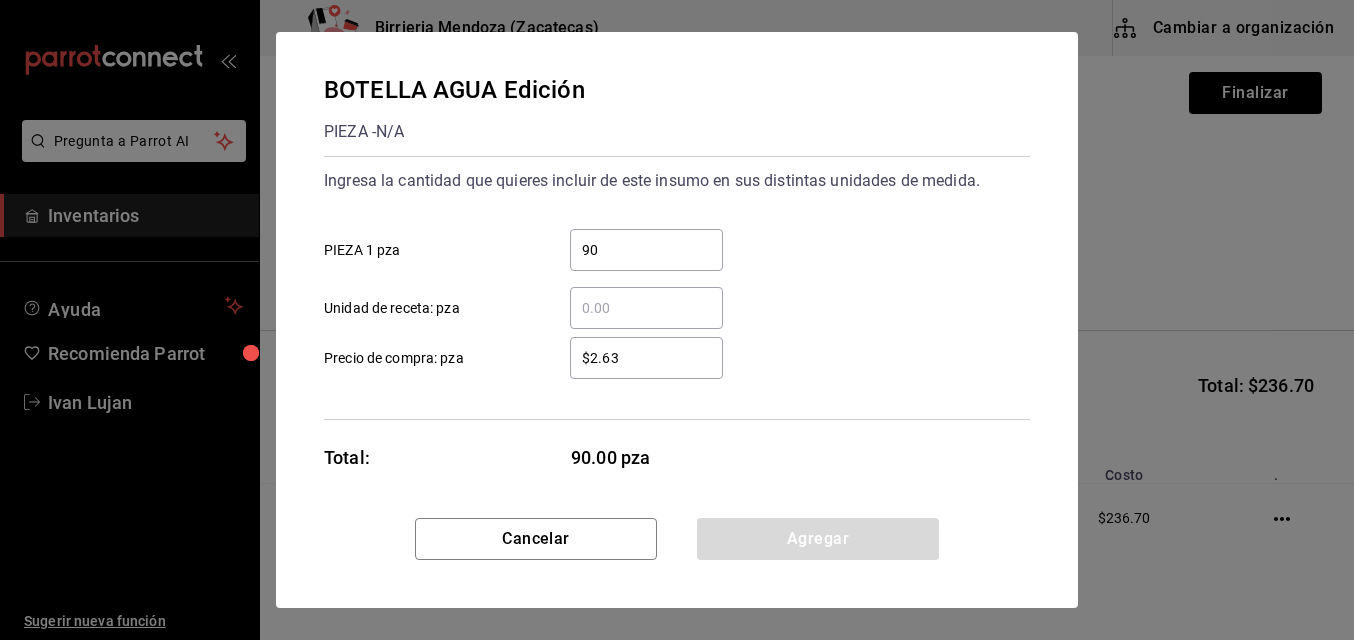 click on "$2.63" at bounding box center (646, 358) 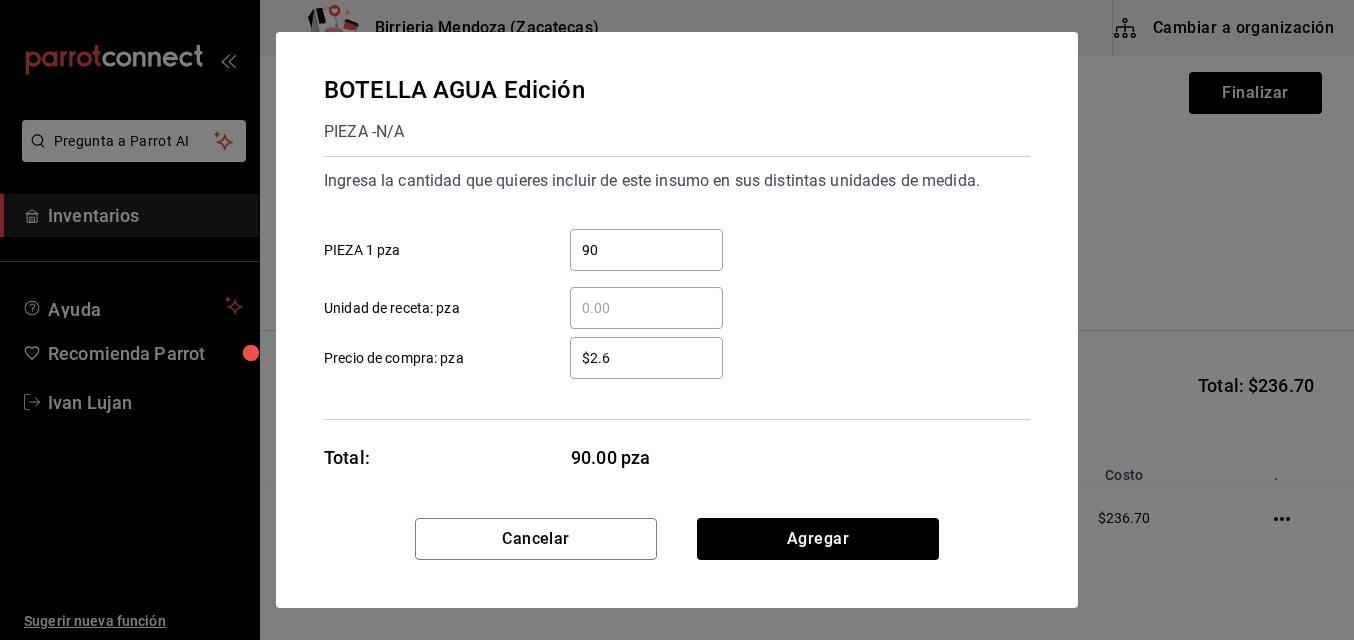 type on "$2.64" 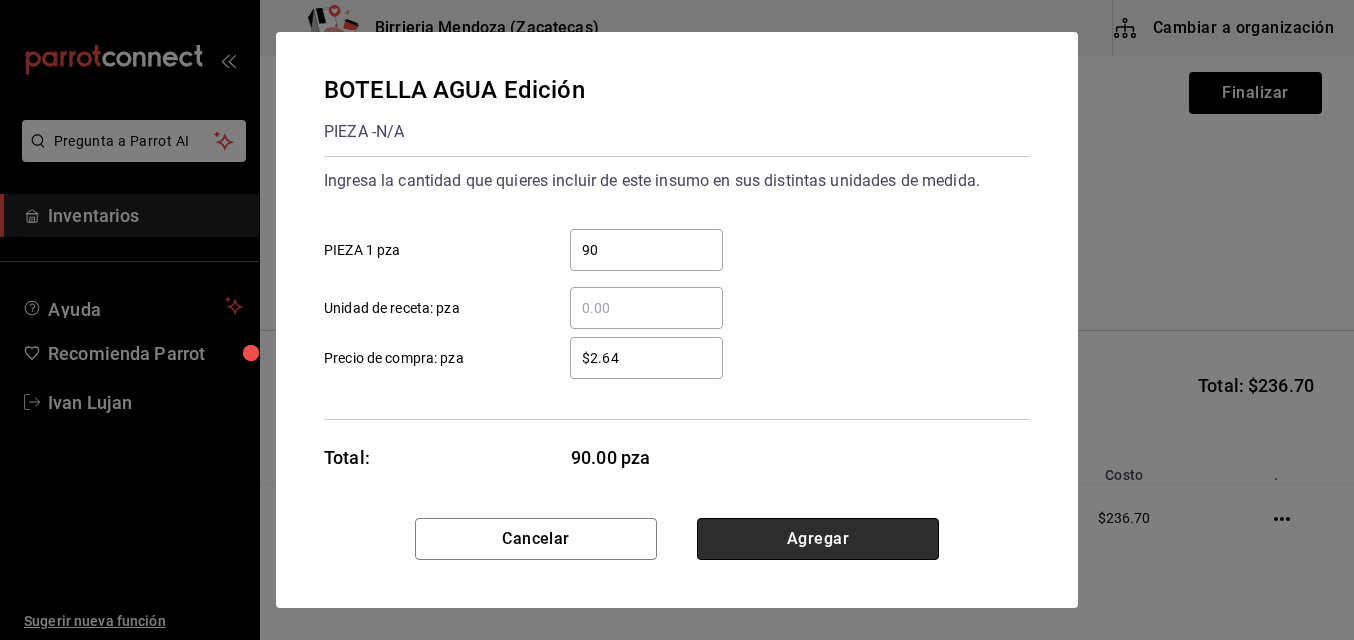 click on "Agregar" at bounding box center [818, 539] 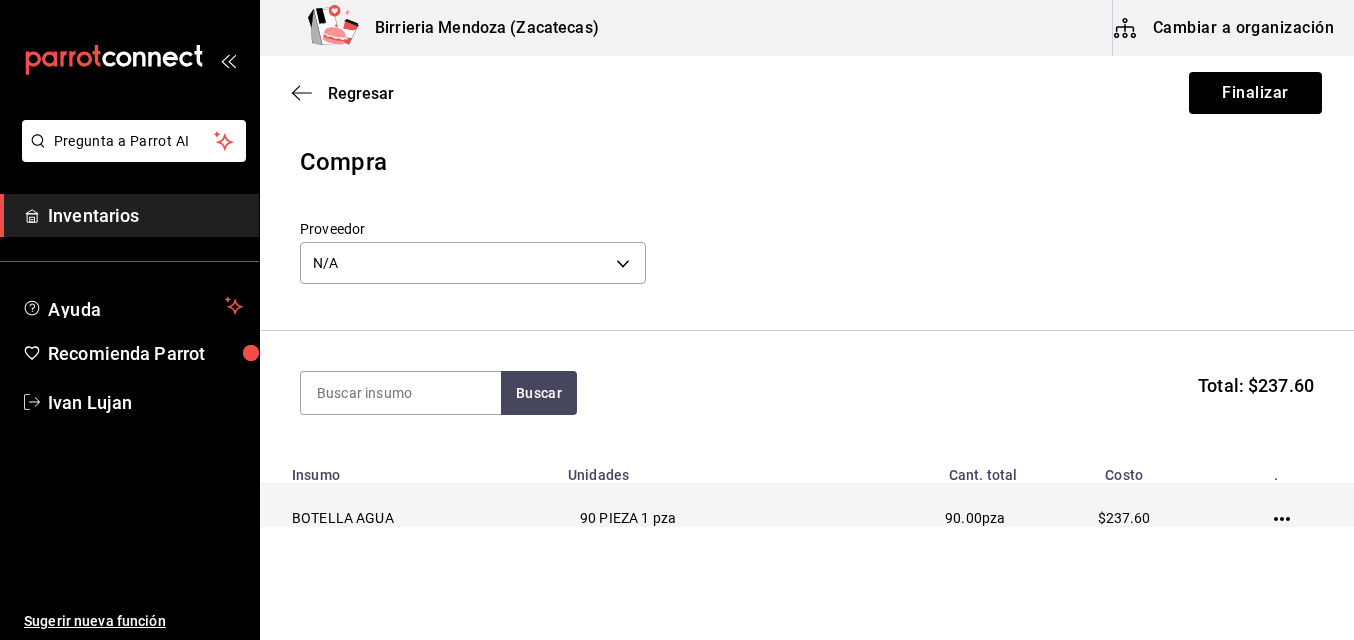 click 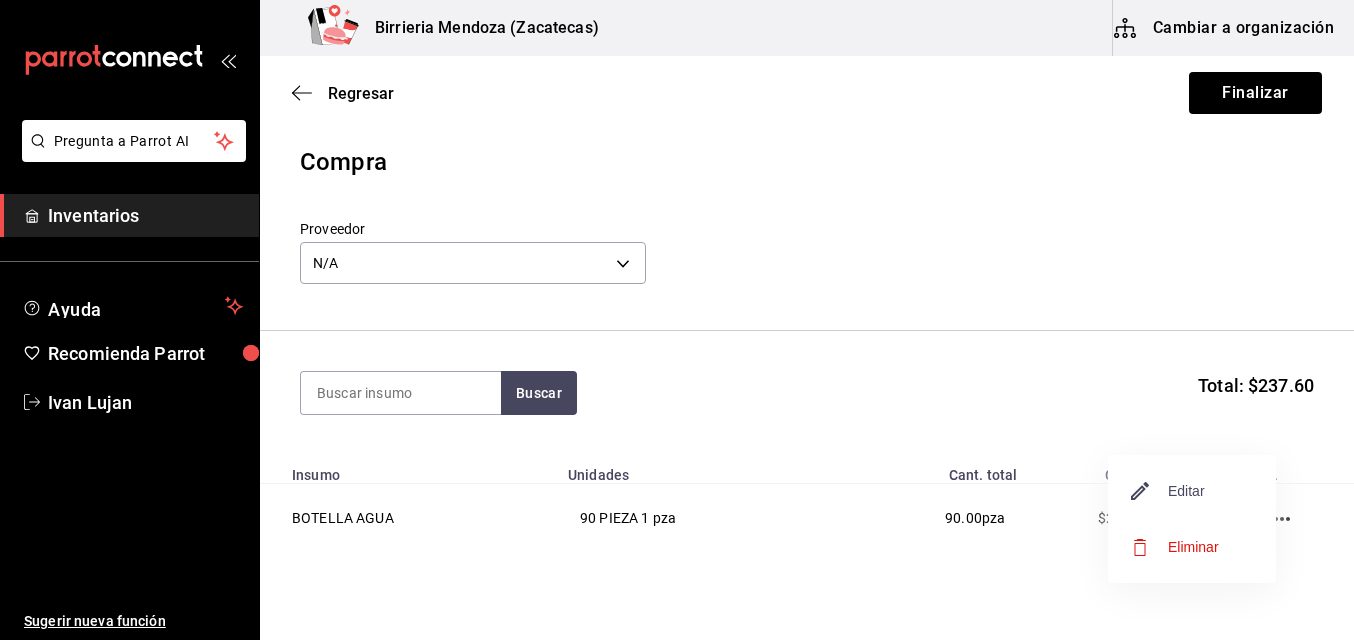 click on "Editar" at bounding box center [1168, 491] 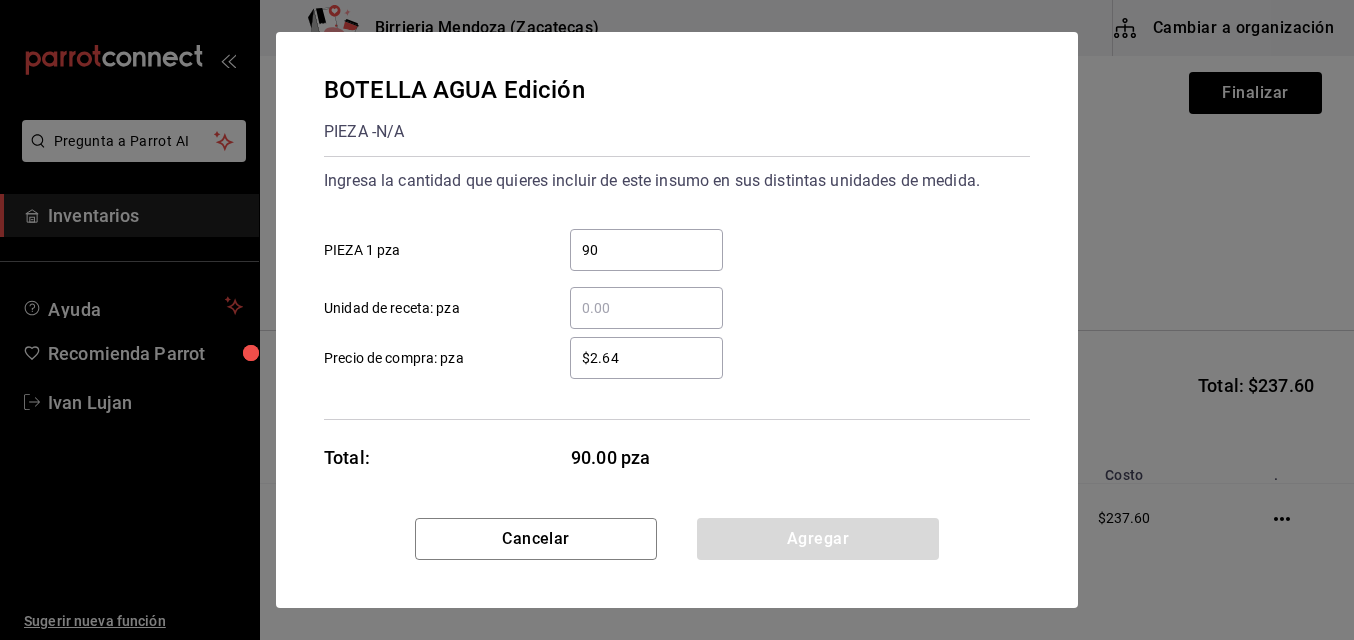 click on "$2.64" at bounding box center (646, 358) 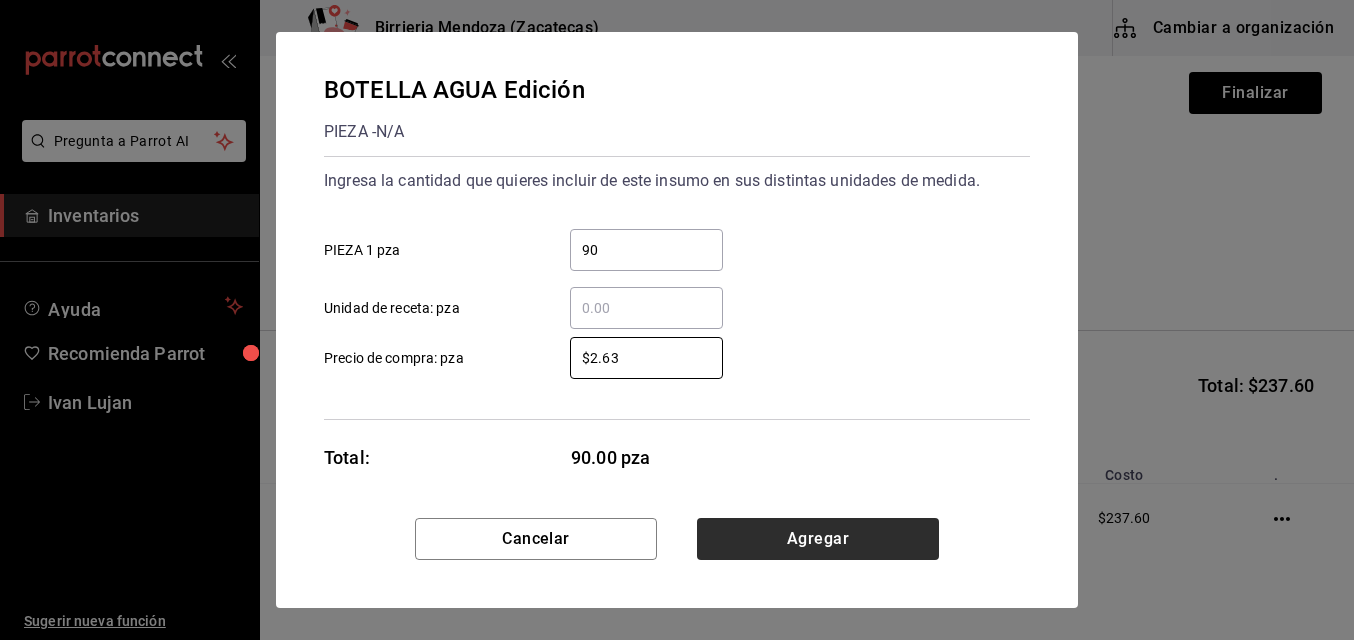type on "$2.63" 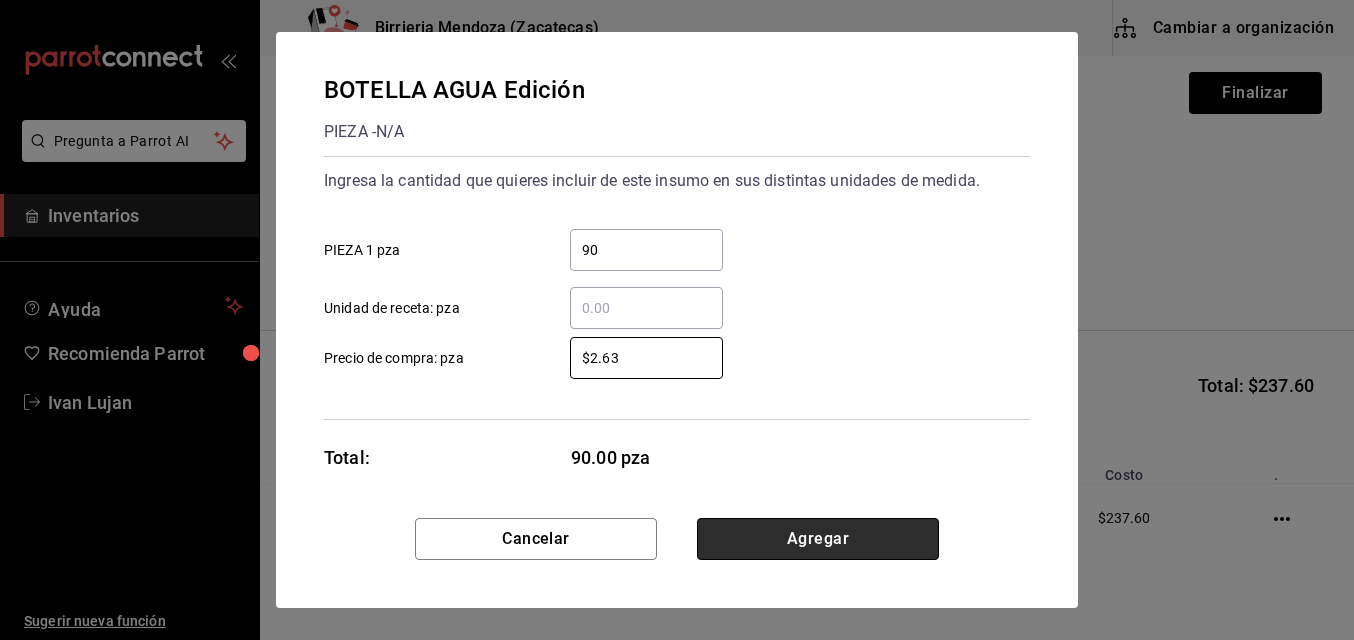 click on "Agregar" at bounding box center [818, 539] 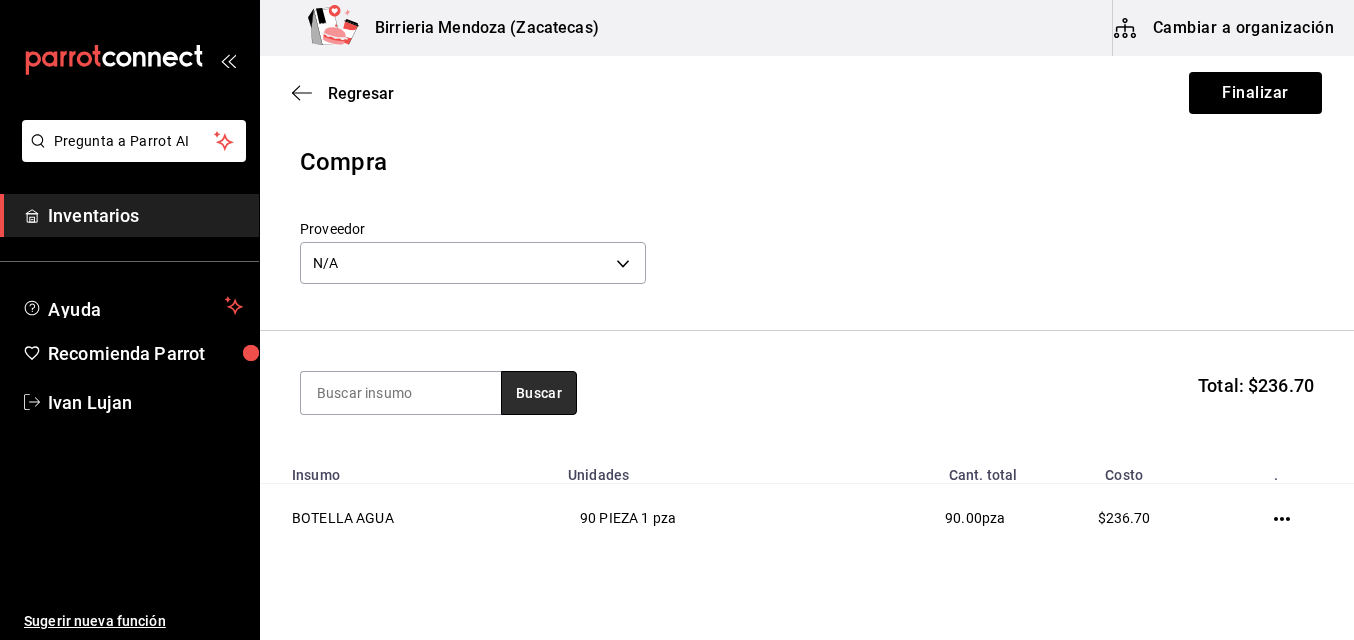 click on "Buscar" at bounding box center (539, 393) 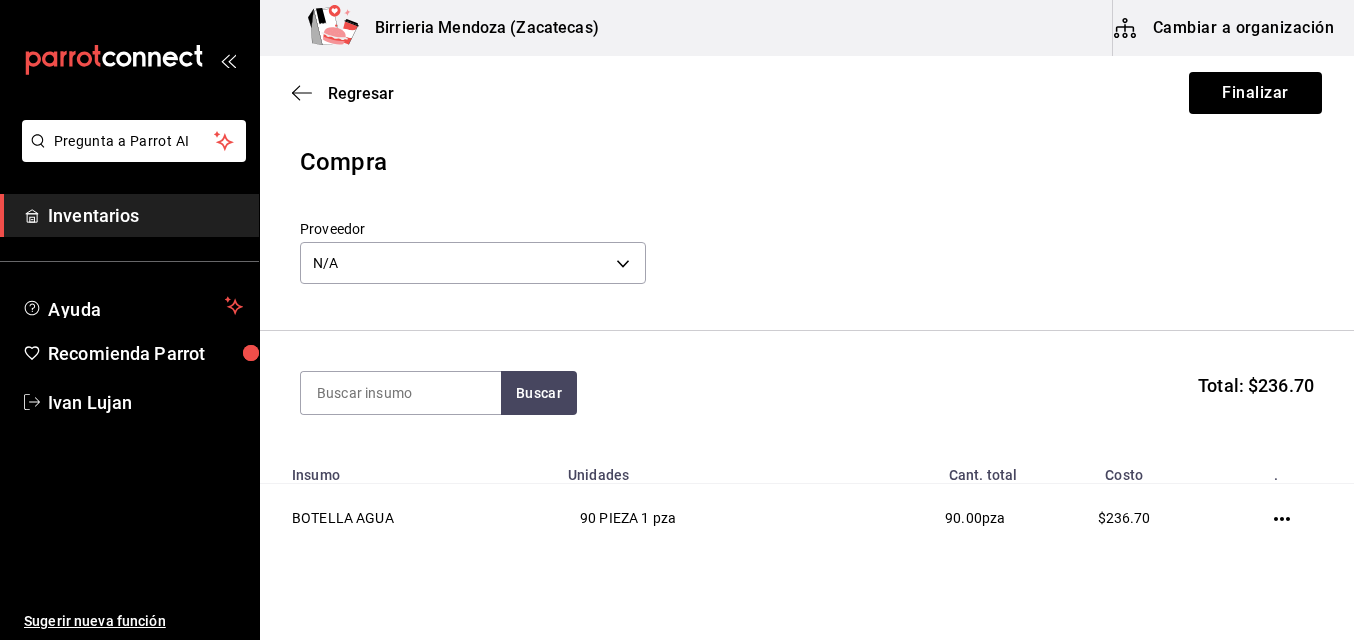 click on "Buscar Total: $236.70" at bounding box center [807, 393] 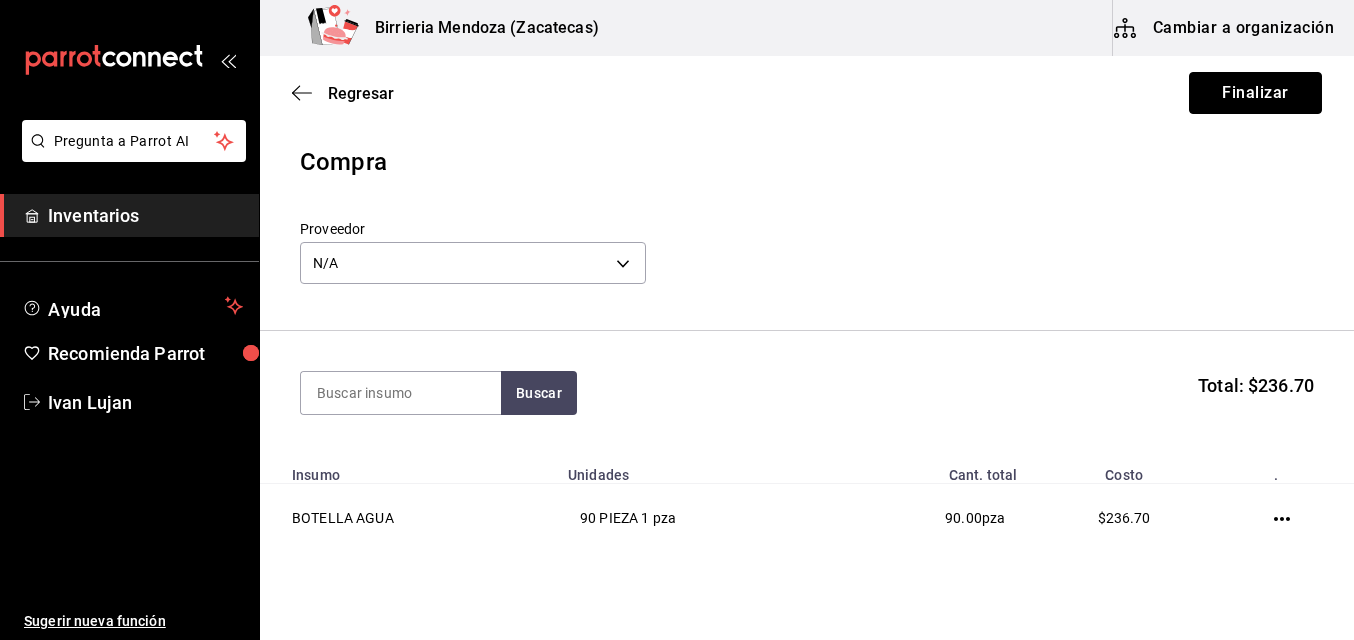 drag, startPoint x: 1259, startPoint y: 93, endPoint x: 995, endPoint y: 191, distance: 281.60257 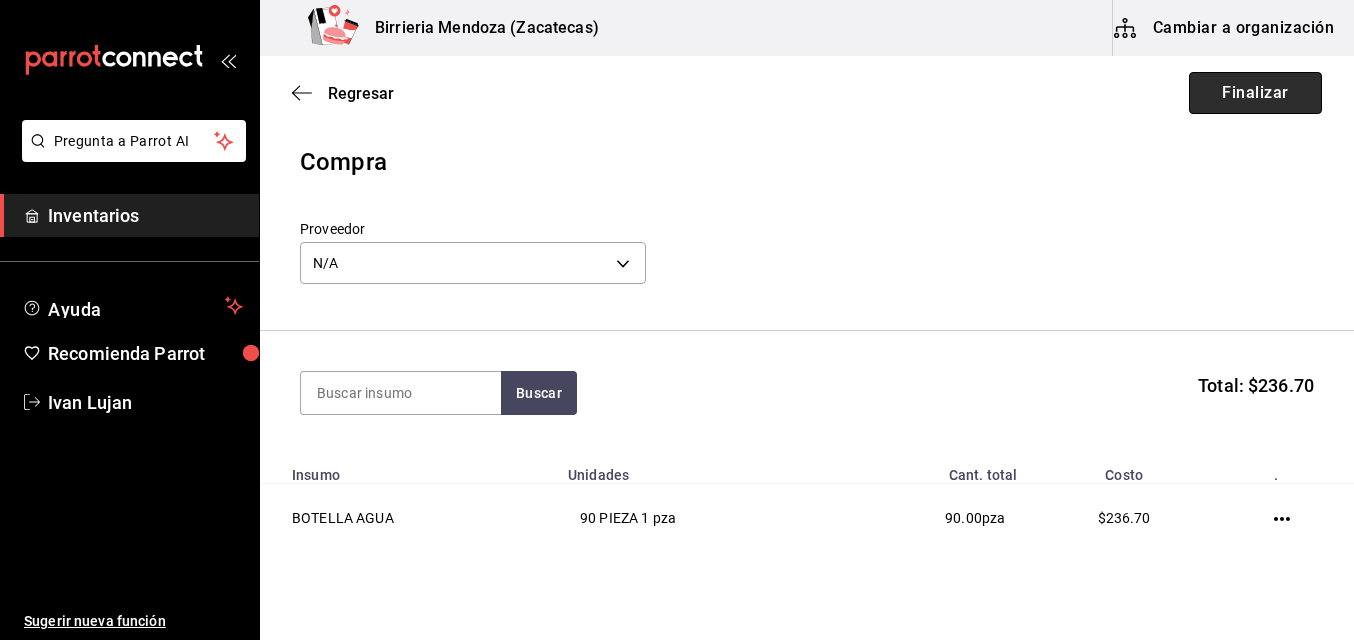 click on "Finalizar" at bounding box center [1255, 93] 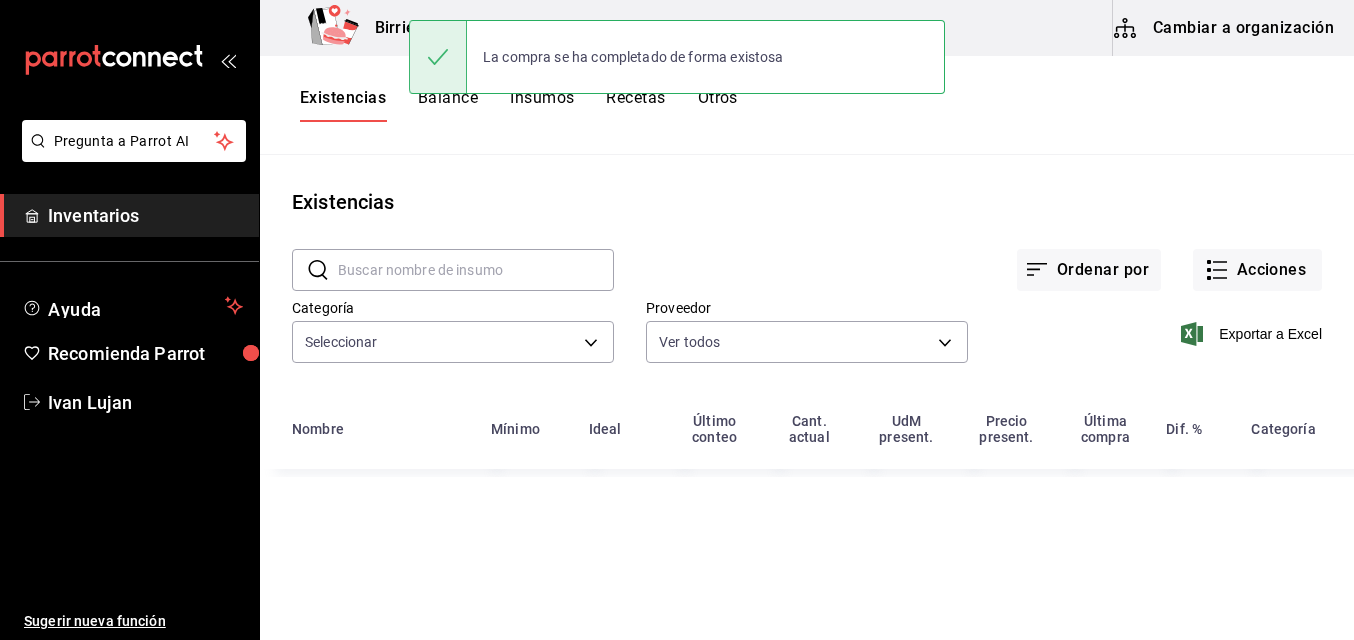 type on "9f1475d1-f46d-4cd7-b512-abe5d833bb75,f5217d7b-3010-4b74-99d5-3f69a0f083de,4ff65864-0862-4bdd-8ed1-a9048bd906c5,e6bc060a-2ad9-4666-889f-7079637271f1,ccf6f270-7856-47b8-878f-eac292fdd961,07bcac53-6a08-40e8-a6ba-3d06f5ae17d5,cc78b49f-794d-4abc-96d6-6ad22da9a61e,be901a98-147a-49e7-a0c0-40943da55557,d5606fae-6ca2-434a-8573-92e9fc0ad571,ec1073d0-eb6e-455f-bca3-03989c284c64,95160941-27d0-4bd5-8722-61e4eb70a1ec,2a55c830-8a5c-4221-9c74-a5743a6edde6,01921651-932e-4853-9623-1081fef52038,f862ff32-e39e-4f97-a691-92da34bf3f4c" 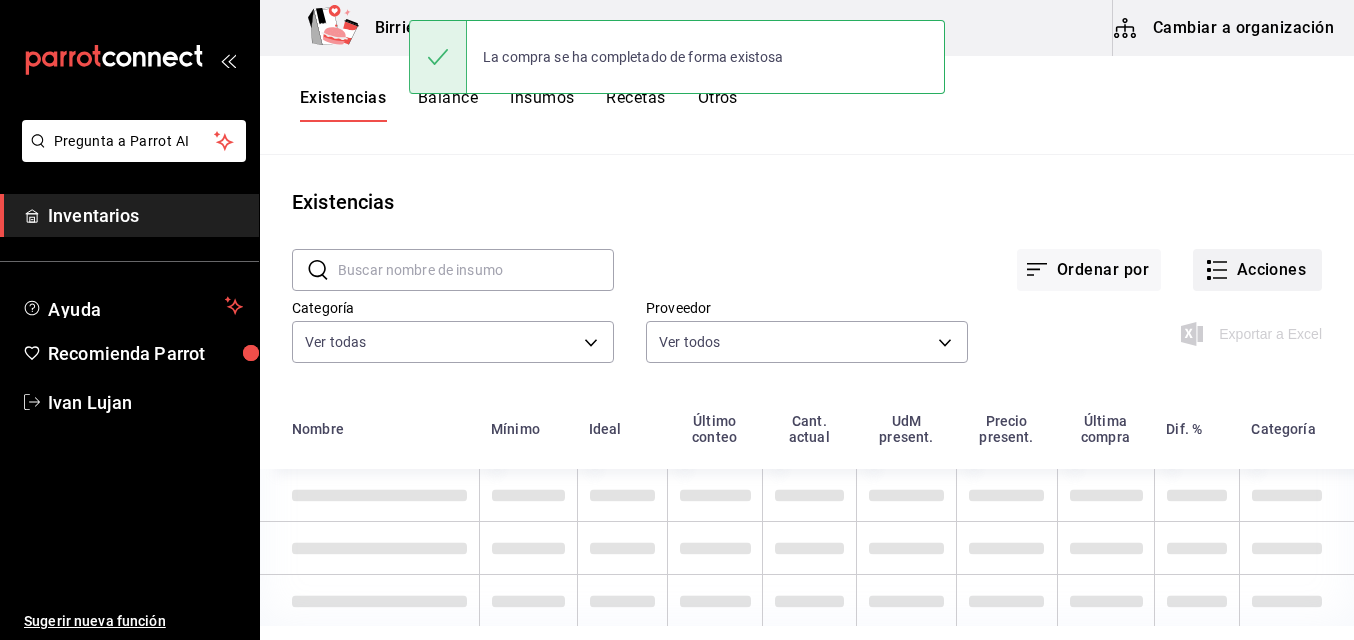 click on "Acciones" at bounding box center (1257, 270) 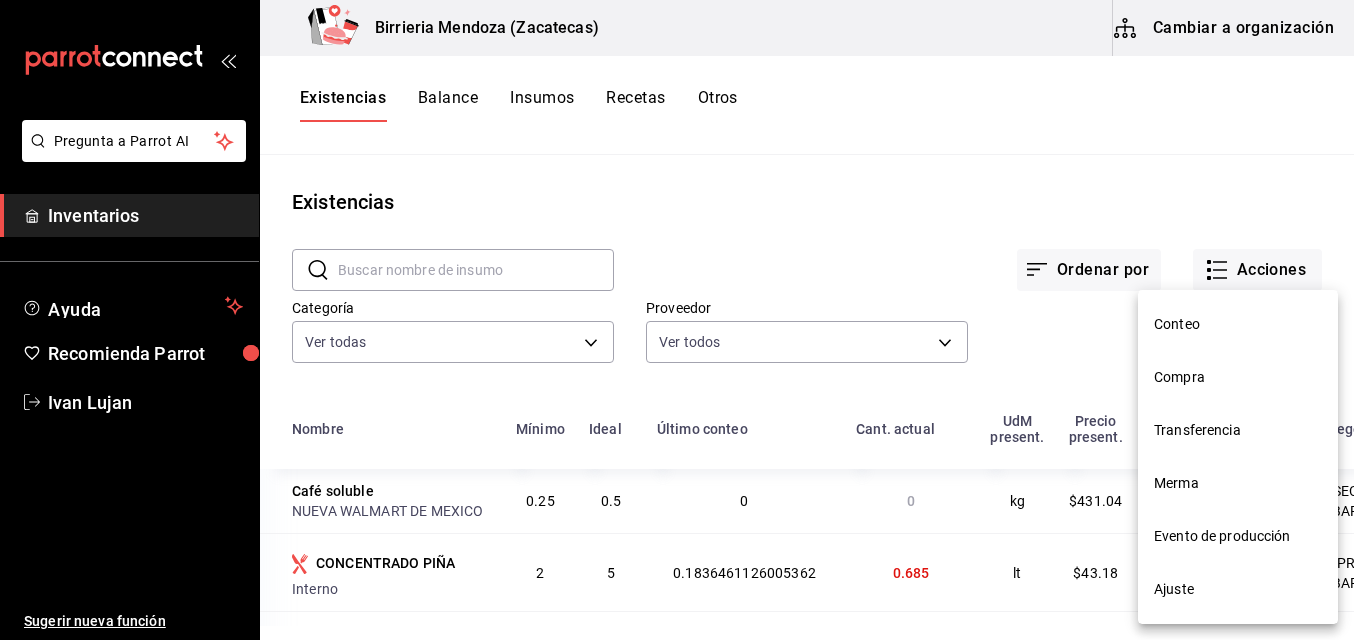click on "Compra" at bounding box center [1238, 377] 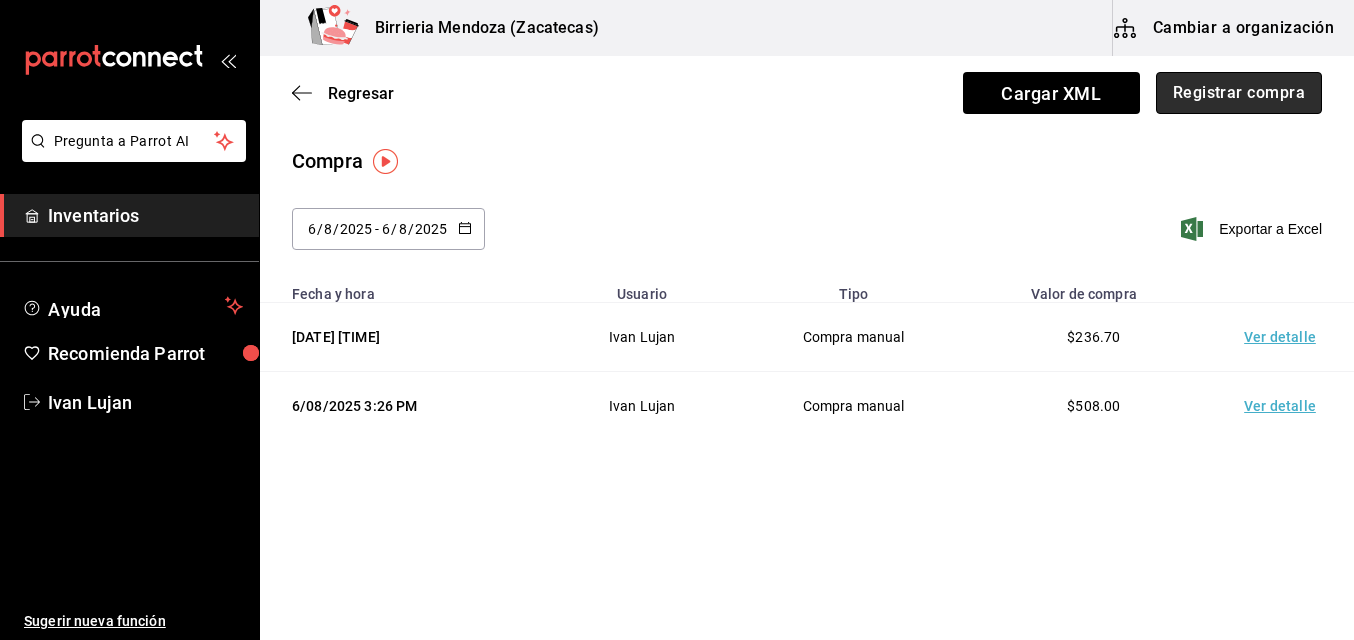 click on "Registrar compra" at bounding box center [1239, 93] 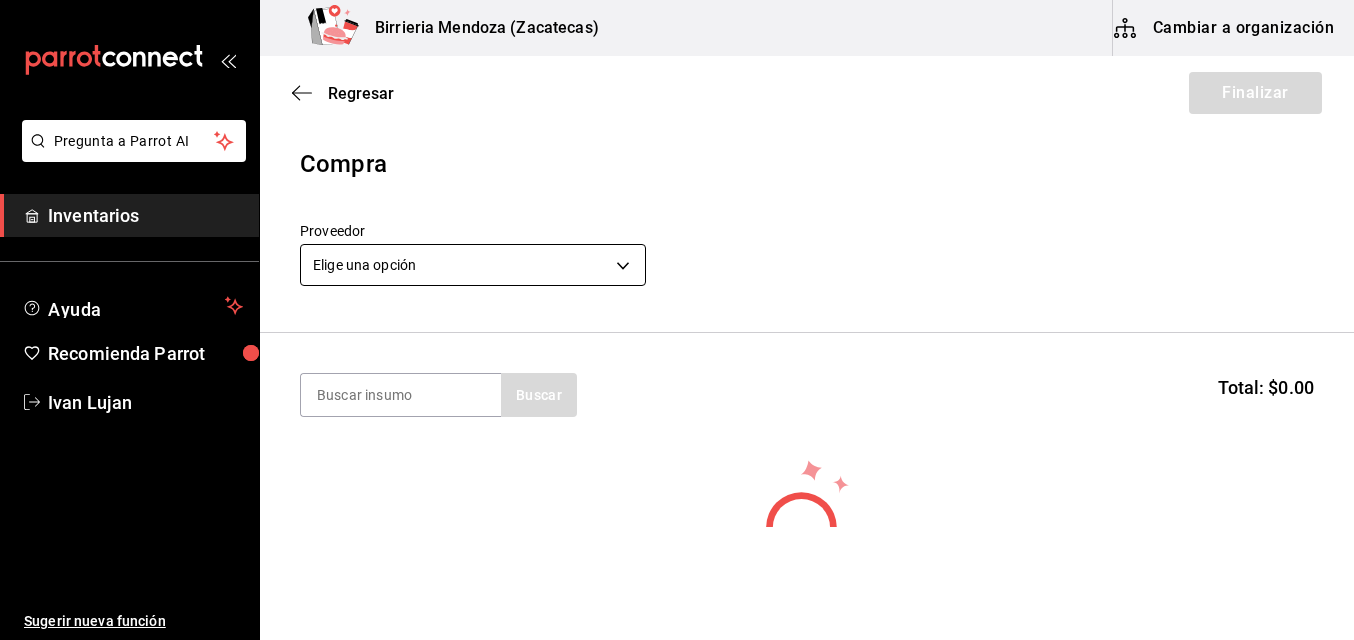 click on "Pregunta a Parrot AI Inventarios   Ayuda Recomienda Parrot   [PERSON]   Sugerir nueva función   Birrieria Mendoza (Zacatecas) Cambiar a organización Regresar Finalizar Compra Proveedor Elige una opción default Buscar Total: $0.00 No hay insumos a mostrar. Busca un insumo para agregarlo a la lista GANA 1 MES GRATIS EN TU SUSCRIPCIÓN AQUÍ ¿Recuerdas cómo empezó tu restaurante?
Hoy puedes ayudar a un colega a tener el mismo cambio que tú viviste.
Recomienda Parrot directamente desde tu Portal Administrador.
Es fácil y rápido.
🎁 Por cada restaurante que se una, ganas 1 mes gratis. Ver video tutorial Ir a video Pregunta a Parrot AI Inventarios   Ayuda Recomienda Parrot   [PERSON]   Sugerir nueva función   Editar Eliminar Visitar centro de ayuda ([PHONE]) [EMAIL] Visitar centro de ayuda ([PHONE]) [EMAIL]" at bounding box center [677, 263] 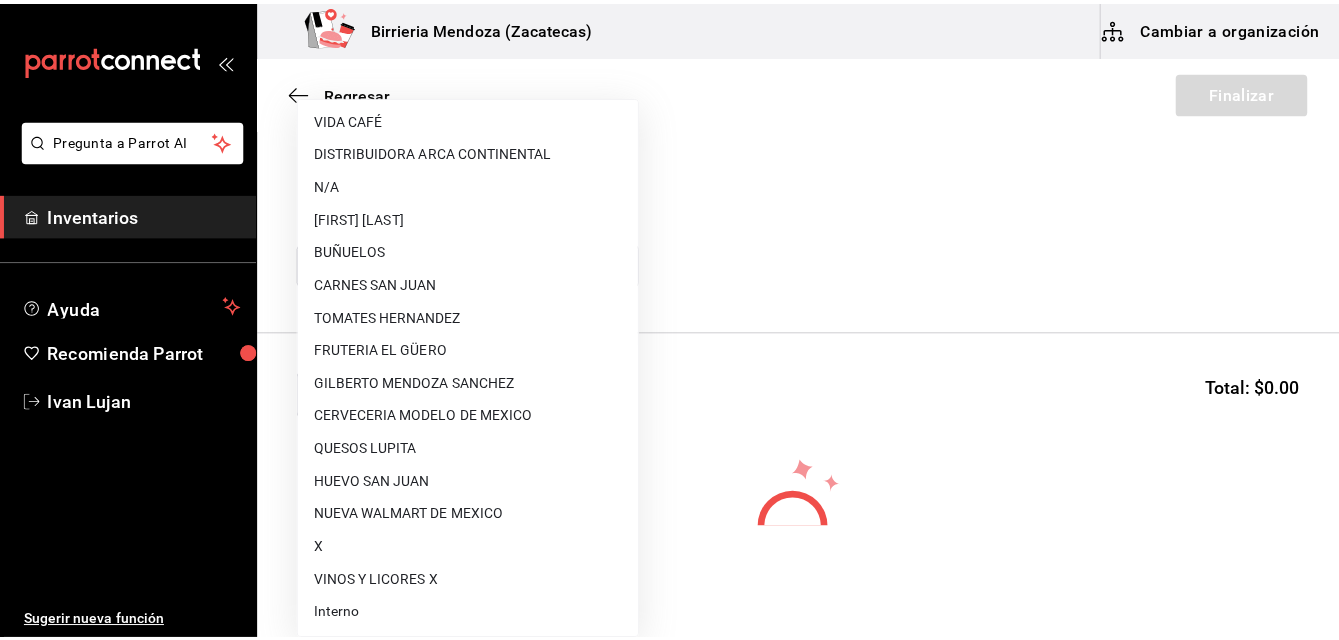 scroll, scrollTop: 264, scrollLeft: 0, axis: vertical 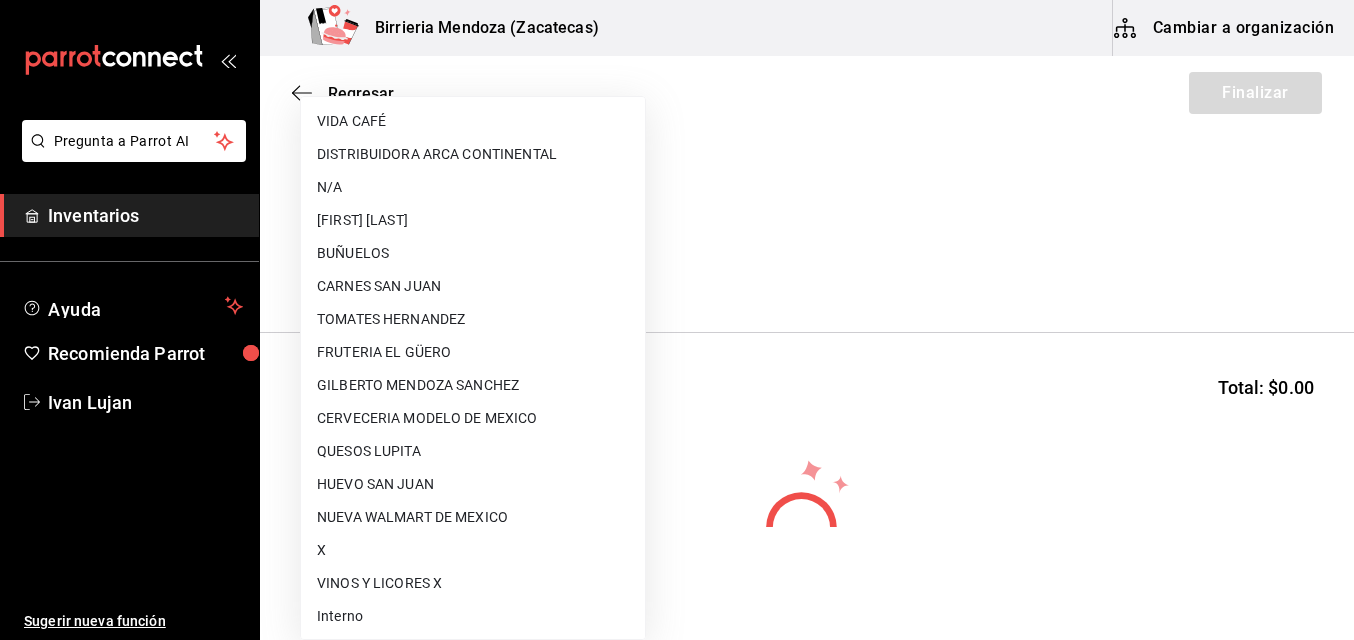 click on "NUEVA WALMART DE MEXICO" at bounding box center (473, 517) 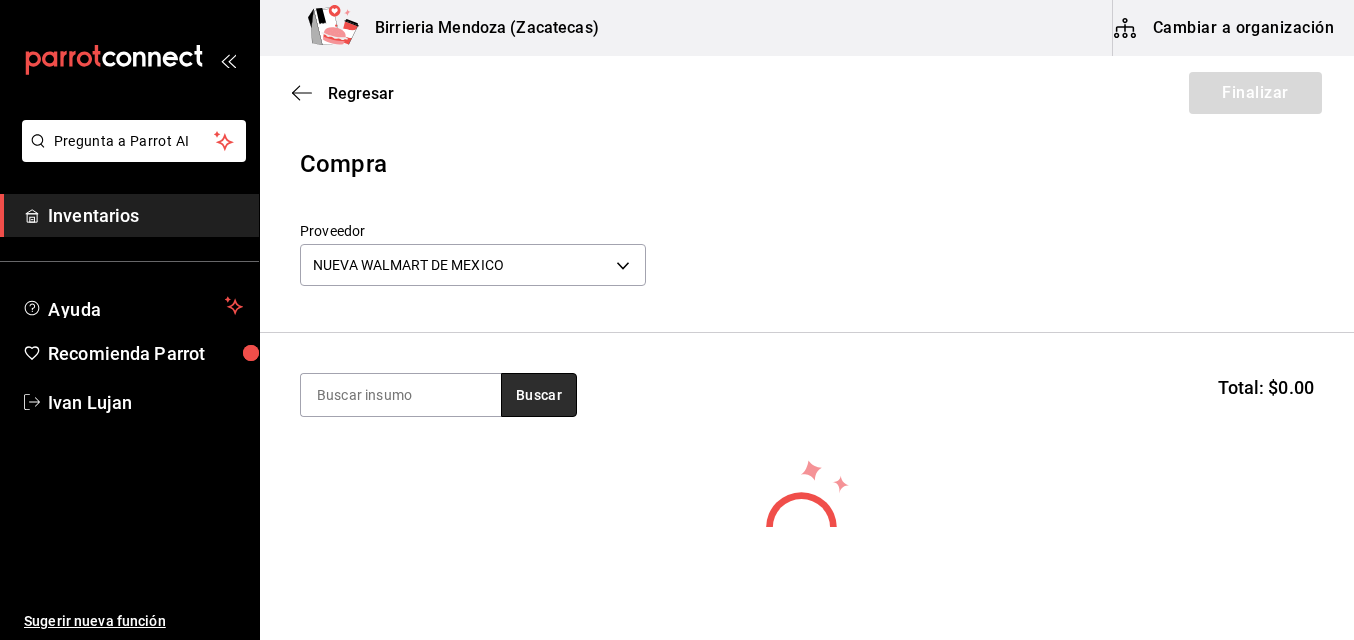 click on "Buscar" at bounding box center [539, 395] 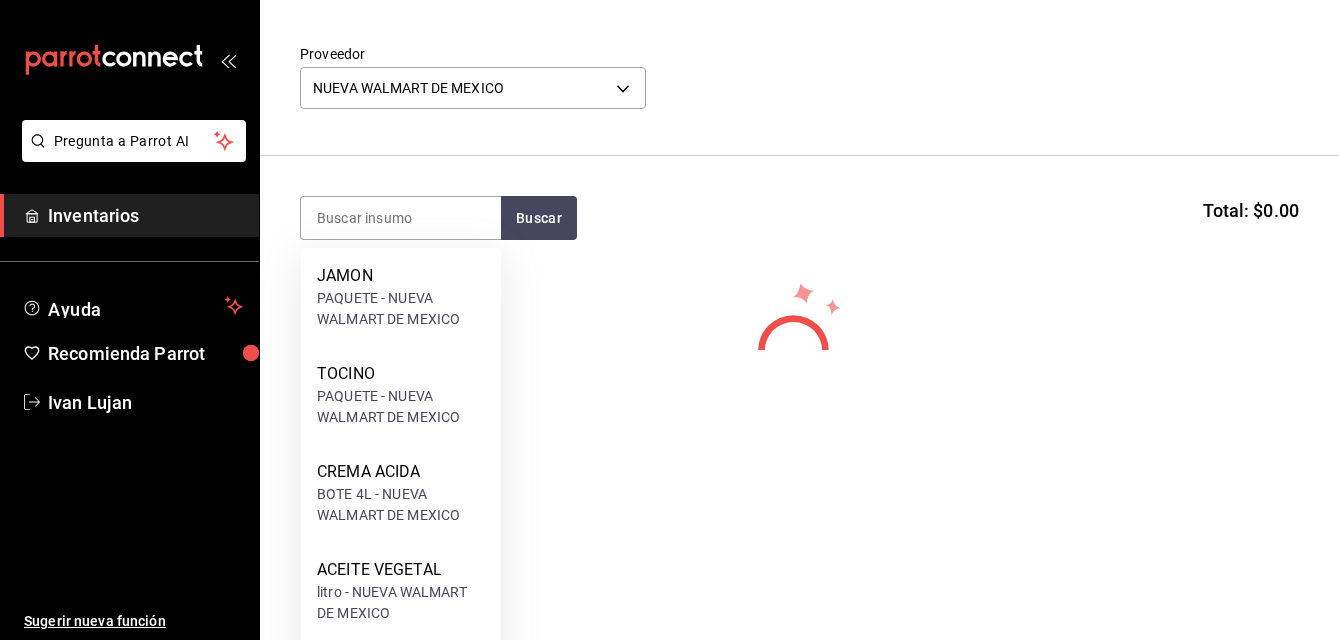 scroll, scrollTop: 134, scrollLeft: 0, axis: vertical 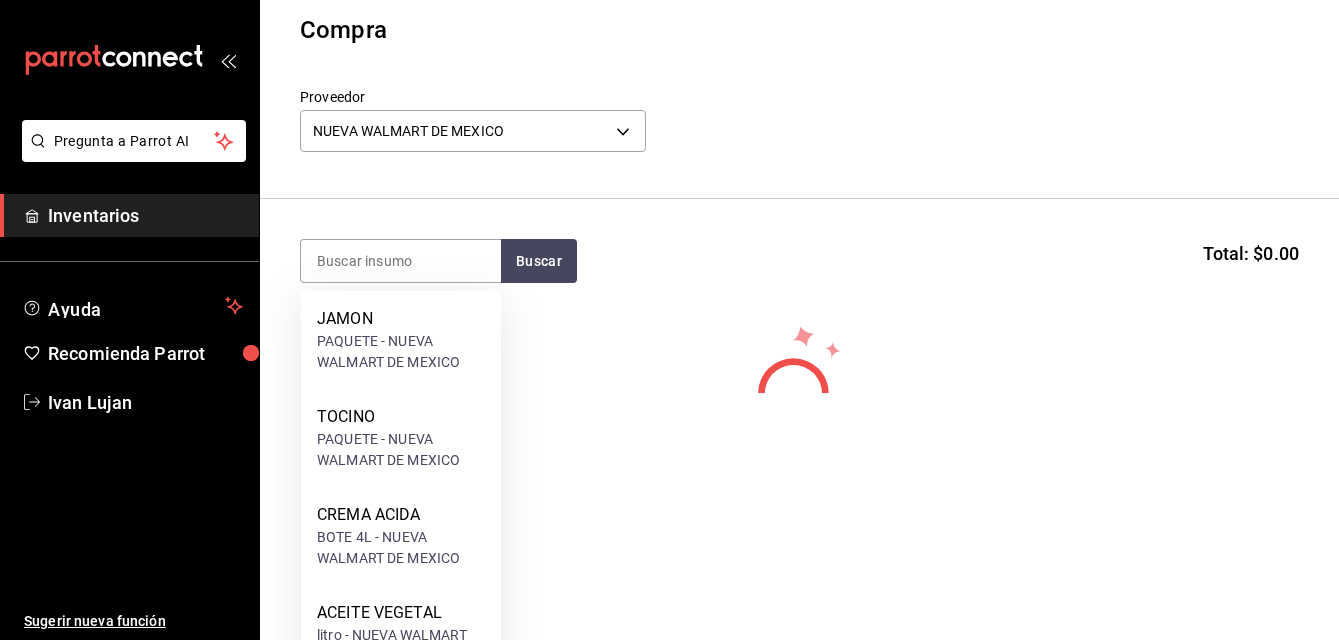 click on "Pregunta a Parrot AI Inventarios   Ayuda Recomienda Parrot   [PERSON]   Sugerir nueva función   Birrieria Mendoza (Zacatecas) Cambiar a organización Regresar Finalizar Compra Proveedor NUEVA WAL MART DE MEXICO [UUID] Buscar Total: $0.00 No hay insumos a mostrar. Busca un insumo para agregarlo a la lista GANA 1 MES GRATIS EN TU SUSCRIPCIÓN AQUÍ ¿Recuerdas cómo empezó tu restaurante?
Hoy puedes ayudar a un colega a tener el mismo cambio que tú viviste.
Recomienda Parrot directamente desde tu Portal Administrador.
Es fácil y rápido.
🎁 Por cada restaurante que se una, ganas 1 mes gratis. Ver video tutorial Ir a video Pregunta a Parrot AI Inventarios   Ayuda Recomienda Parrot   [PERSON]   Sugerir nueva función   Editar Eliminar Visitar centro de ayuda ([PHONE]) [EMAIL] Visitar centro de ayuda ([PHONE]) [EMAIL] JAMON PAQUETE - NUEVA WALMART DE MEXICO TOCINO PAQUETE - NUEVA WALMART DE MEXICO CREMA ACIDA ACEITE VEGETAL" at bounding box center (669, 129) 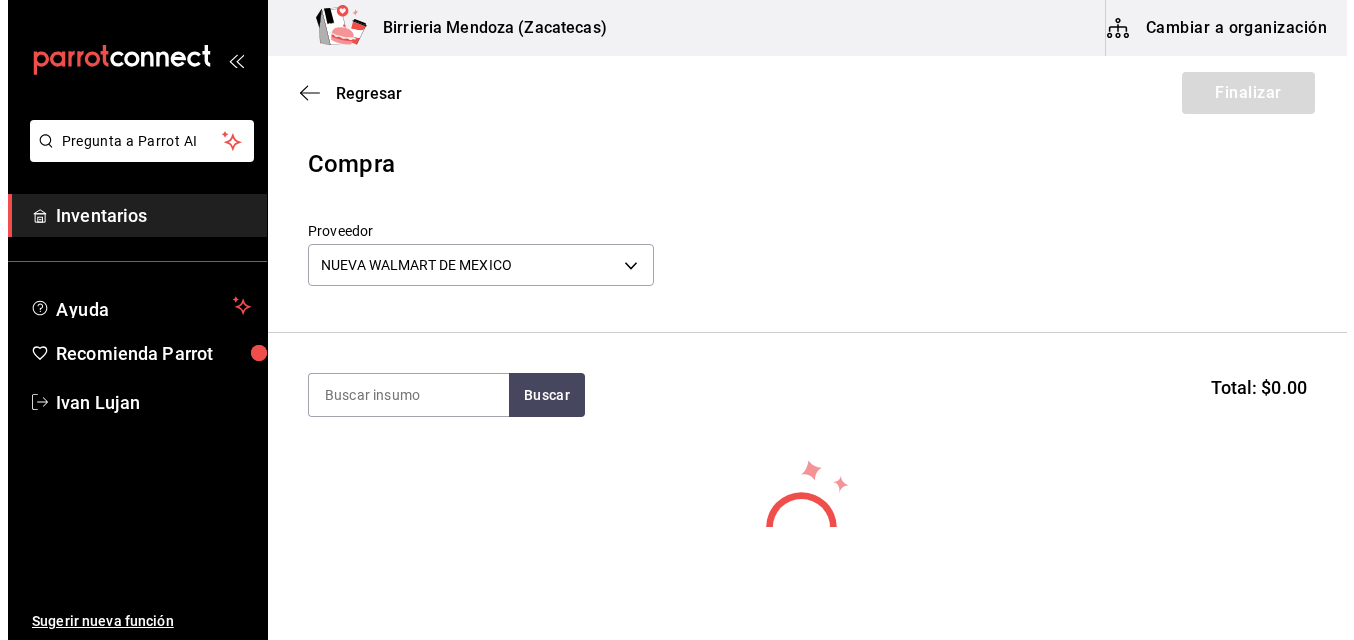 scroll, scrollTop: 0, scrollLeft: 0, axis: both 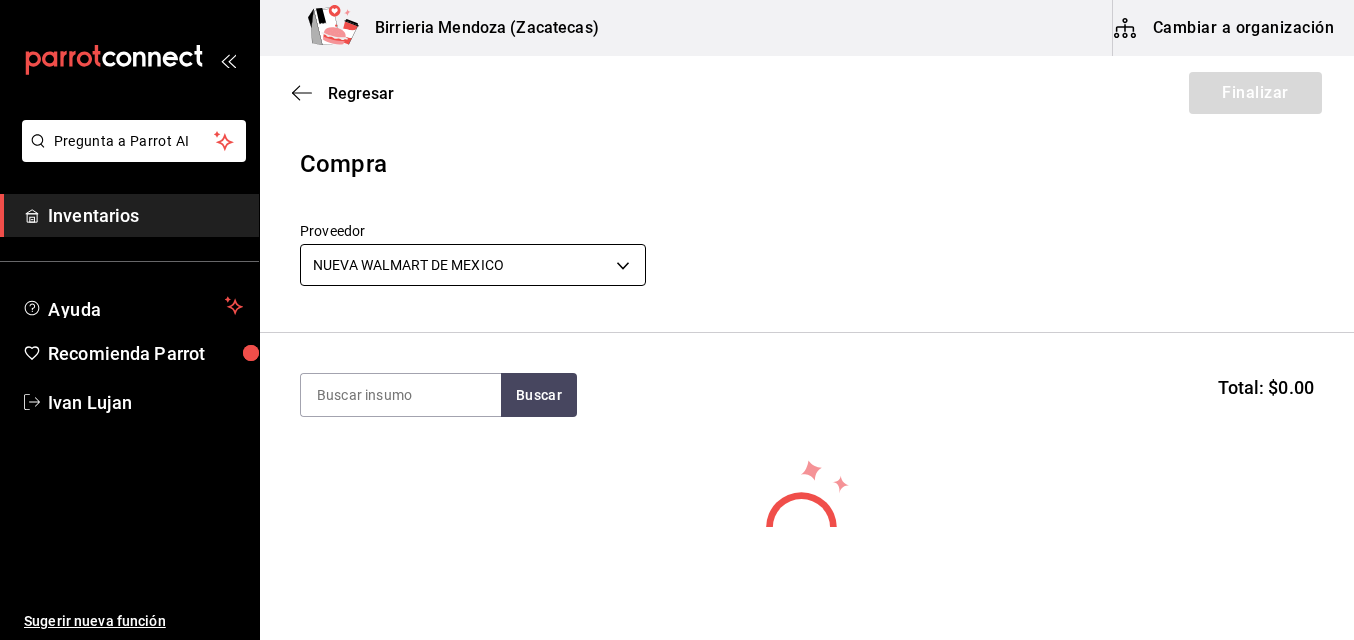 click on "Pregunta a Parrot AI Inventarios   Ayuda Recomienda Parrot   [PERSON]   Sugerir nueva función   Birrieria Mendoza (Zacatecas) Cambiar a organización Regresar Finalizar Compra Proveedor NUEVA WAL MART DE MEXICO [UUID] Buscar Total: $0.00 No hay insumos a mostrar. Busca un insumo para agregarlo a la lista GANA 1 MES GRATIS EN TU SUSCRIPCIÓN AQUÍ ¿Recuerdas cómo empezó tu restaurante?
Hoy puedes ayudar a un colega a tener el mismo cambio que tú viviste.
Recomienda Parrot directamente desde tu Portal Administrador.
Es fácil y rápido.
🎁 Por cada restaurante que se una, ganas 1 mes gratis. Ver video tutorial Ir a video Pregunta a Parrot AI Inventarios   Ayuda Recomienda Parrot   [PERSON]   Sugerir nueva función   Editar Eliminar Visitar centro de ayuda ([PHONE]) [EMAIL] Visitar centro de ayuda ([PHONE]) [EMAIL]" at bounding box center (677, 263) 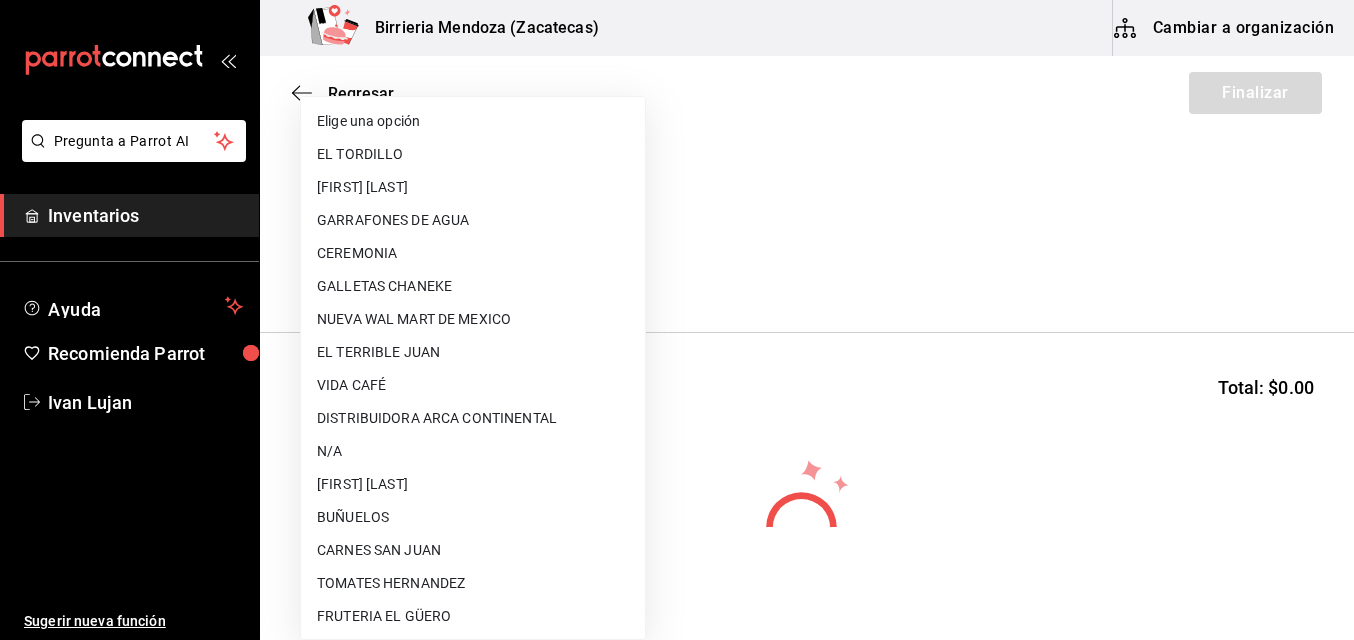 scroll, scrollTop: 266, scrollLeft: 0, axis: vertical 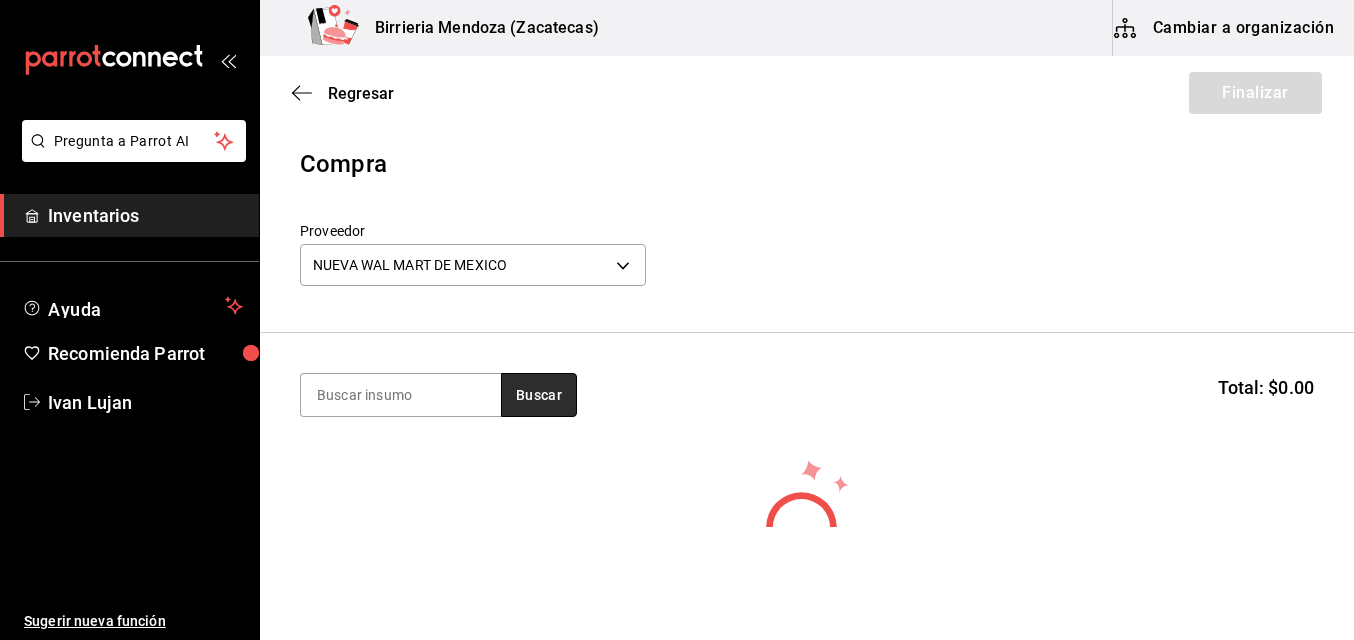 click on "Buscar" at bounding box center (539, 395) 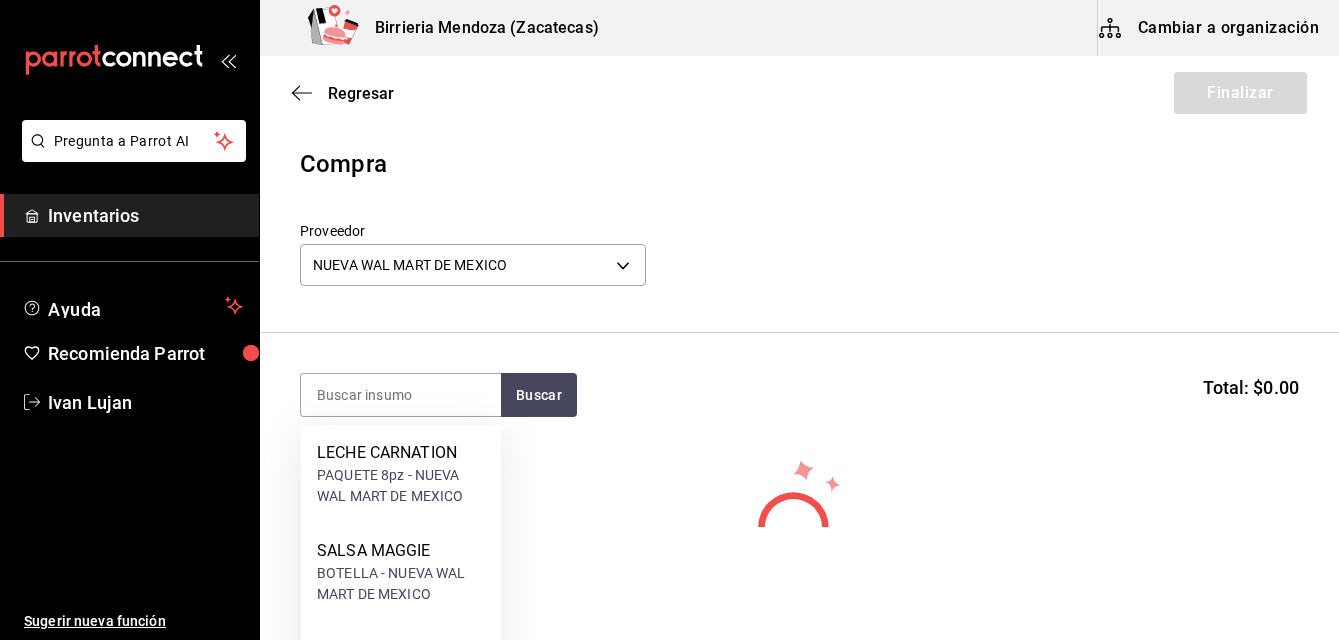 scroll, scrollTop: 189, scrollLeft: 0, axis: vertical 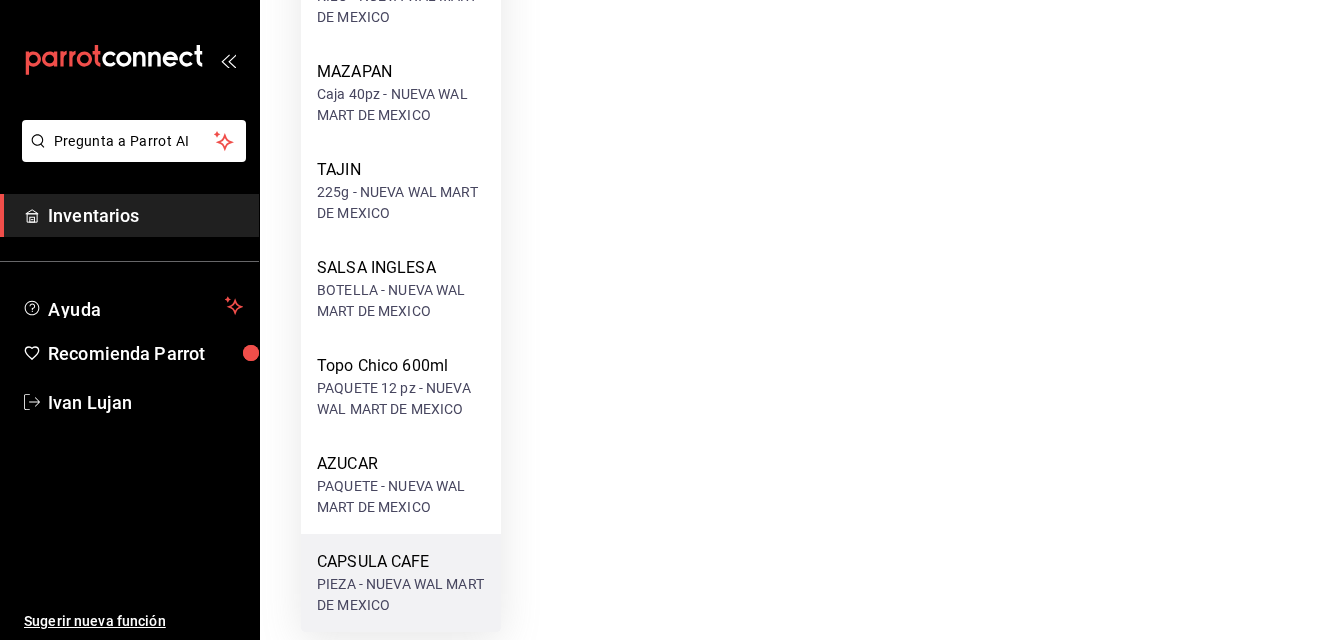 click on "PIEZA - NUEVA WAL MART DE MEXICO" at bounding box center (401, 595) 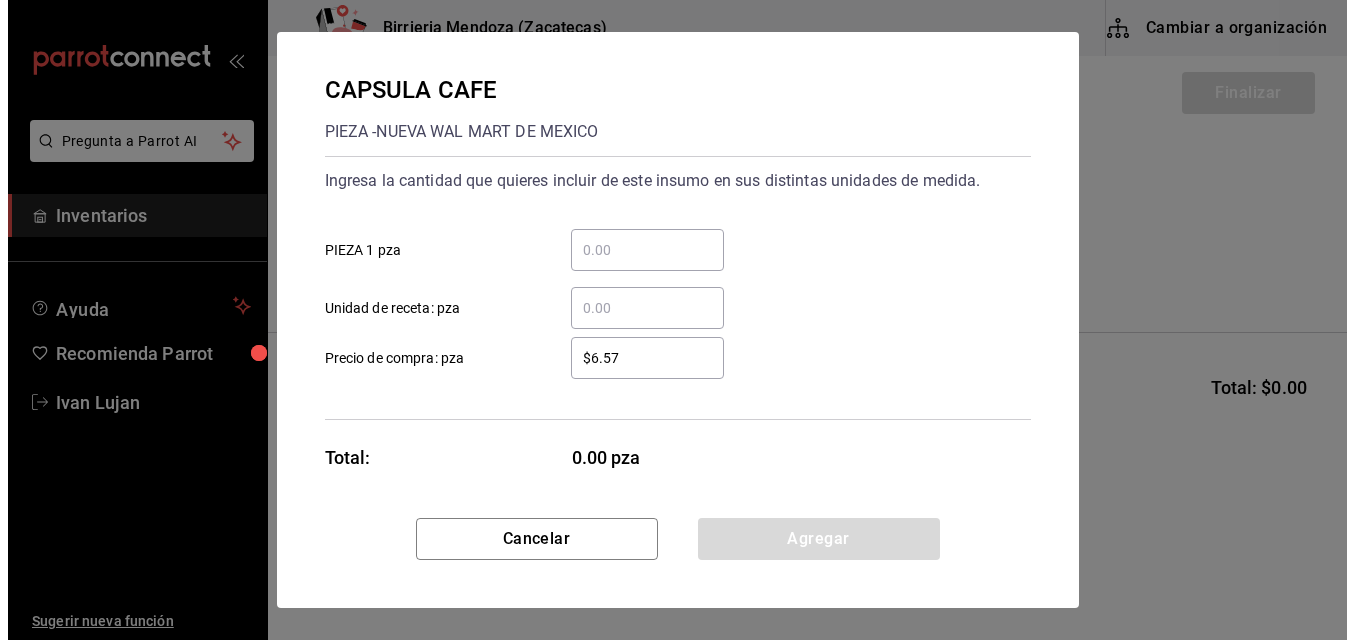 scroll, scrollTop: 0, scrollLeft: 0, axis: both 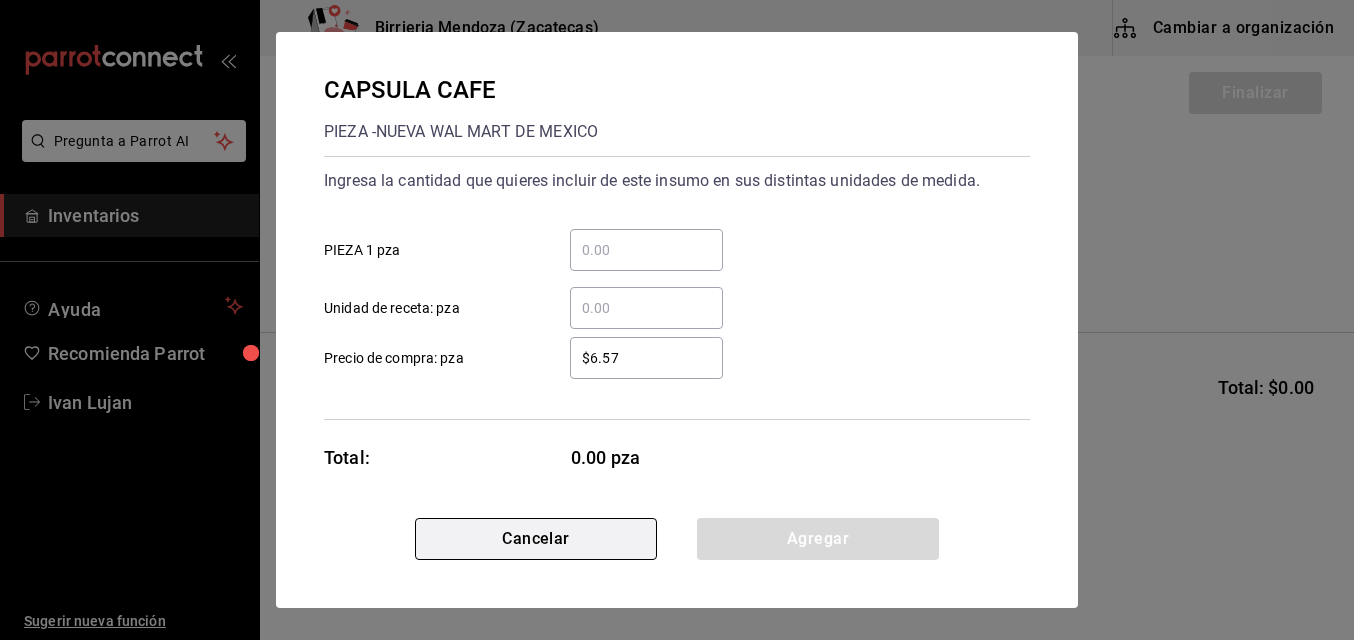 click on "Cancelar" at bounding box center (536, 539) 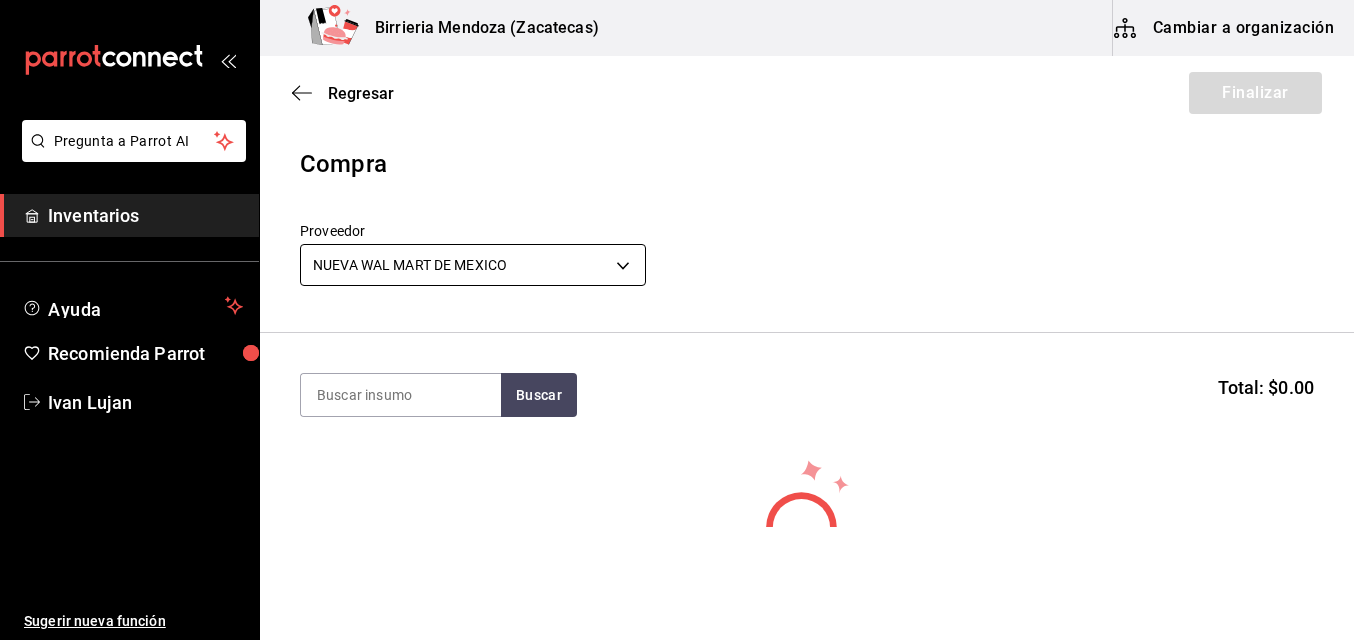 click on "Pregunta a Parrot AI Inventarios   Ayuda Recomienda Parrot   [PERSON]   Sugerir nueva función   Birrieria Mendoza (Zacatecas) Cambiar a organización Regresar Finalizar Compra Proveedor NUEVA WAL MART DE MEXICO [UUID] Buscar Total: $0.00 No hay insumos a mostrar. Busca un insumo para agregarlo a la lista GANA 1 MES GRATIS EN TU SUSCRIPCIÓN AQUÍ ¿Recuerdas cómo empezó tu restaurante?
Hoy puedes ayudar a un colega a tener el mismo cambio que tú viviste.
Recomienda Parrot directamente desde tu Portal Administrador.
Es fácil y rápido.
🎁 Por cada restaurante que se una, ganas 1 mes gratis. Ver video tutorial Ir a video Pregunta a Parrot AI Inventarios   Ayuda Recomienda Parrot   [PERSON]   Sugerir nueva función   Editar Eliminar Visitar centro de ayuda ([PHONE]) [EMAIL] Visitar centro de ayuda ([PHONE]) [EMAIL]" at bounding box center (677, 263) 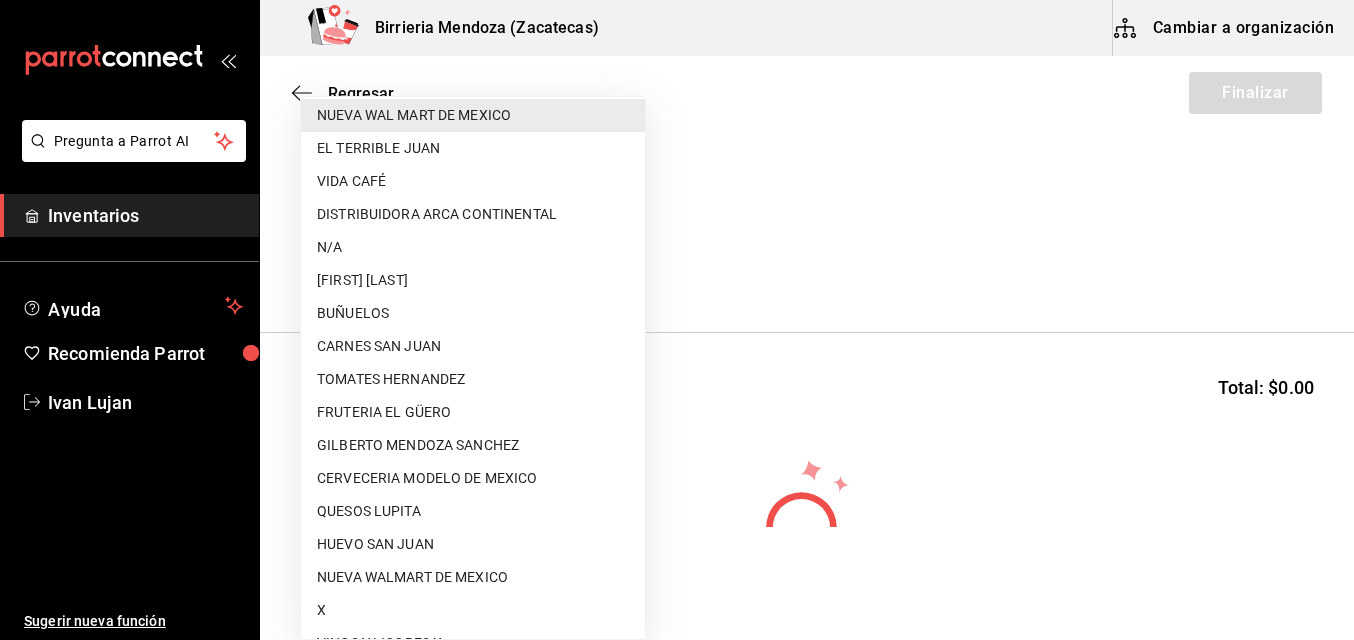 scroll, scrollTop: 266, scrollLeft: 0, axis: vertical 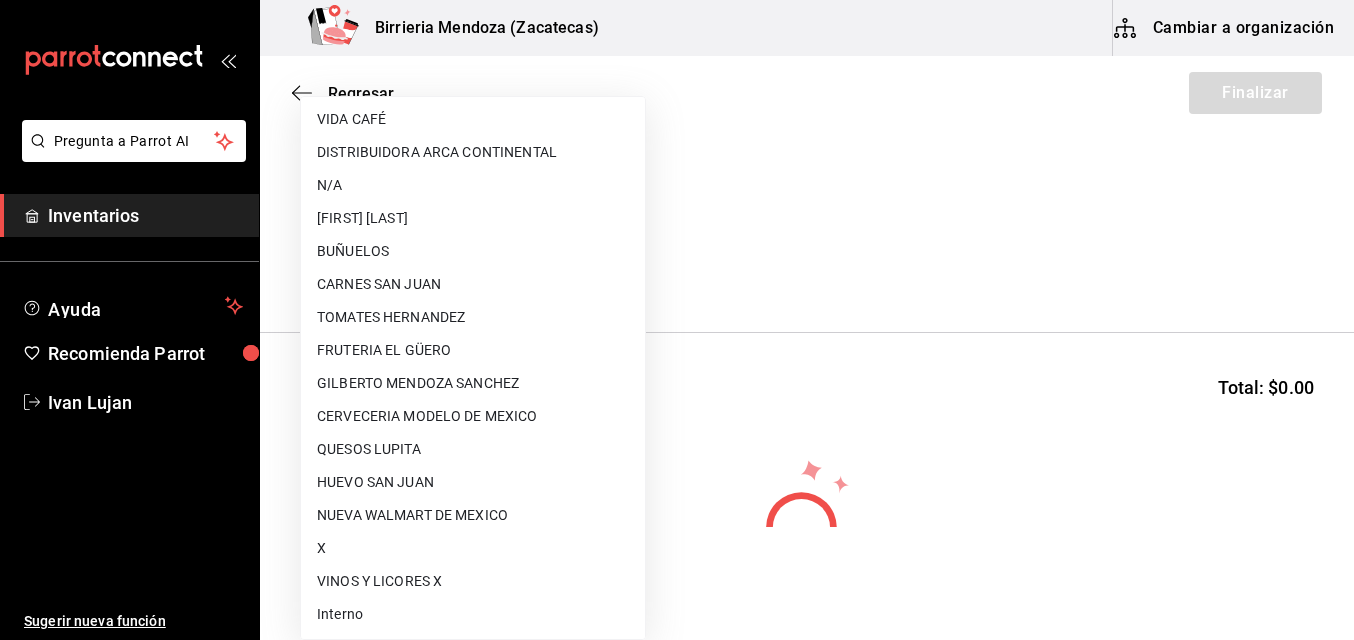 click on "X" at bounding box center (473, 548) 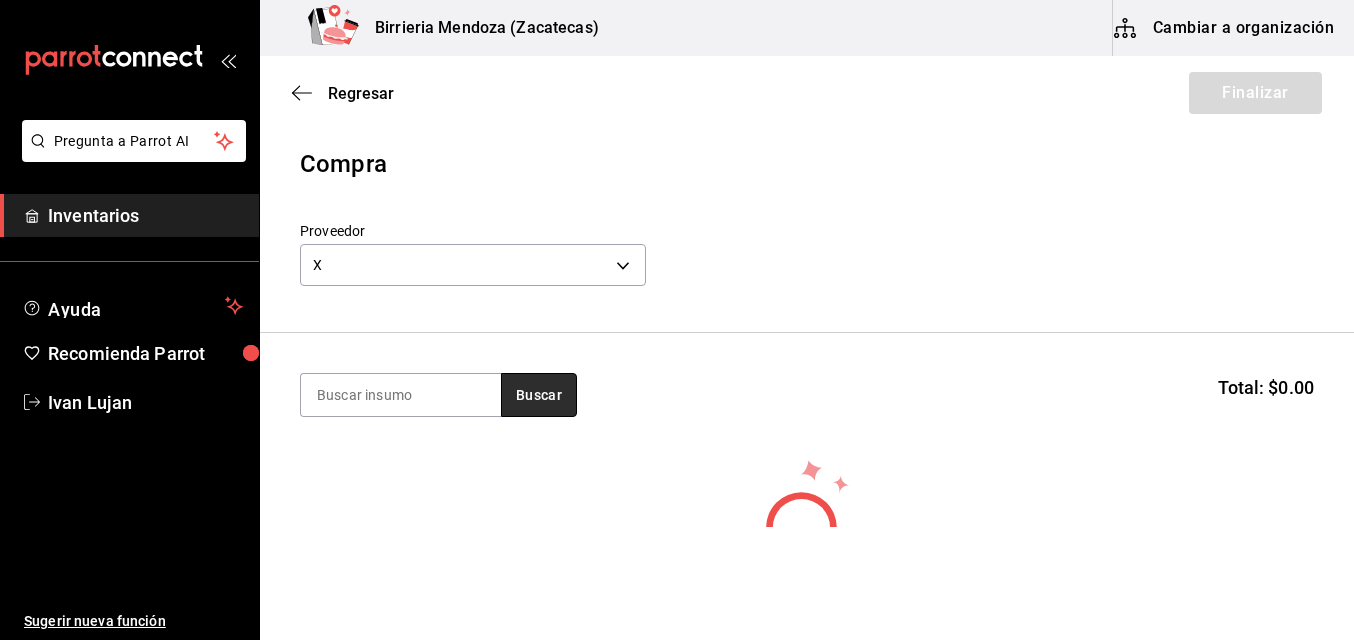 click on "Buscar" at bounding box center (539, 395) 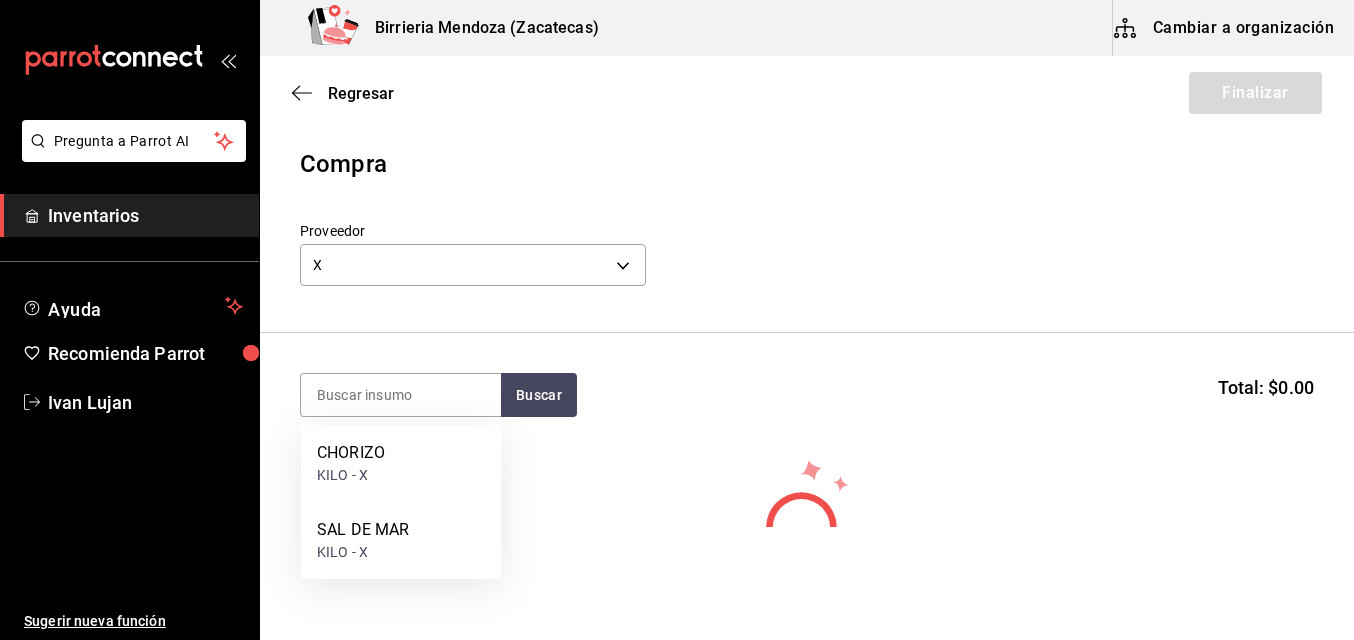 click on "Buscar Total: $0.00" at bounding box center (807, 395) 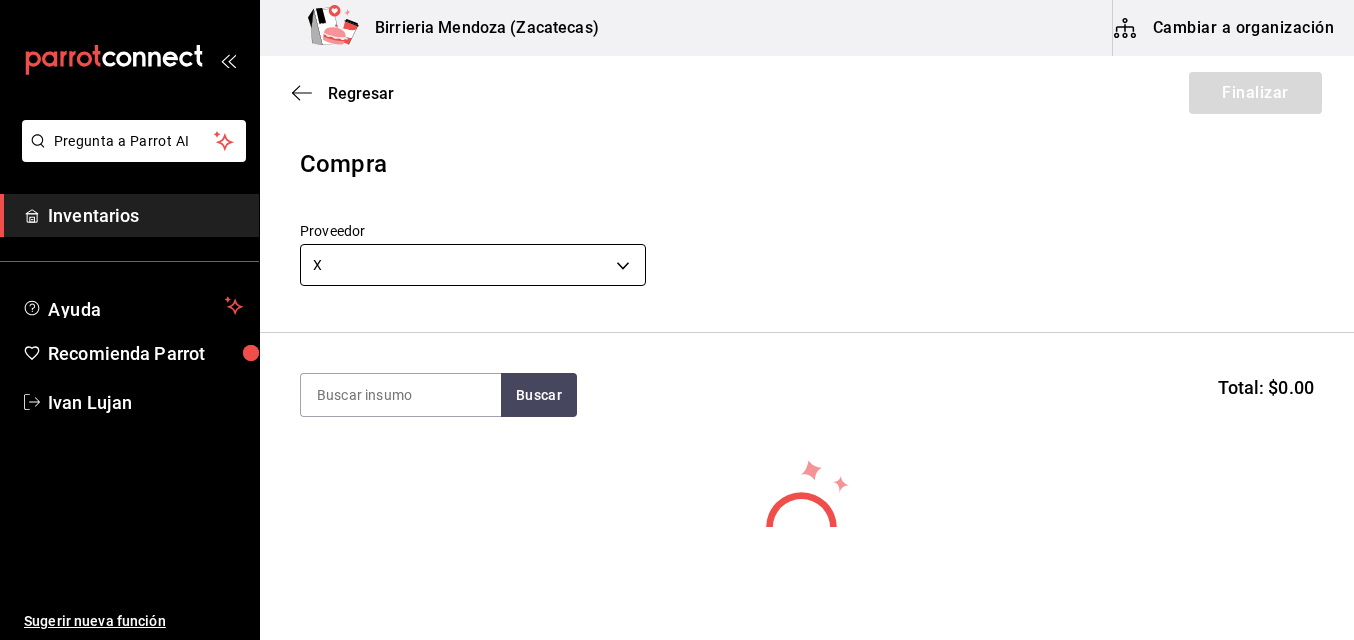 click on "Pregunta a Parrot AI Inventarios   Ayuda Recomienda Parrot   [PERSON]   Sugerir nueva función   Birrieria Mendoza (Zacatecas) Cambiar a organización Regresar Finalizar Compra Proveedor X [UUID] Buscar Total: $0.00 No hay insumos a mostrar. Busca un insumo para agregarlo a la lista GANA 1 MES GRATIS EN TU SUSCRIPCIÓN AQUÍ ¿Recuerdas cómo empezó tu restaurante?
Hoy puedes ayudar a un colega a tener el mismo cambio que tú viviste.
Recomienda Parrot directamente desde tu Portal Administrador.
Es fácil y rápido.
🎁 Por cada restaurante que se una, ganas 1 mes gratis. Ver video tutorial Ir a video Pregunta a Parrot AI Inventarios   Ayuda Recomienda Parrot   [PERSON]   Sugerir nueva función   Editar Eliminar Visitar centro de ayuda ([PHONE]) [EMAIL] Visitar centro de ayuda ([PHONE]) [EMAIL]" at bounding box center (677, 263) 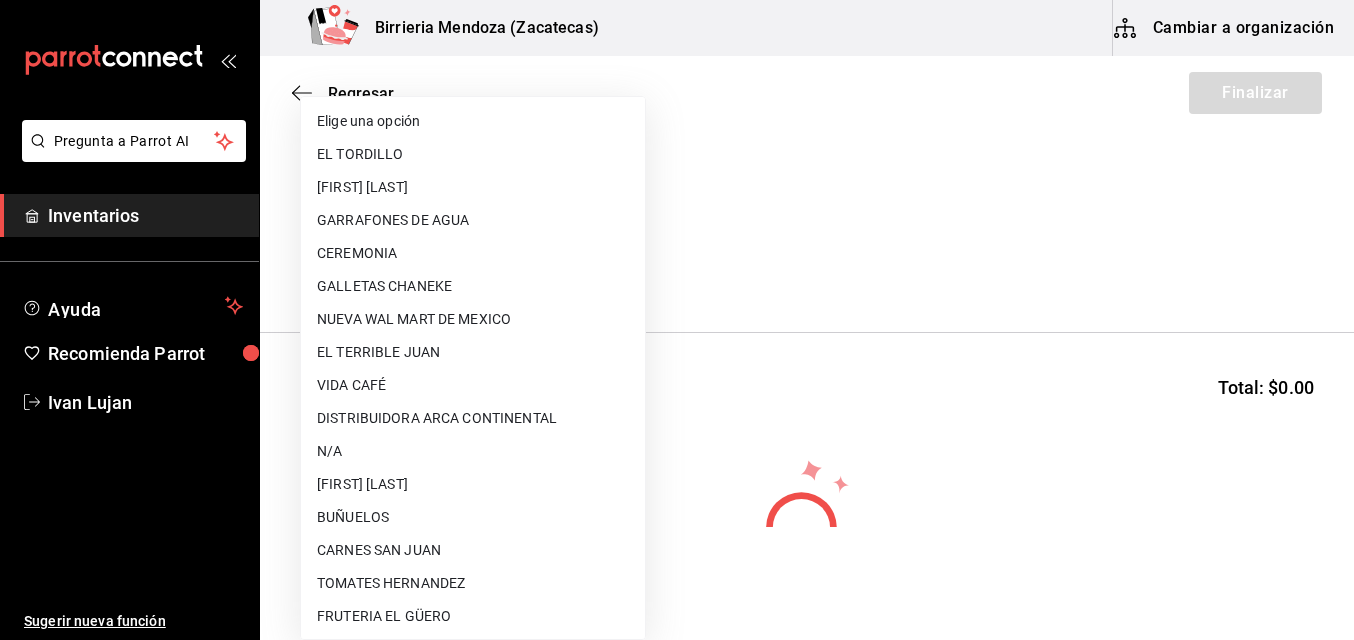 scroll, scrollTop: 266, scrollLeft: 0, axis: vertical 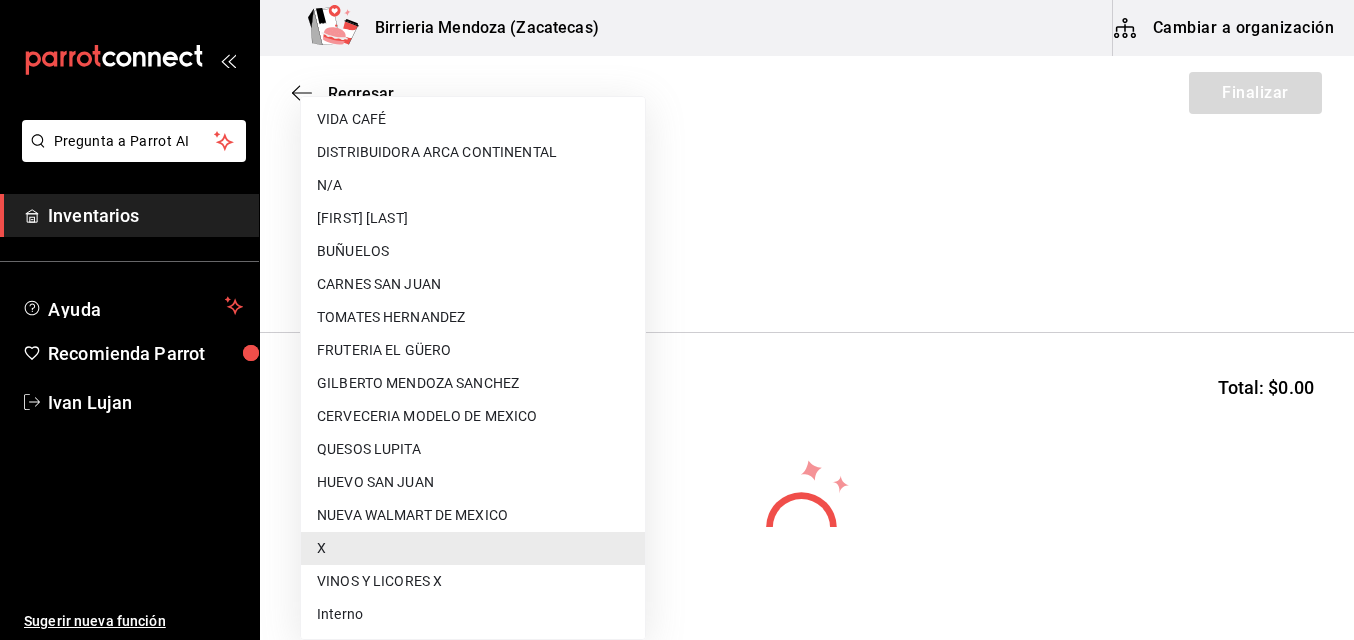 click on "Interno" at bounding box center (473, 614) 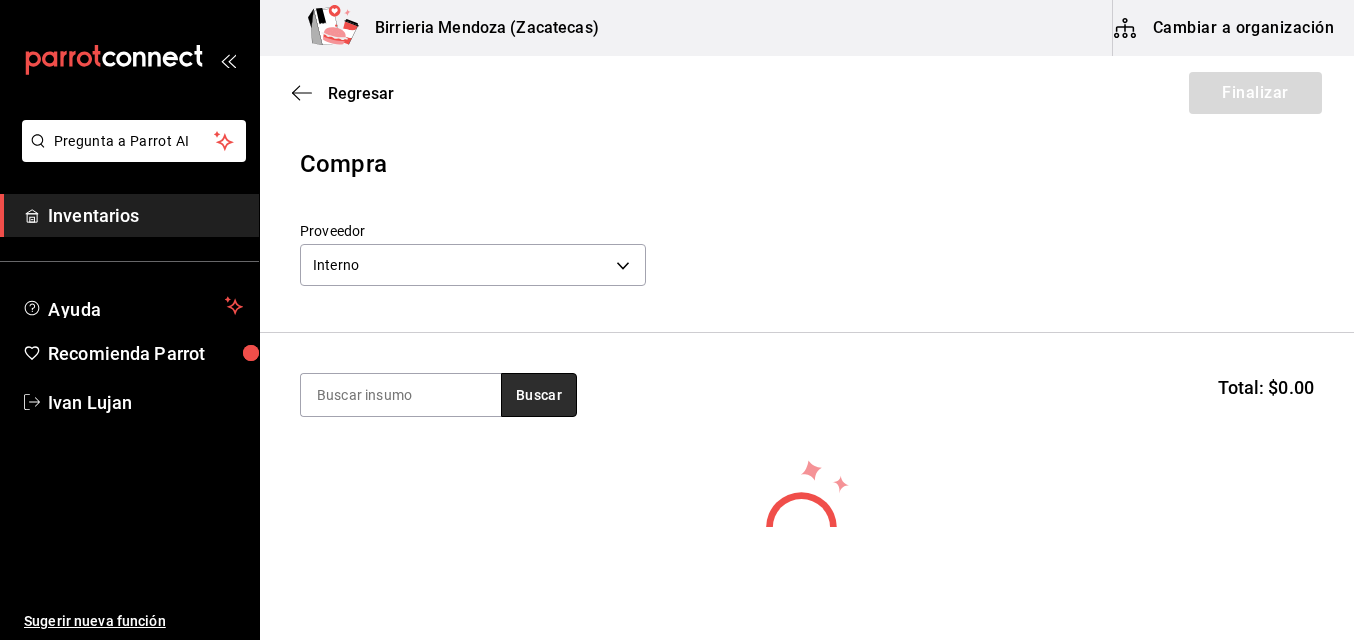 click on "Buscar" at bounding box center (539, 395) 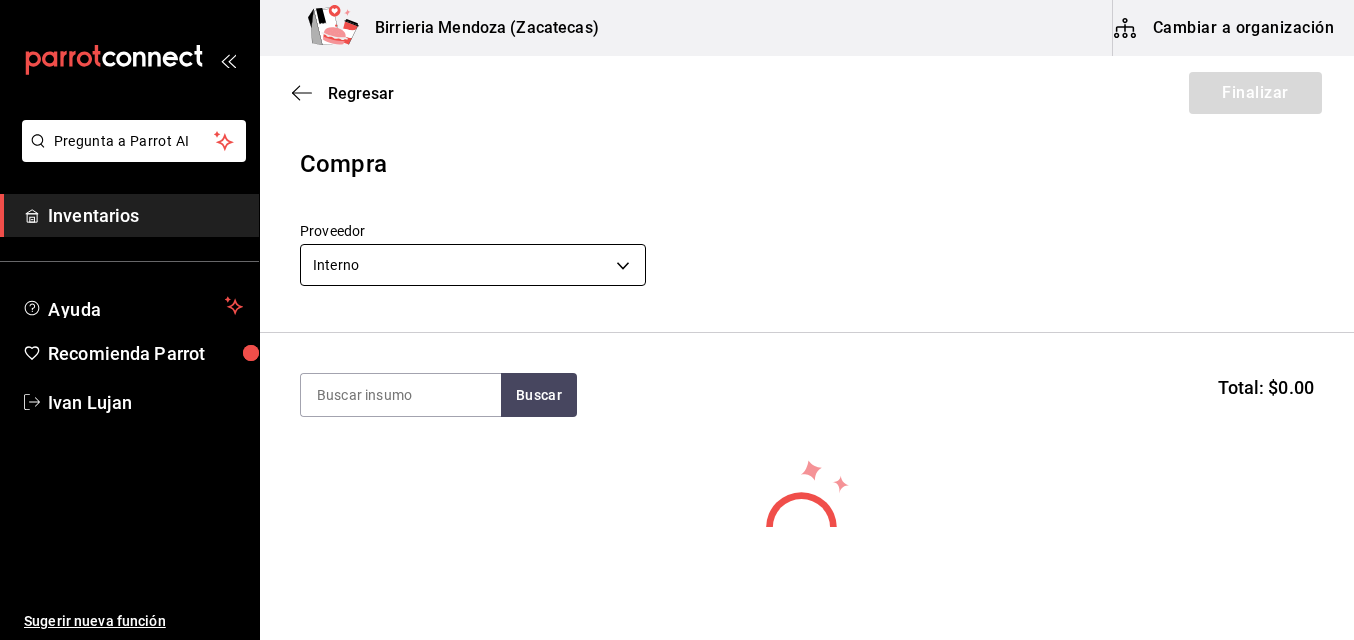 click on "Pregunta a Parrot AI Inventarios   Ayuda Recomienda Parrot   [PERSON]   Sugerir nueva función   Birrieria Mendoza (Zacatecas) Cambiar a organización Regresar Finalizar Compra Proveedor Interno [UUID] Buscar Total: $0.00 No hay insumos a mostrar. Busca un insumo para agregarlo a la lista GANA 1 MES GRATIS EN TU SUSCRIPCIÓN AQUÍ ¿Recuerdas cómo empezó tu restaurante?
Hoy puedes ayudar a un colega a tener el mismo cambio que tú viviste.
Recomienda Parrot directamente desde tu Portal Administrador.
Es fácil y rápido.
🎁 Por cada restaurante que se una, ganas 1 mes gratis. Ver video tutorial Ir a video Pregunta a Parrot AI Inventarios   Ayuda Recomienda Parrot   [PERSON]   Sugerir nueva función   Editar Eliminar Visitar centro de ayuda ([PHONE]) [EMAIL] Visitar centro de ayuda ([PHONE]) [EMAIL]" at bounding box center [677, 263] 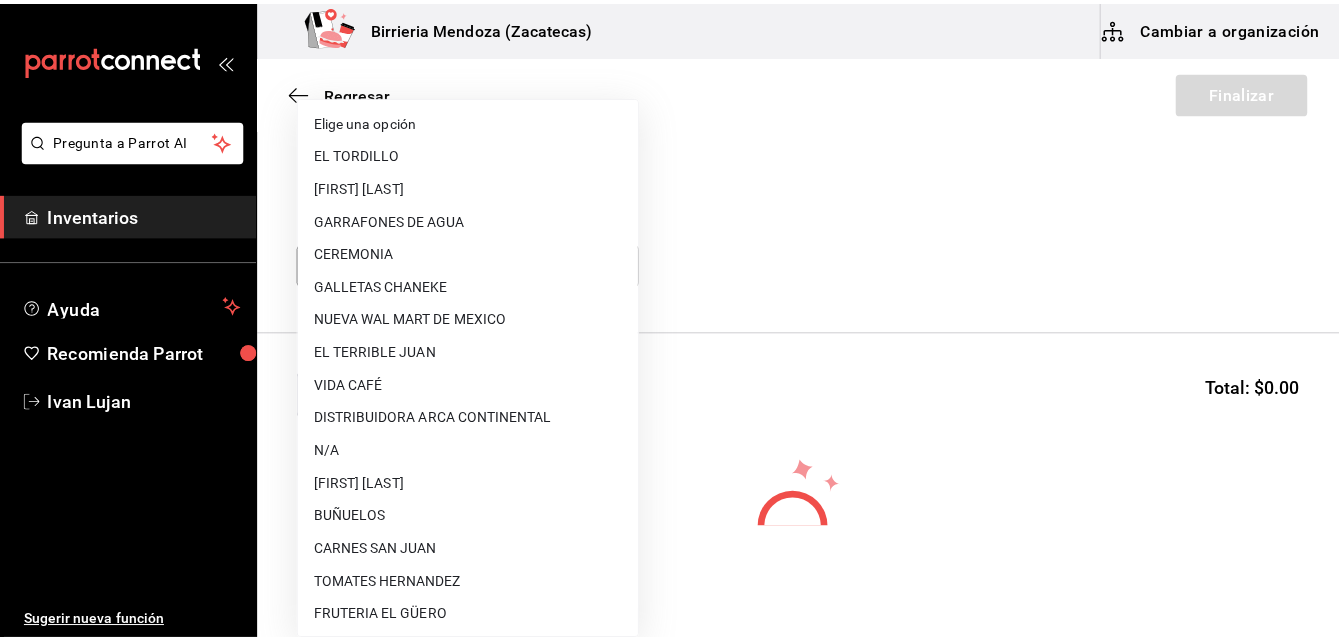 scroll, scrollTop: 266, scrollLeft: 0, axis: vertical 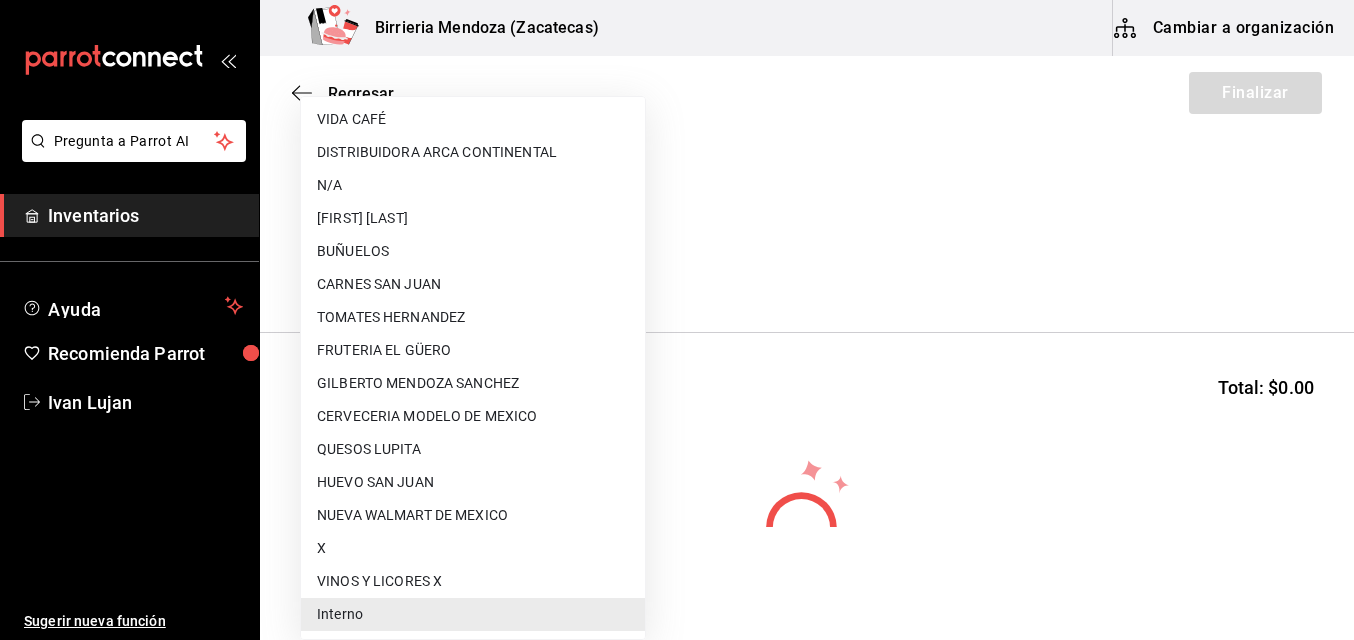 click on "N/A" at bounding box center [473, 185] 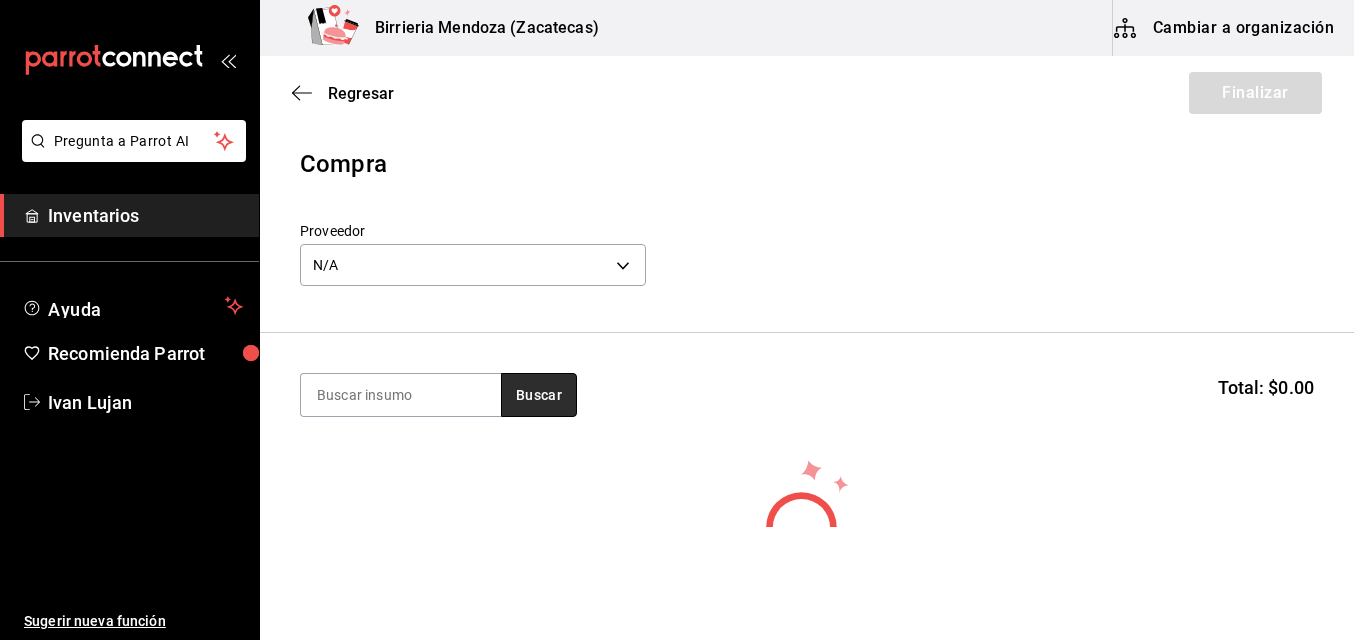 click on "Buscar" at bounding box center [539, 395] 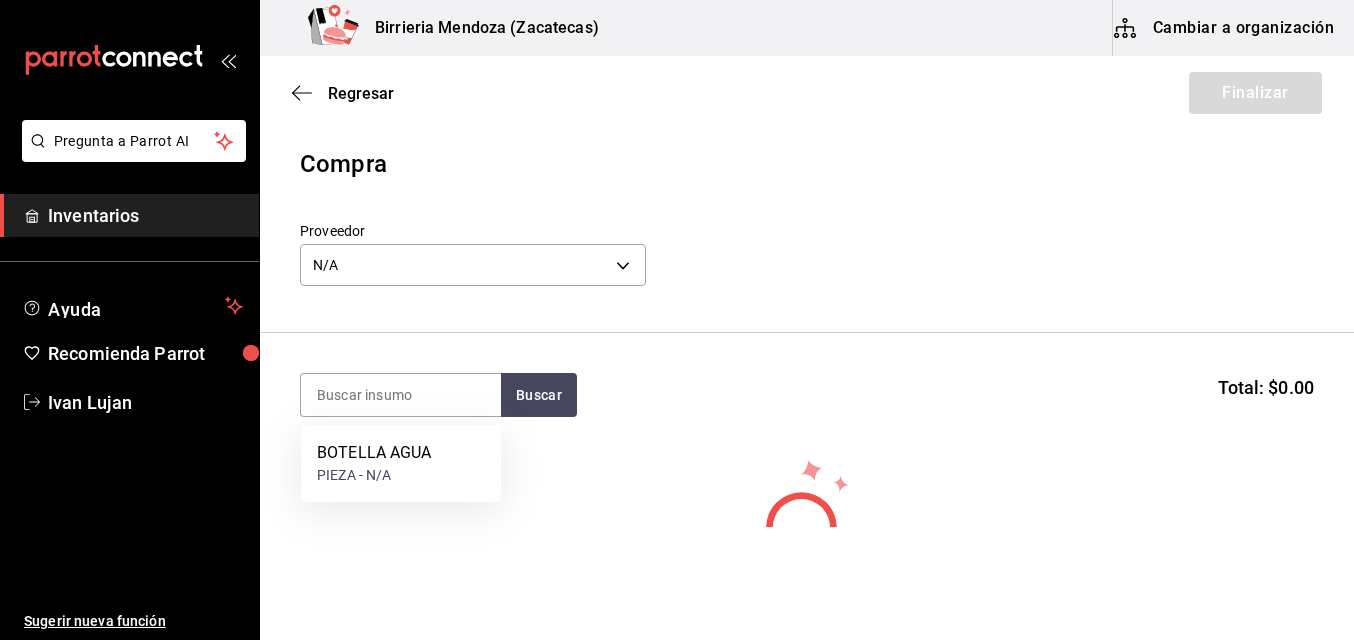 click 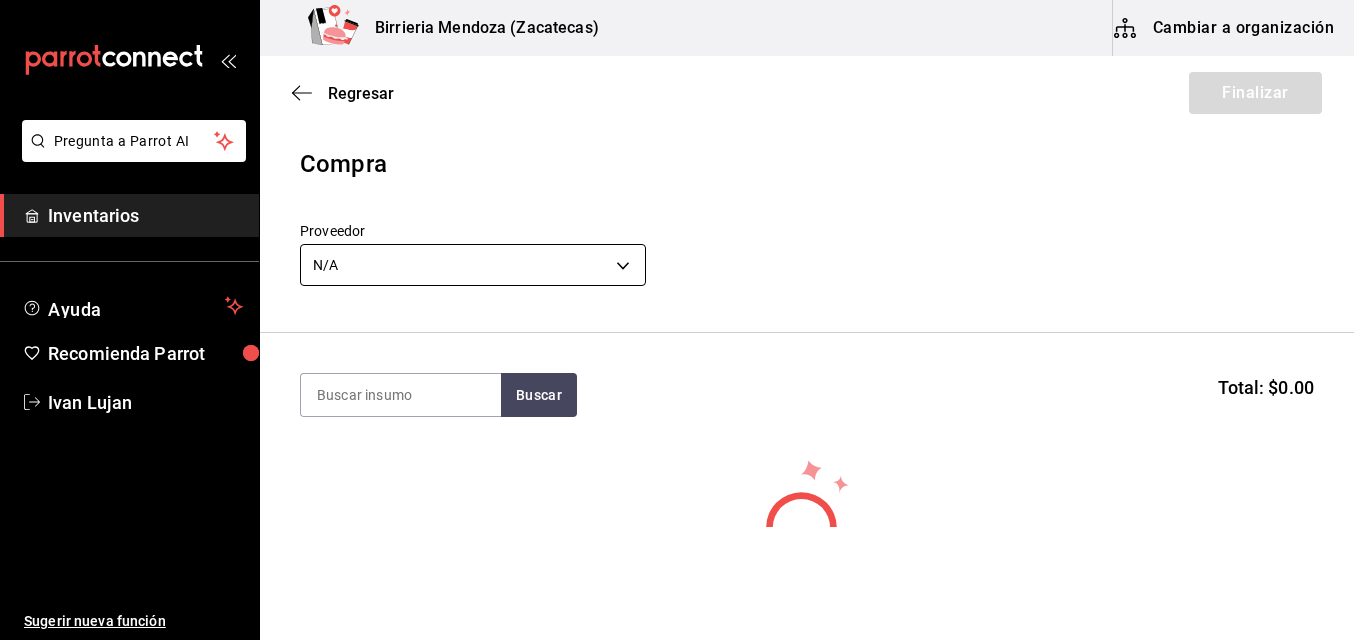 click on "Pregunta a Parrot AI Inventarios   Ayuda Recomienda Parrot   [PERSON]   Sugerir nueva función   Birrieria Mendoza (Zacatecas) Cambiar a organización Regresar Finalizar Compra Proveedor N/A [UUID] Buscar Total: $0.00 No hay insumos a mostrar. Busca un insumo para agregarlo a la lista GANA 1 MES GRATIS EN TU SUSCRIPCIÓN AQUÍ ¿Recuerdas cómo empezó tu restaurante?
Hoy puedes ayudar a un colega a tener el mismo cambio que tú viviste.
Recomienda Parrot directamente desde tu Portal Administrador.
Es fácil y rápido.
🎁 Por cada restaurante que se una, ganas 1 mes gratis. Ver video tutorial Ir a video Pregunta a Parrot AI Inventarios   Ayuda Recomienda Parrot   [PERSON]   Sugerir nueva función   Editar Eliminar Visitar centro de ayuda ([PHONE]) [EMAIL] Visitar centro de ayuda ([PHONE]) [EMAIL]" at bounding box center (677, 263) 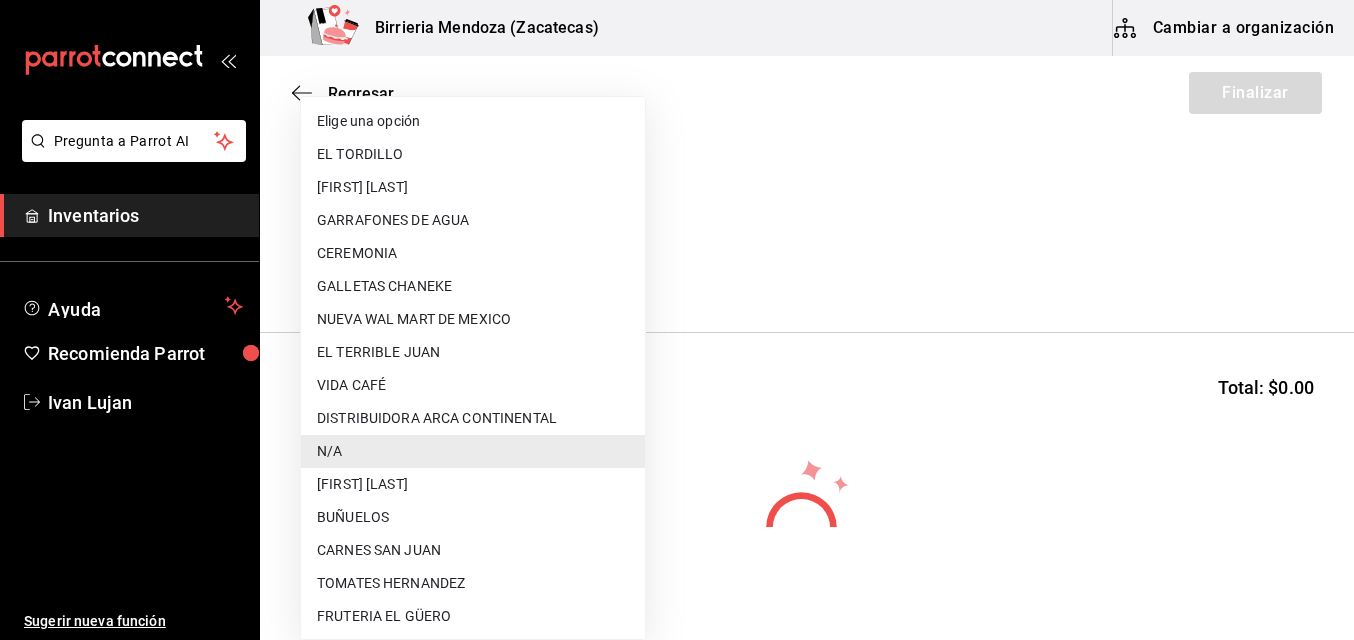 click on "DISTRIBUIDORA ARCA CONTINENTAL" at bounding box center [473, 418] 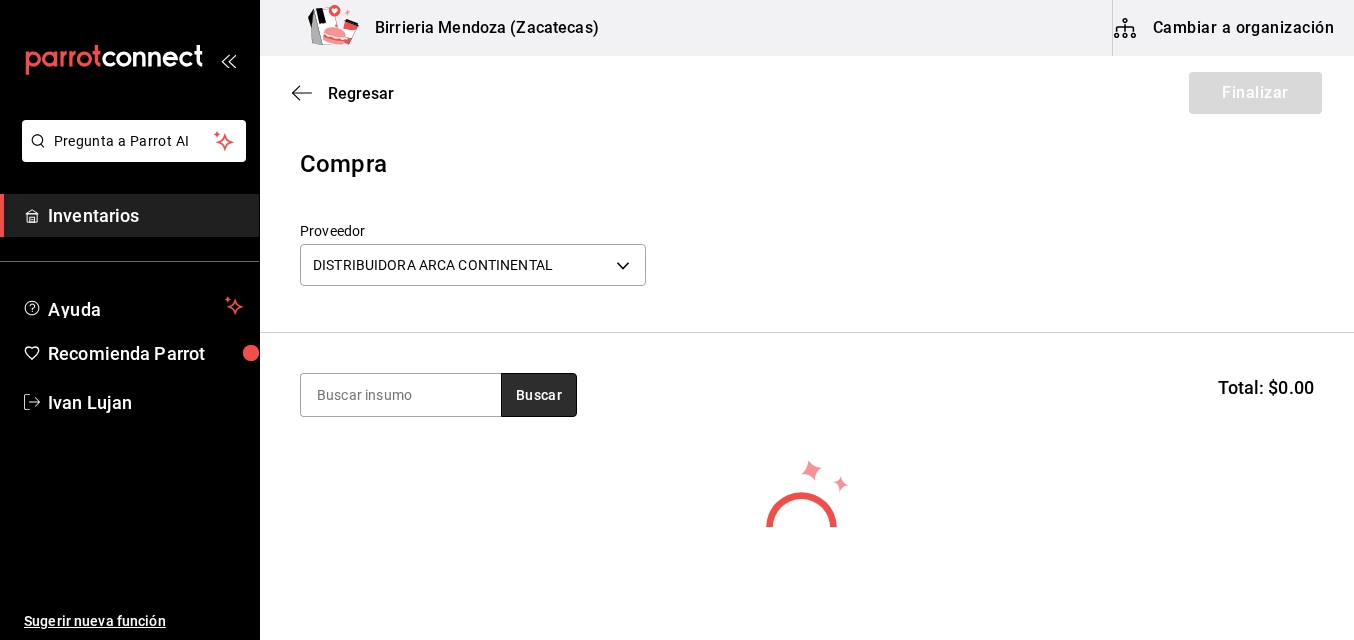 click on "Buscar" at bounding box center (539, 395) 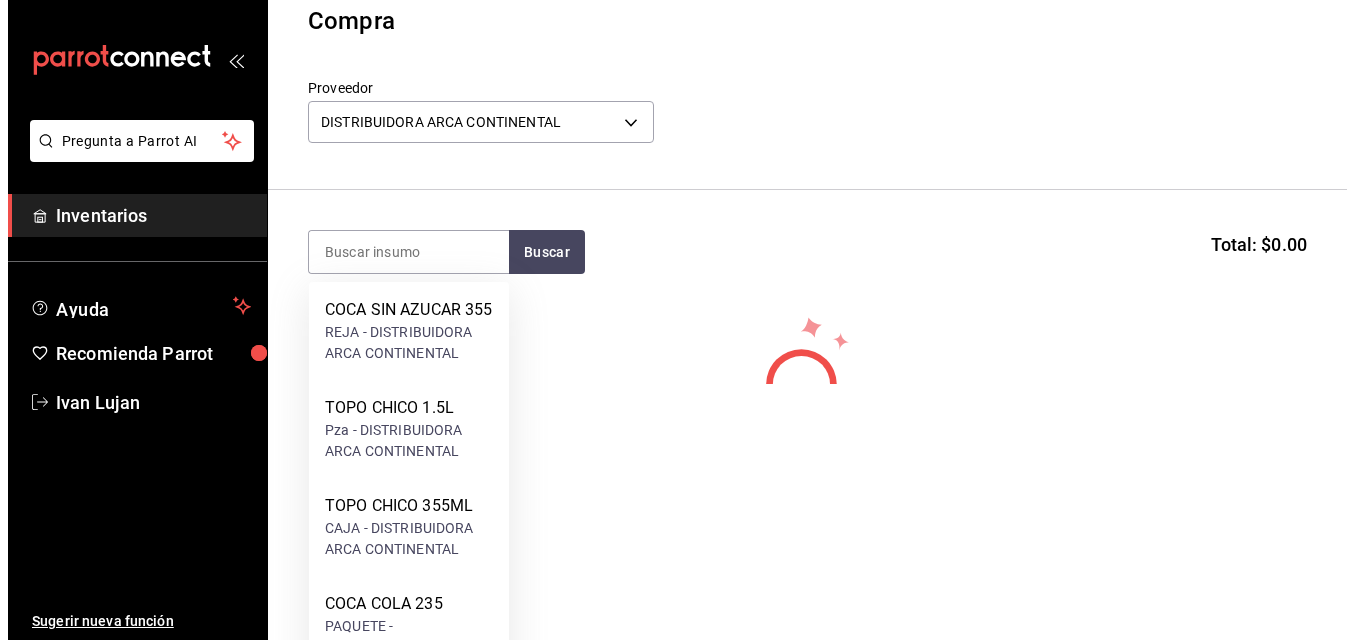 scroll, scrollTop: 0, scrollLeft: 0, axis: both 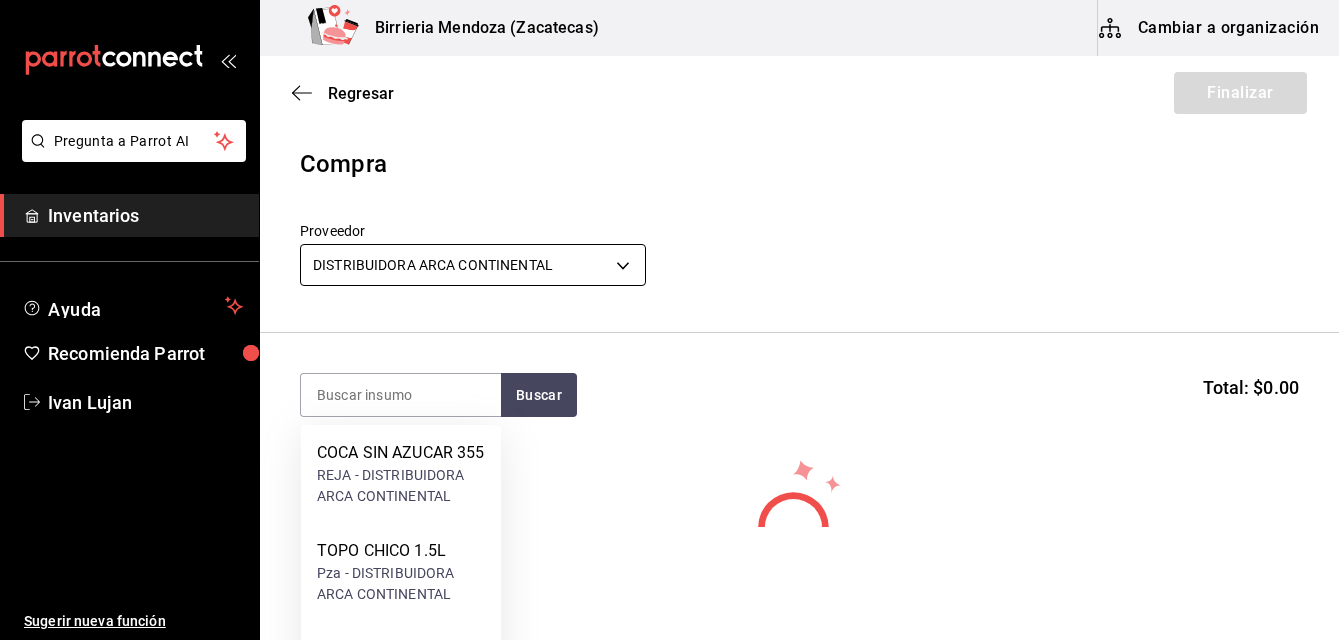 click on "Pregunta a Parrot AI Inventarios   Ayuda Recomienda Parrot   [FIRST] [LAST]   Sugerir nueva función   Birrieria Mendoza ([STATE]) Cambiar a organización Regresar Finalizar Compra Proveedor DISTRIBUIDORA ARCA CONTINENTAL 64b8ef29-255f-415e-8258-8e618b54e5ef Buscar Total: $0.00 No hay insumos a mostrar. Busca un insumo para agregarlo a la lista GANA 1 MES GRATIS EN TU SUSCRIPCIÓN AQUÍ ¿Recuerdas cómo empezó tu restaurante?
Hoy puedes ayudar a un colega a tener el mismo cambio que tú viviste.
Recomienda Parrot directamente desde tu Portal Administrador.
Es fácil y rápido.
🎁 Por cada restaurante que se una, ganas 1 mes gratis. Ver video tutorial Ir a video Pregunta a Parrot AI Inventarios   Ayuda Recomienda Parrot   [FIRST] [LAST]   Editar Eliminar Visitar centro de ayuda ([PHONE]) soporte@parrotsoftware.io Visitar centro de ayuda ([PHONE]) soporte@parrotsoftware.io COCA SIN AZUCAR 355 REJA - DISTRIBUIDORA ARCA CONTINENTAL TOPO CHICO 1.5L TOPO CHICO 355ML COCA COLA 235" at bounding box center [669, 263] 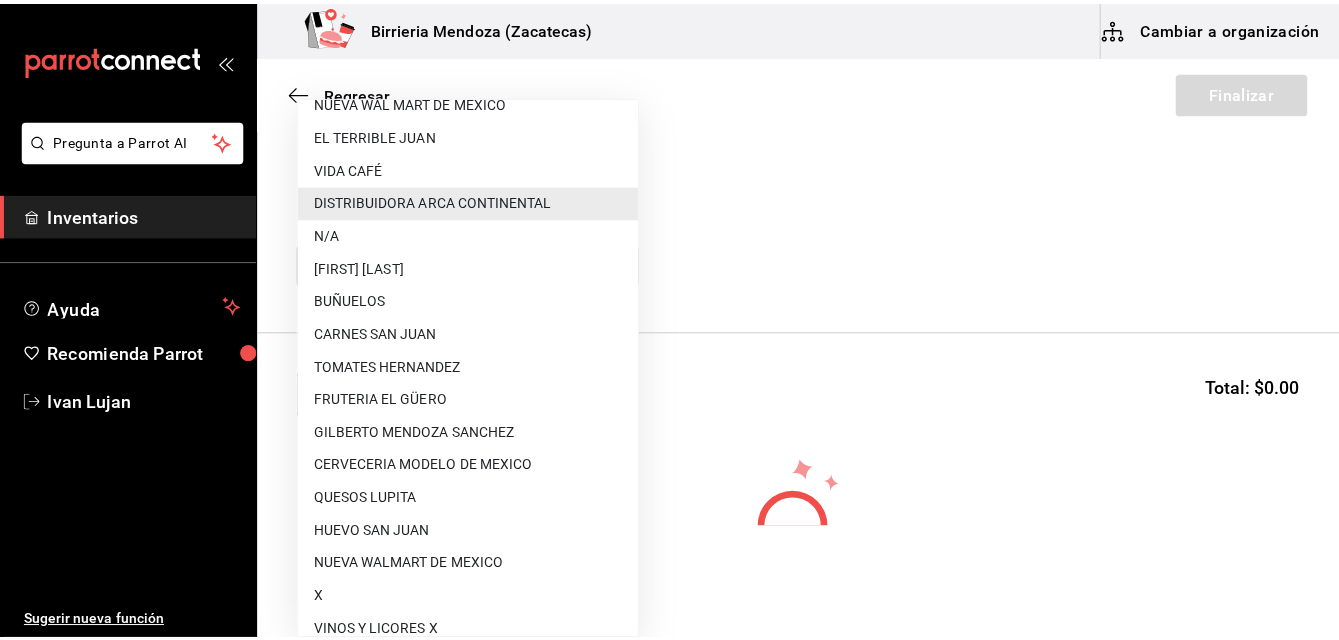 scroll, scrollTop: 222, scrollLeft: 0, axis: vertical 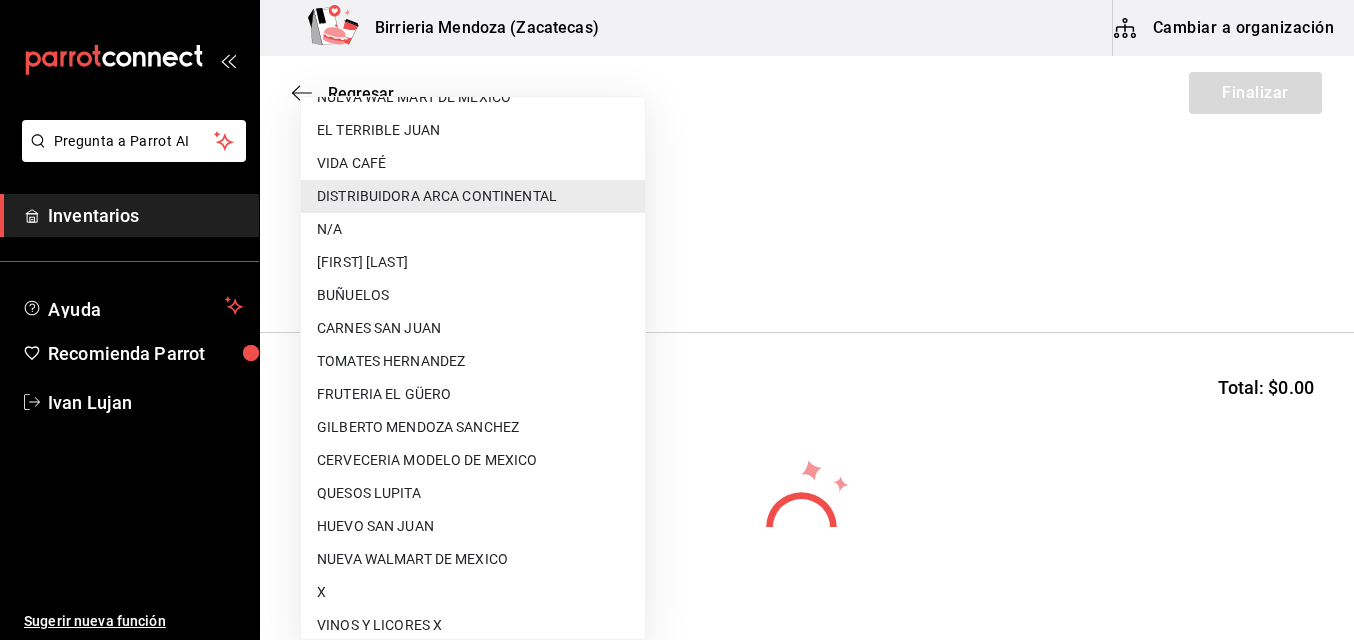 click on "CERVECERIA MODELO DE MEXICO" at bounding box center (473, 460) 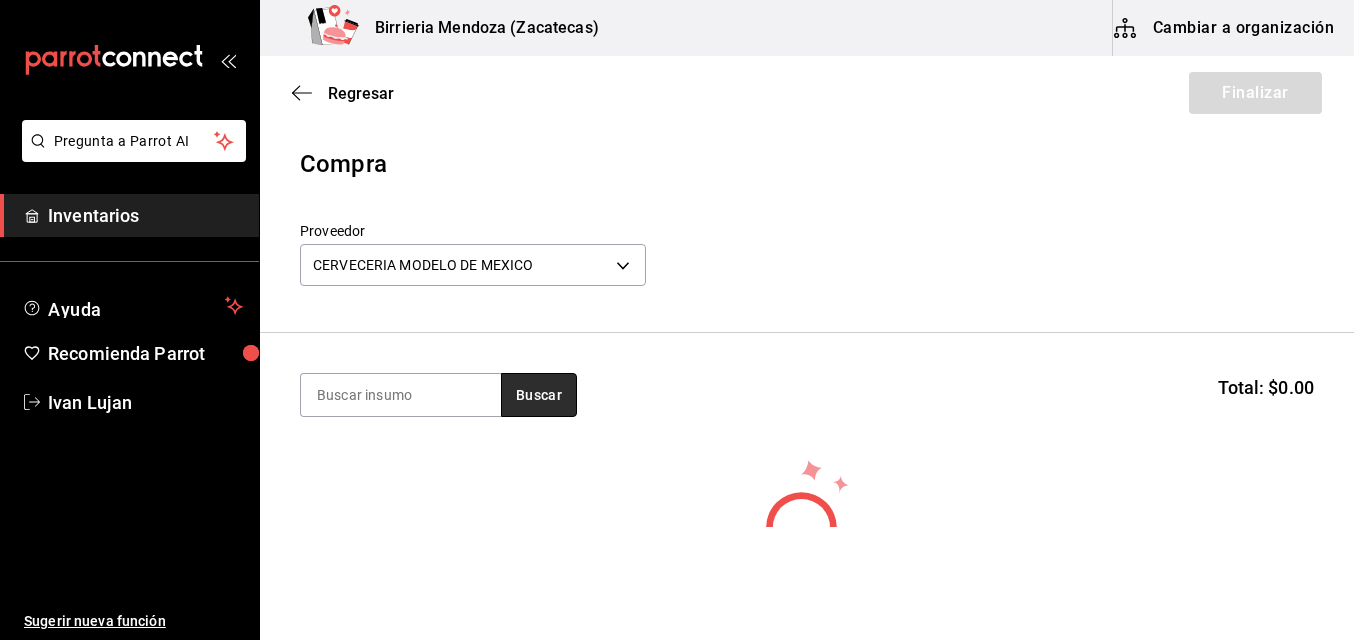 click on "Buscar" at bounding box center (539, 395) 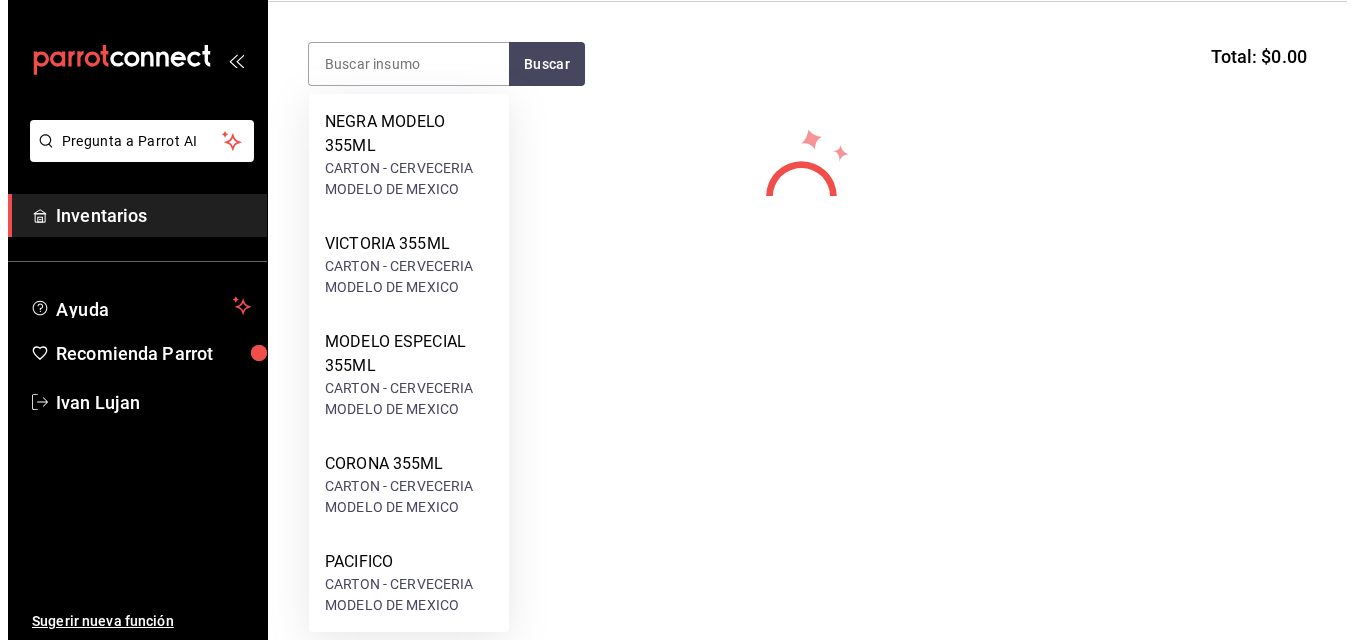scroll, scrollTop: 0, scrollLeft: 0, axis: both 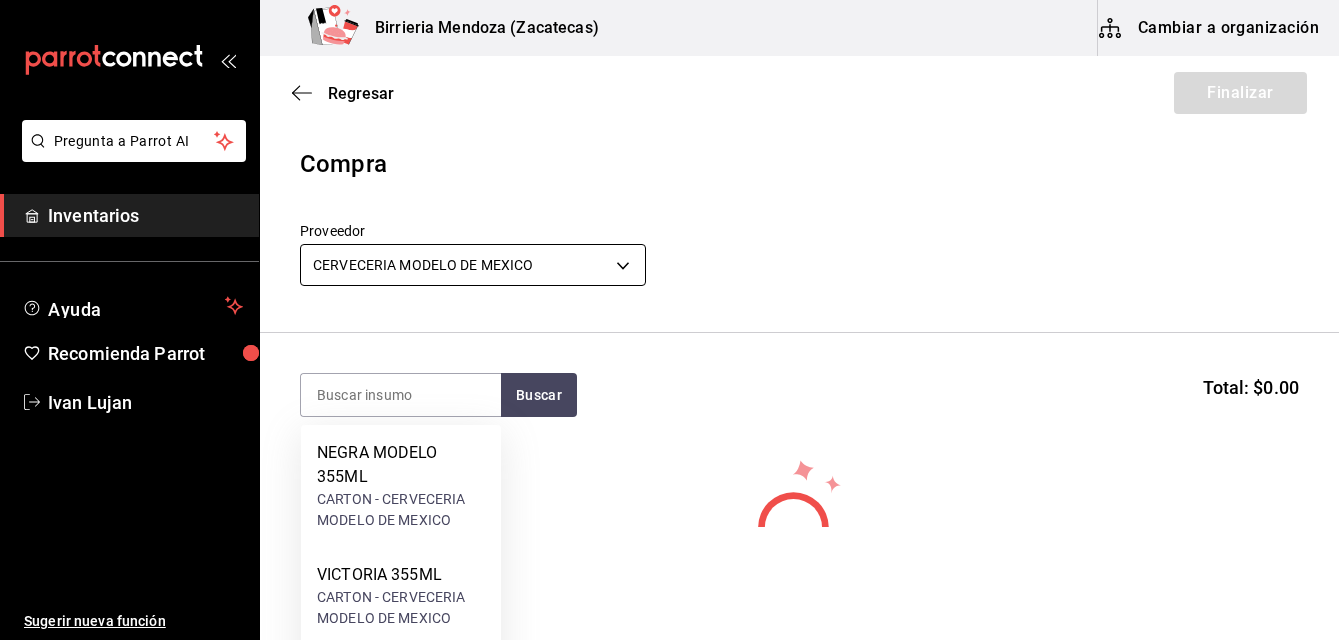 click on "Pregunta a Parrot AI Inventarios   Ayuda Recomienda Parrot   [PERSON]   Sugerir nueva función   Birrieria Mendoza (Zacatecas) Cambiar a organización Regresar Finalizar Compra Proveedor CERVECERIA MODELO DE MEXICO [UUID] Buscar Total: $0.00 No hay insumos a mostrar. Busca un insumo para agregarlo a la lista GANA 1 MES GRATIS EN TU SUSCRIPCIÓN AQUÍ ¿Recuerdas cómo empezó tu restaurante?
Hoy puedes ayudar a un colega a tener el mismo cambio que tú viviste.
Recomienda Parrot directamente desde tu Portal Administrador.
Es fácil y rápido.
🎁 Por cada restaurante que se una, ganas 1 mes gratis. Ver video tutorial Ir a video Pregunta a Parrot AI Inventarios   Ayuda Recomienda Parrot   [PERSON]   Sugerir nueva función   Editar Eliminar Visitar centro de ayuda ([PHONE]) [EMAIL] Visitar centro de ayuda ([PHONE]) [EMAIL] NEGRA MODELO 355ML CARTON - CERVECERIA MODELO DE MEXICO VICTORIA 355ML CARTON - CERVECERIA MODELO DE MEXICO" at bounding box center (669, 263) 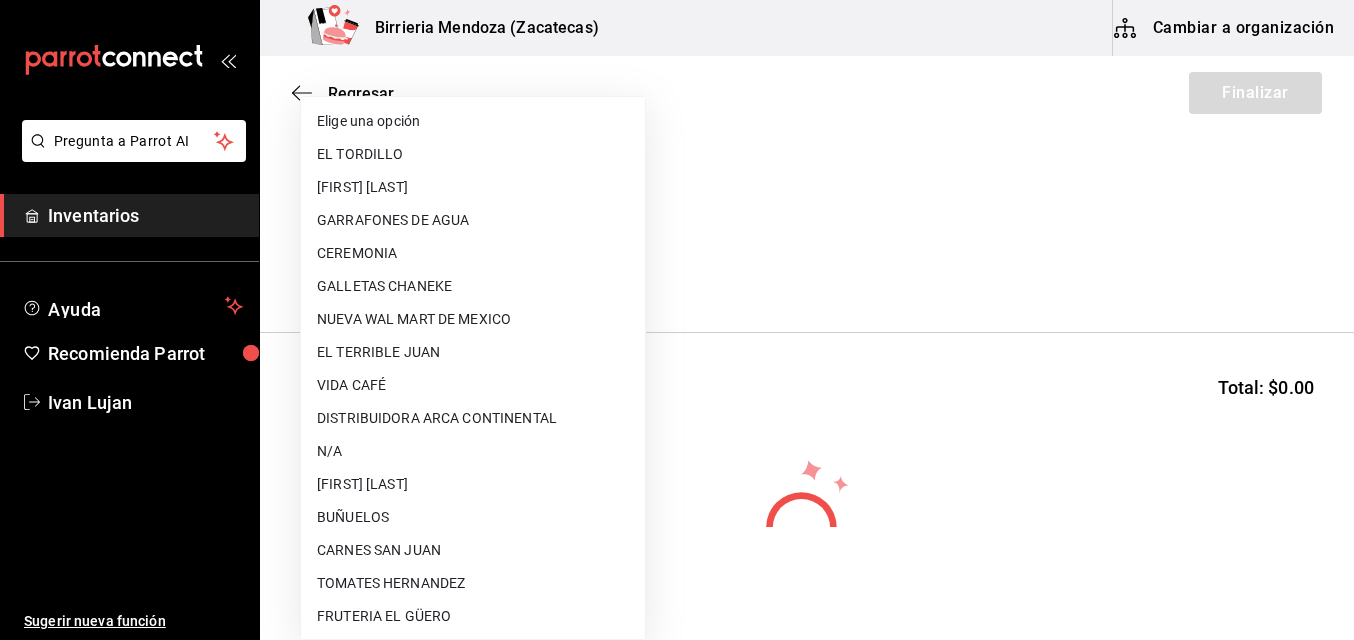 scroll, scrollTop: 266, scrollLeft: 0, axis: vertical 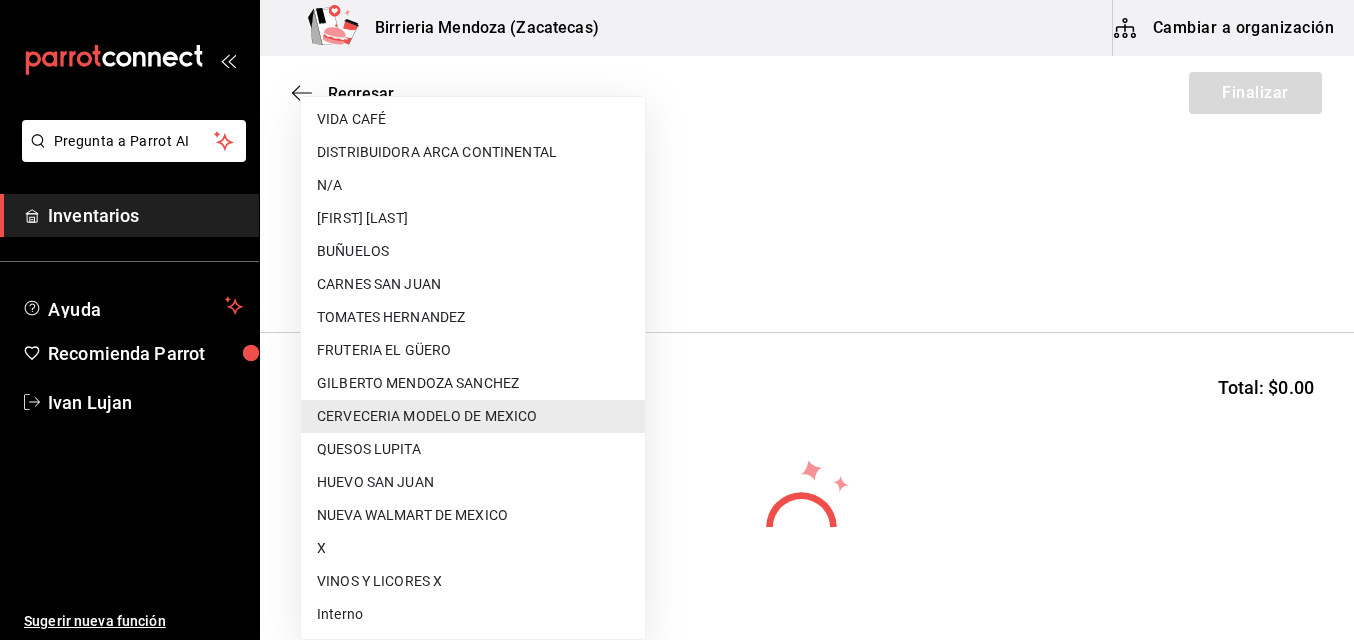 click on "X" at bounding box center [473, 548] 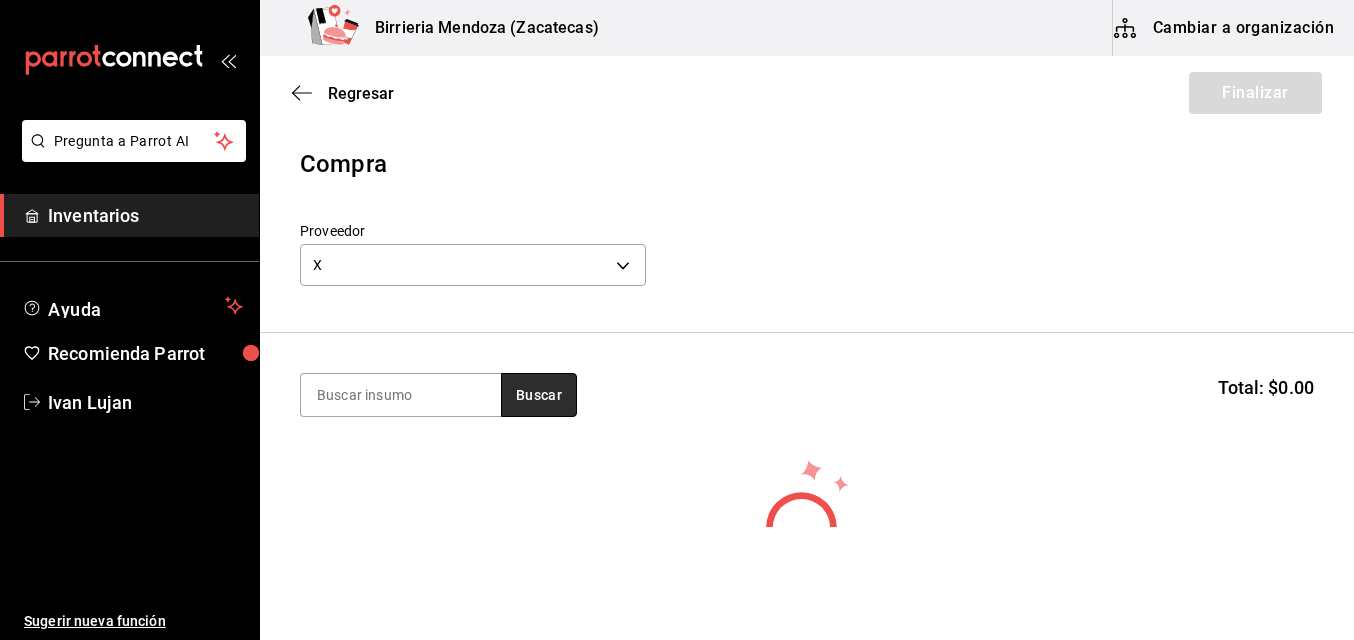click on "Buscar" at bounding box center (539, 395) 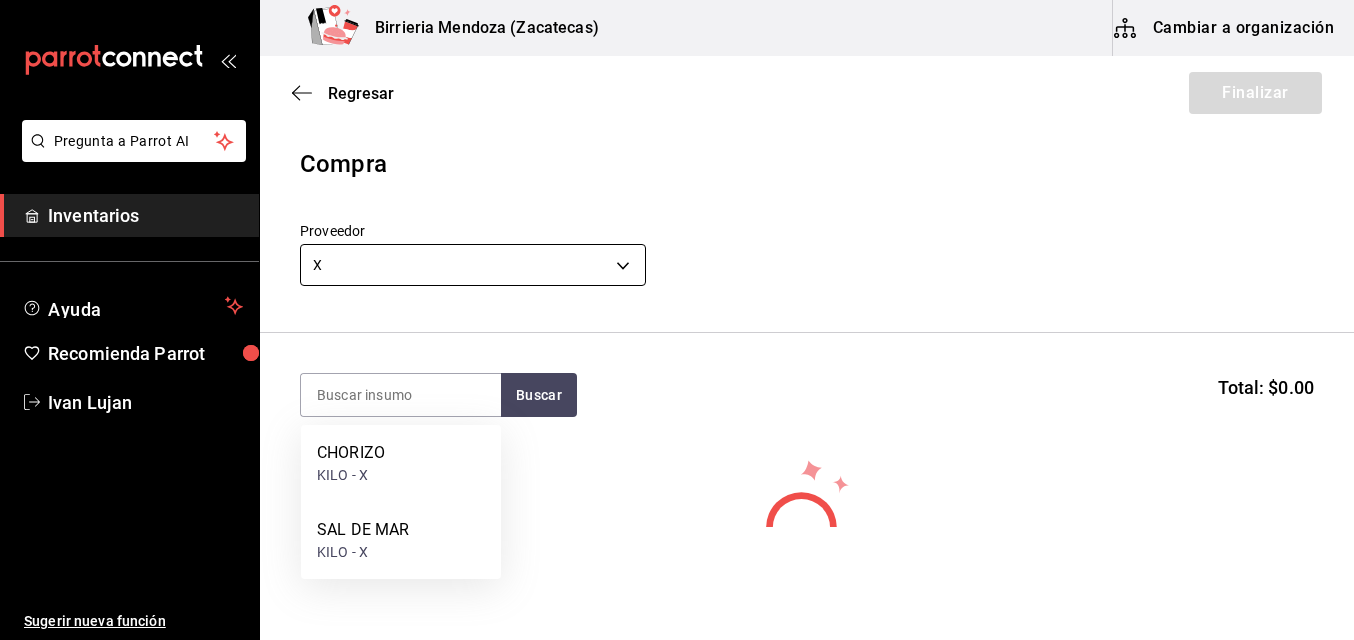 click on "Pregunta a Parrot AI Inventarios   Ayuda Recomienda Parrot   [PERSON]   Sugerir nueva función   Birrieria Mendoza (Zacatecas) Cambiar a organización Regresar Finalizar Compra Proveedor X [UUID] Buscar Total: $0.00 No hay insumos a mostrar. Busca un insumo para agregarlo a la lista GANA 1 MES GRATIS EN TU SUSCRIPCIÓN AQUÍ ¿Recuerdas cómo empezó tu restaurante?
Hoy puedes ayudar a un colega a tener el mismo cambio que tú viviste.
Recomienda Parrot directamente desde tu Portal Administrador.
Es fácil y rápido.
🎁 Por cada restaurante que se una, ganas 1 mes gratis. Ver video tutorial Ir a video Pregunta a Parrot AI Inventarios   Ayuda Recomienda Parrot   [PERSON]   Sugerir nueva función   Editar Eliminar Visitar centro de ayuda ([PHONE]) [EMAIL] Visitar centro de ayuda ([PHONE]) [EMAIL] CHORIZO KILO - X SAL DE MAR KILO - X" at bounding box center (677, 263) 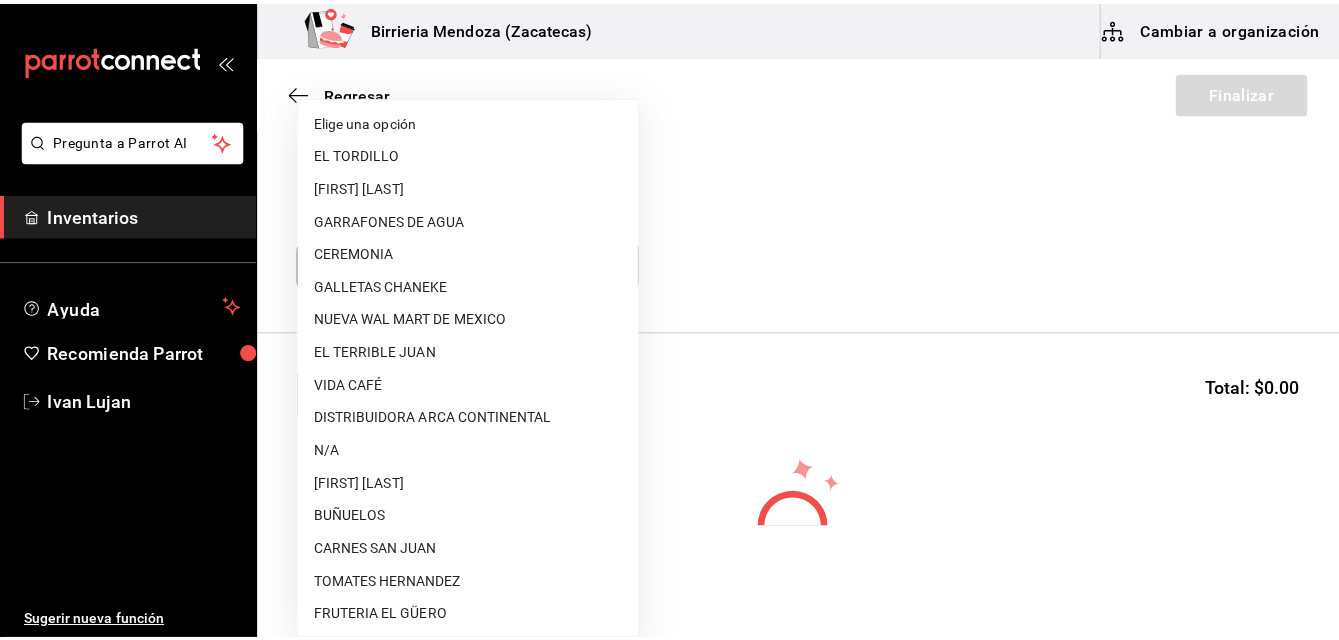 scroll, scrollTop: 266, scrollLeft: 0, axis: vertical 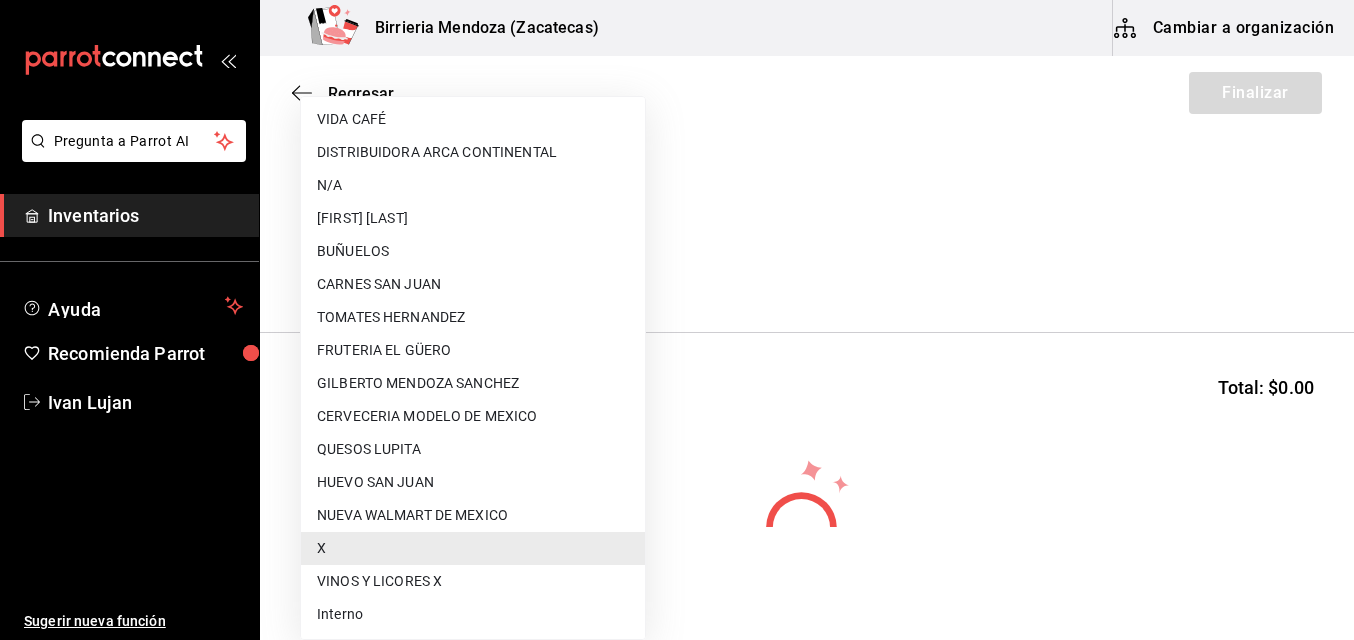 click on "NUEVA WALMART DE MEXICO" at bounding box center [473, 515] 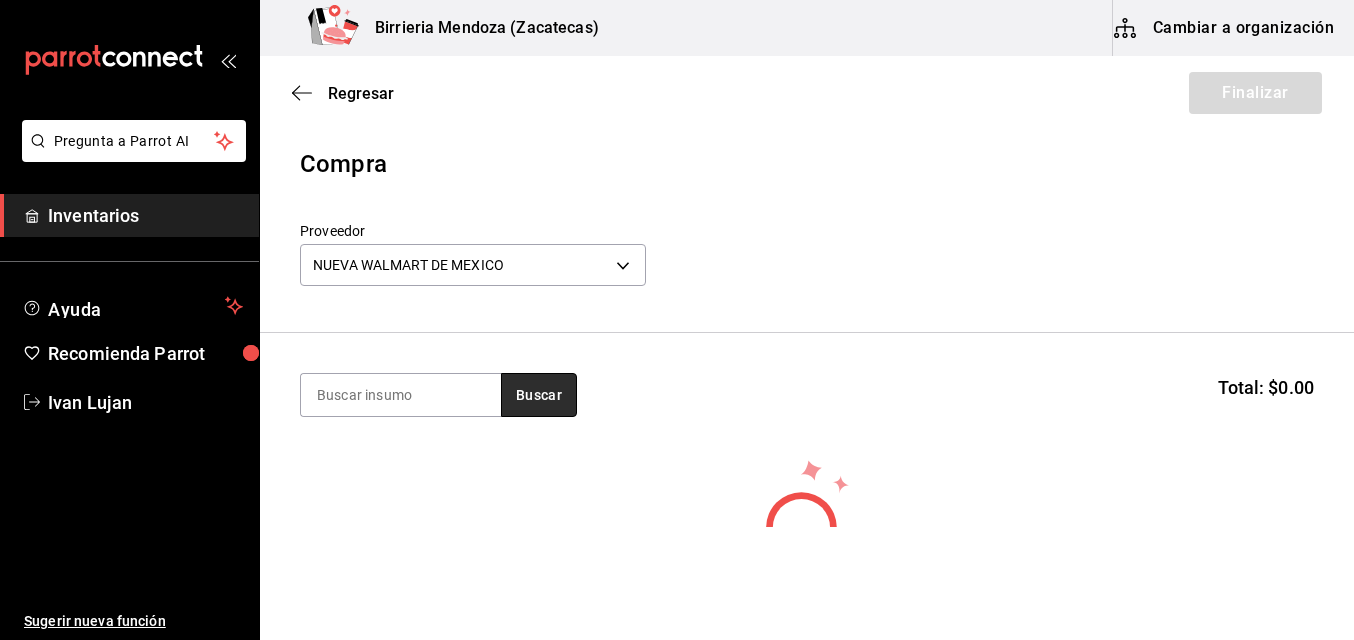 click on "Buscar" at bounding box center [539, 395] 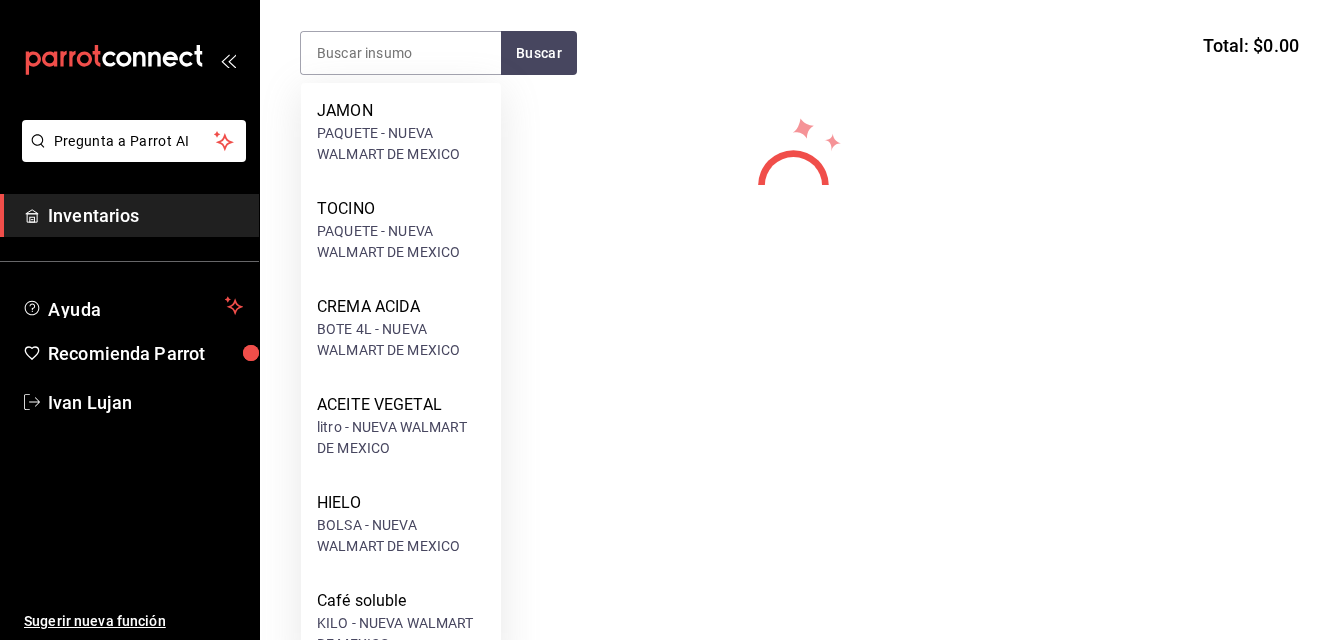 scroll, scrollTop: 381, scrollLeft: 0, axis: vertical 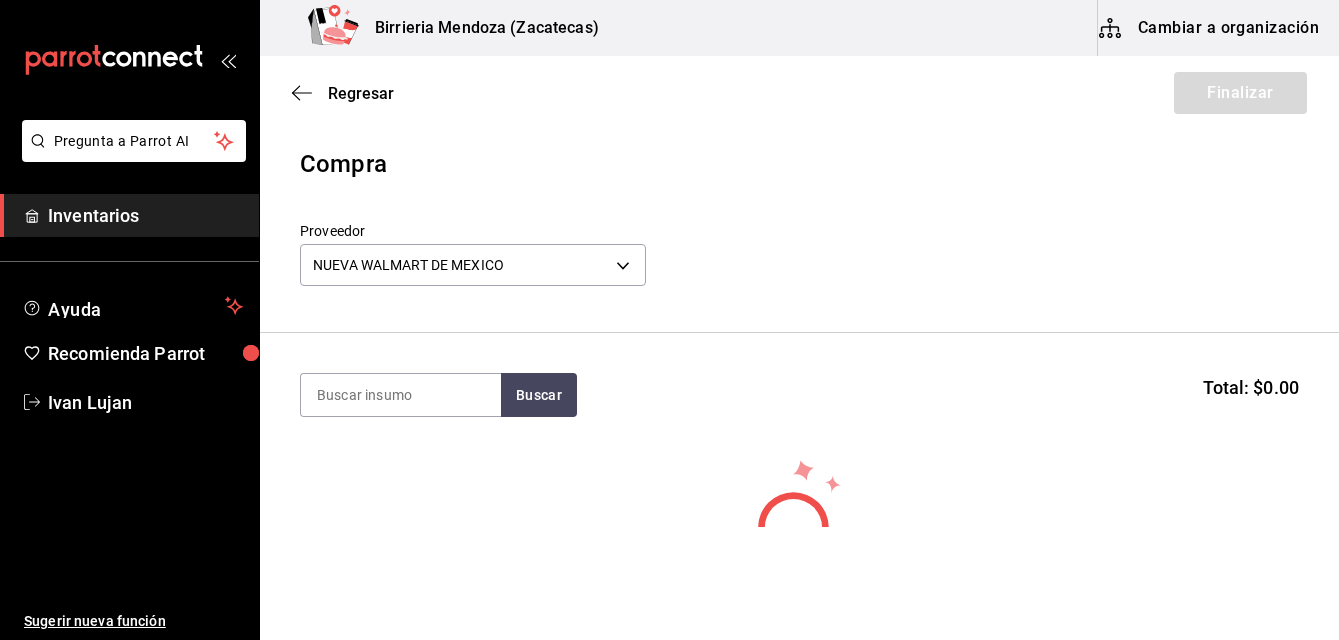 click on "Compra Proveedor NUEVA WALMART DE MEXICO 96fa8aed-3968-40a9-9588-1ce72a753921 Buscar Total: $0.00 No hay insumos a mostrar. Busca un insumo para agregarlo a la lista" at bounding box center [799, 413] 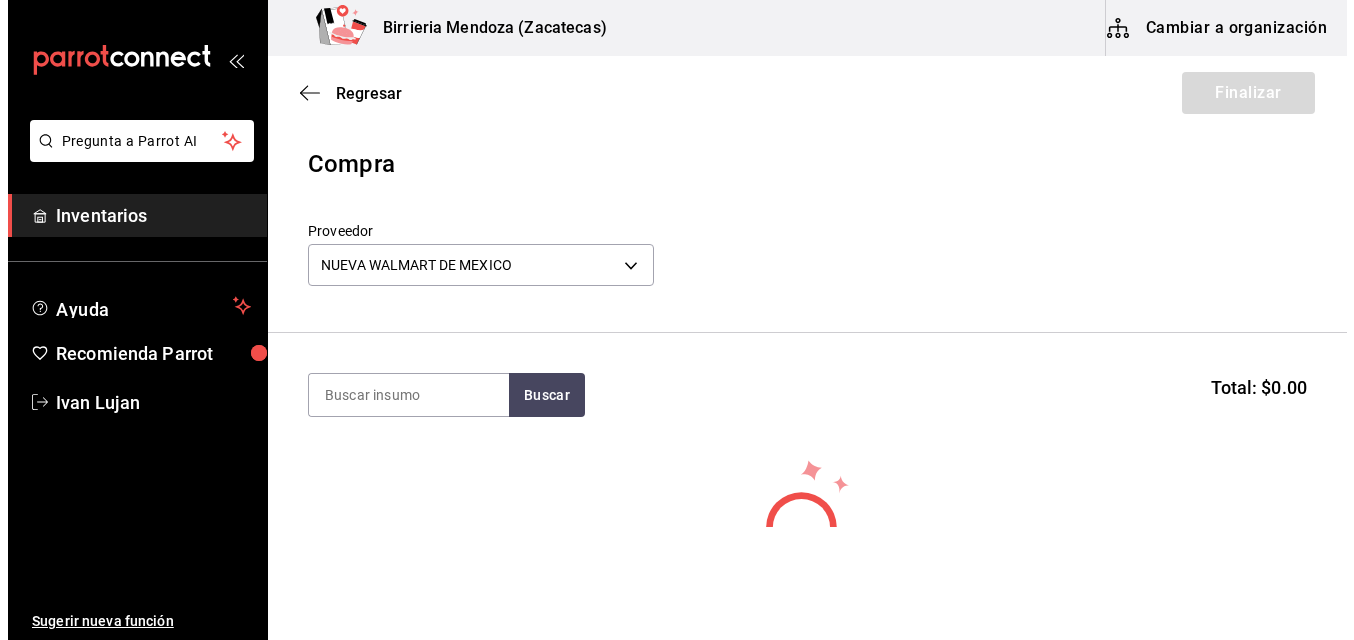 scroll, scrollTop: 0, scrollLeft: 0, axis: both 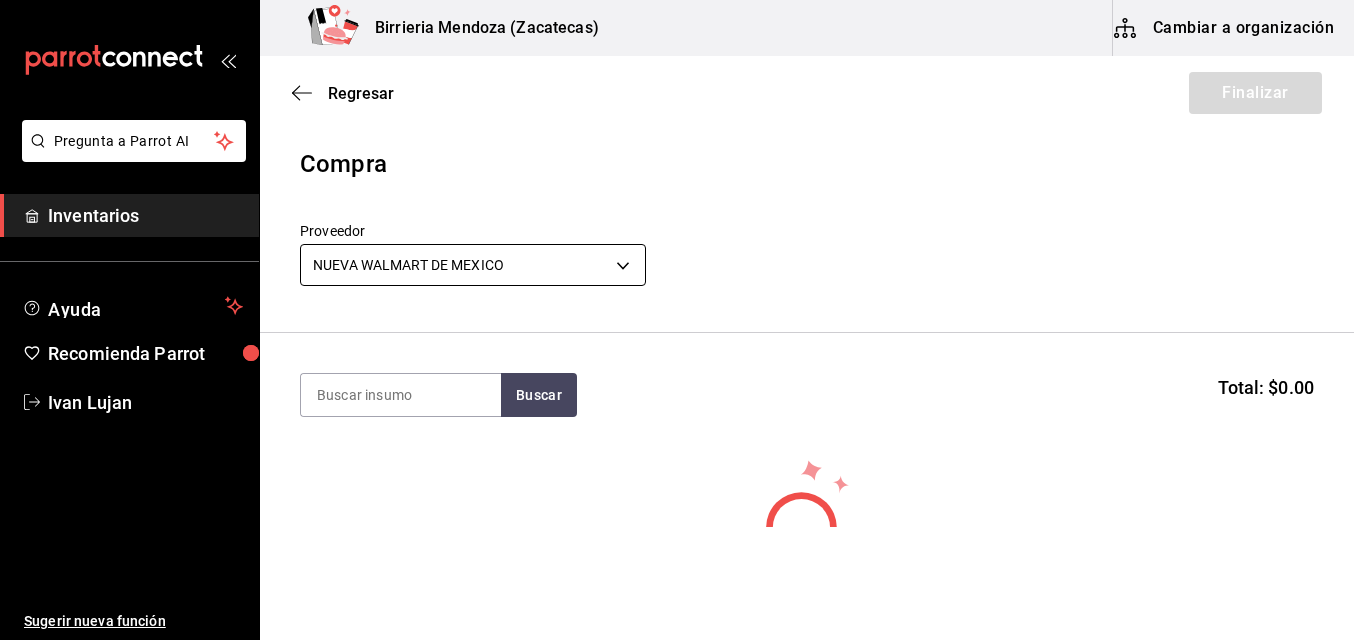 click on "Pregunta a Parrot AI Inventarios   Ayuda Recomienda Parrot   [PERSON]   Sugerir nueva función   Birrieria Mendoza (Zacatecas) Cambiar a organización Regresar Finalizar Compra Proveedor NUEVA WAL MART DE MEXICO [UUID] Buscar Total: $0.00 No hay insumos a mostrar. Busca un insumo para agregarlo a la lista GANA 1 MES GRATIS EN TU SUSCRIPCIÓN AQUÍ ¿Recuerdas cómo empezó tu restaurante?
Hoy puedes ayudar a un colega a tener el mismo cambio que tú viviste.
Recomienda Parrot directamente desde tu Portal Administrador.
Es fácil y rápido.
🎁 Por cada restaurante que se una, ganas 1 mes gratis. Ver video tutorial Ir a video Pregunta a Parrot AI Inventarios   Ayuda Recomienda Parrot   [PERSON]   Sugerir nueva función   Editar Eliminar Visitar centro de ayuda ([PHONE]) [EMAIL] Visitar centro de ayuda ([PHONE]) [EMAIL]" at bounding box center (677, 263) 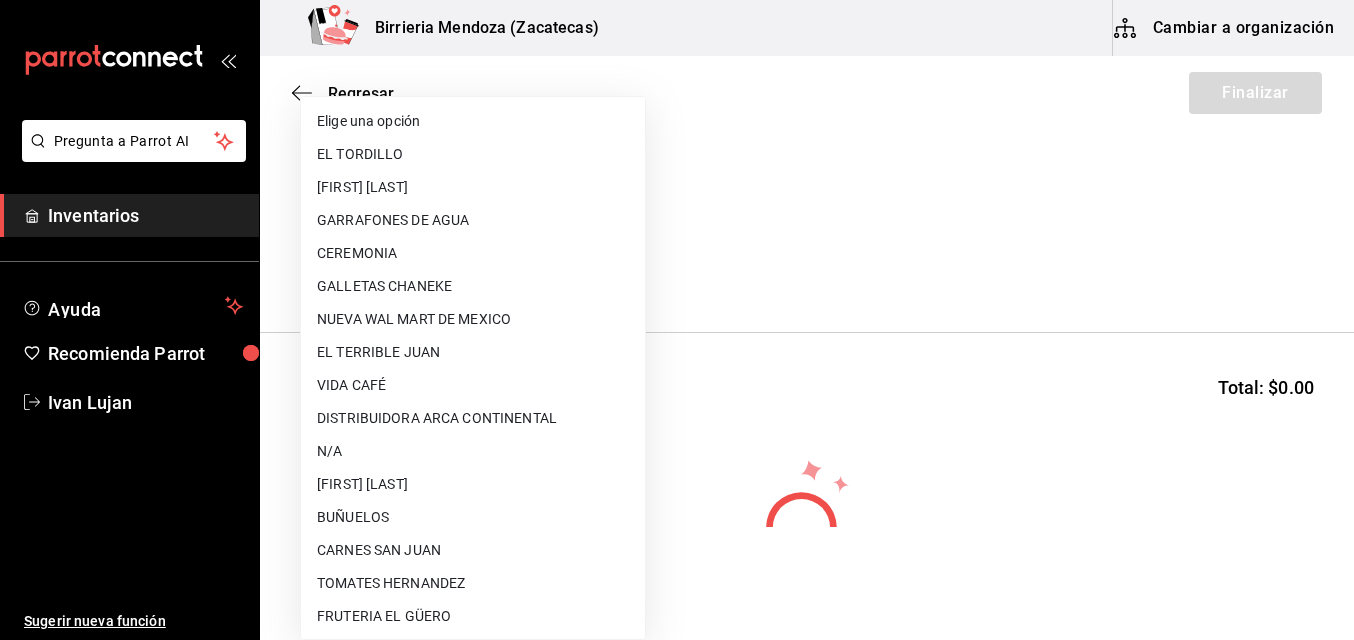 scroll, scrollTop: 266, scrollLeft: 0, axis: vertical 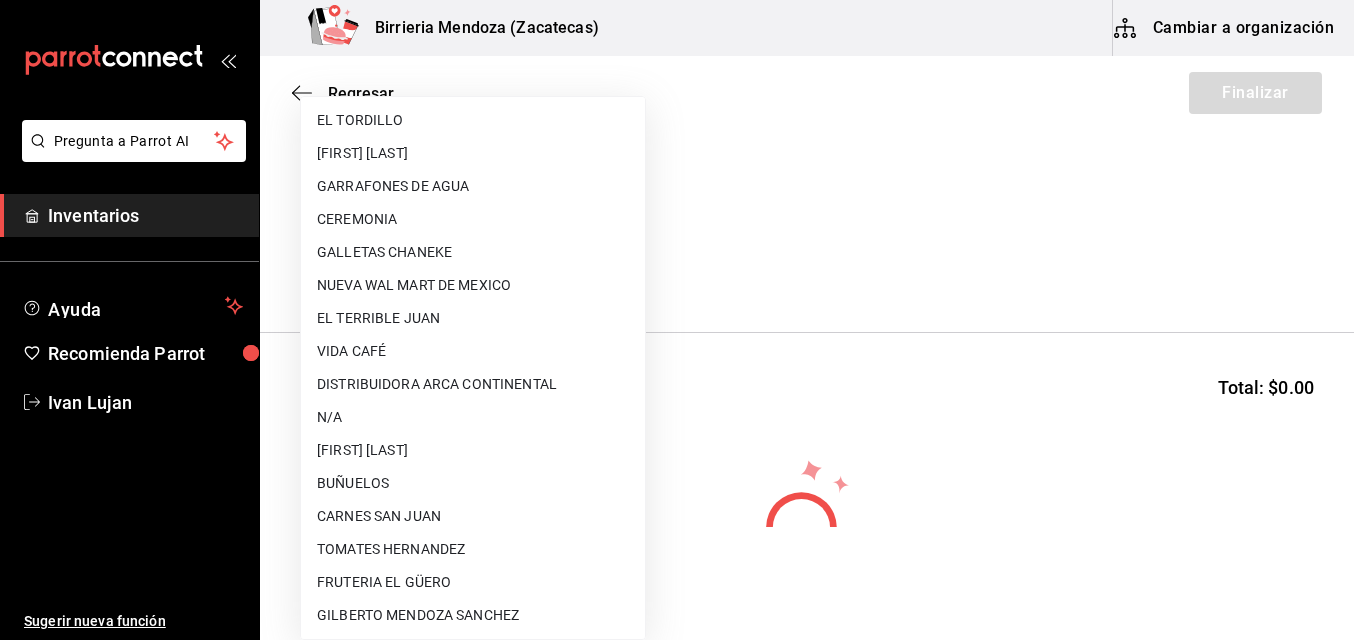 click on "NUEVA WAL MART DE MEXICO" at bounding box center (473, 285) 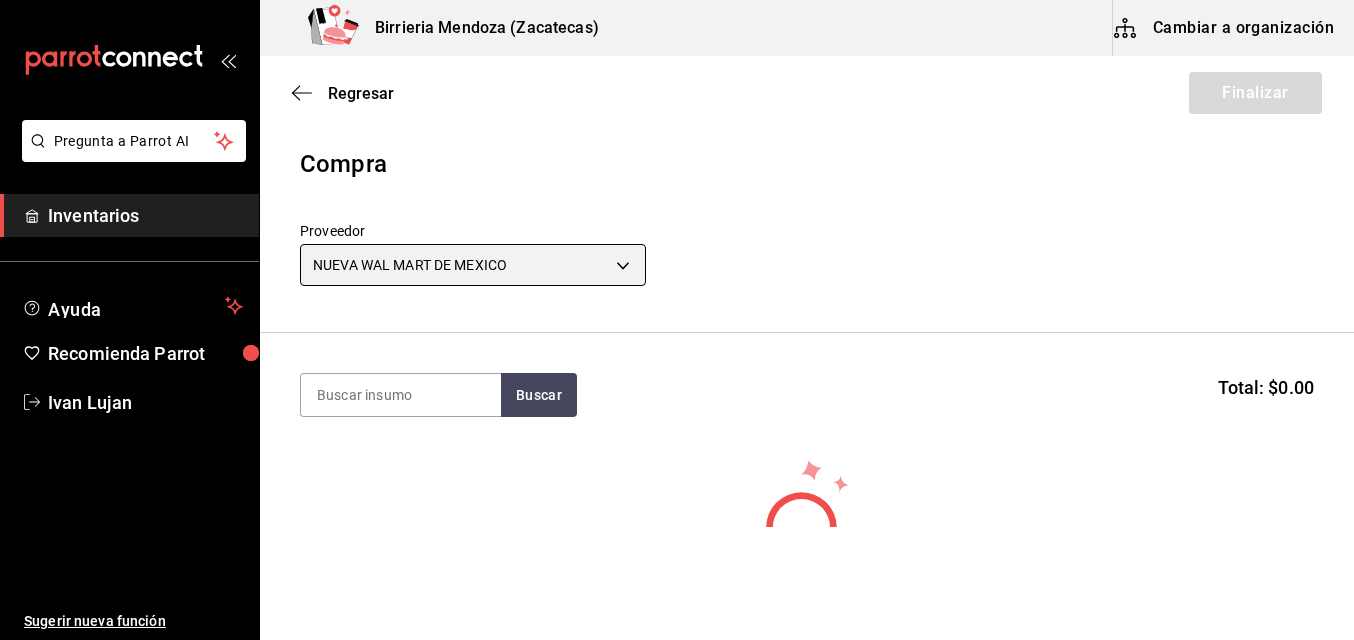 type on "780e77ae-b000-4a57-b2ac-346d53db8762" 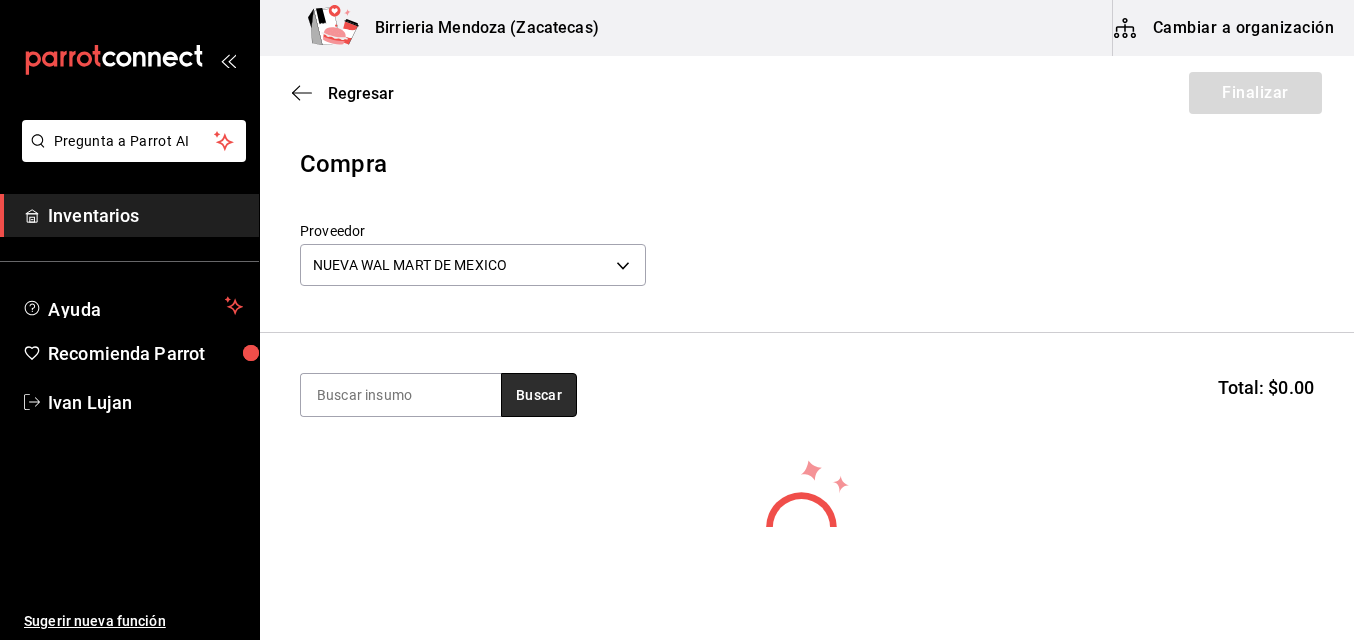 click on "Buscar" at bounding box center (539, 395) 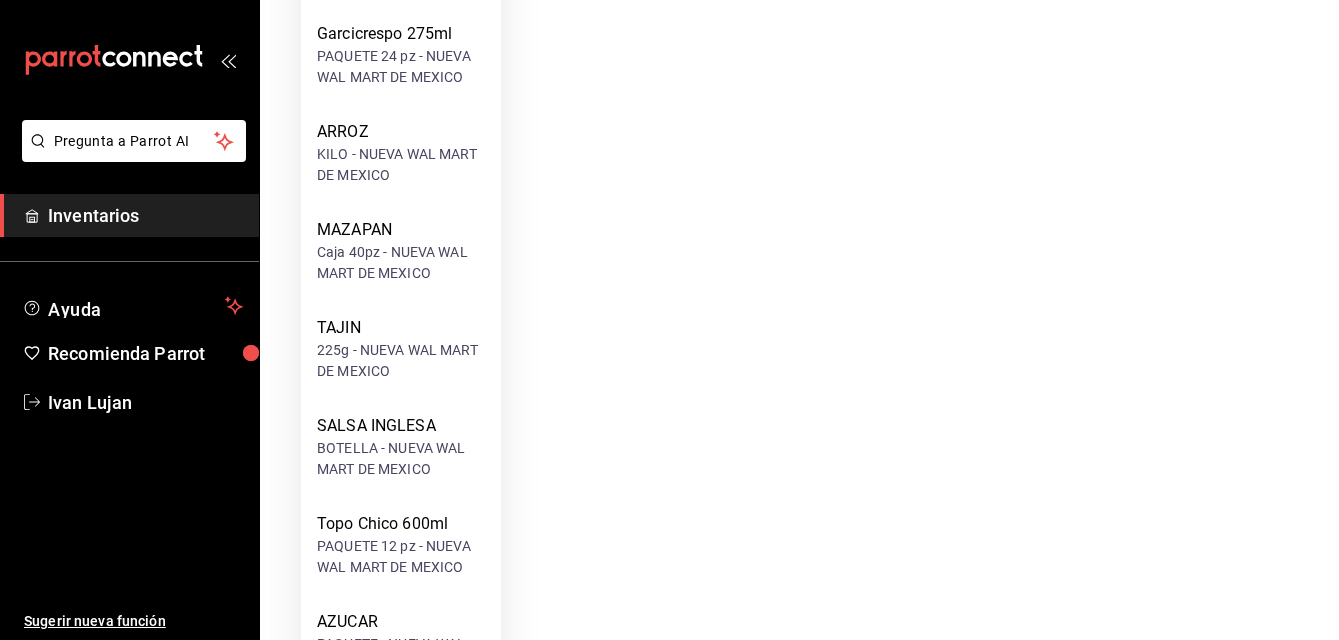 scroll, scrollTop: 1165, scrollLeft: 0, axis: vertical 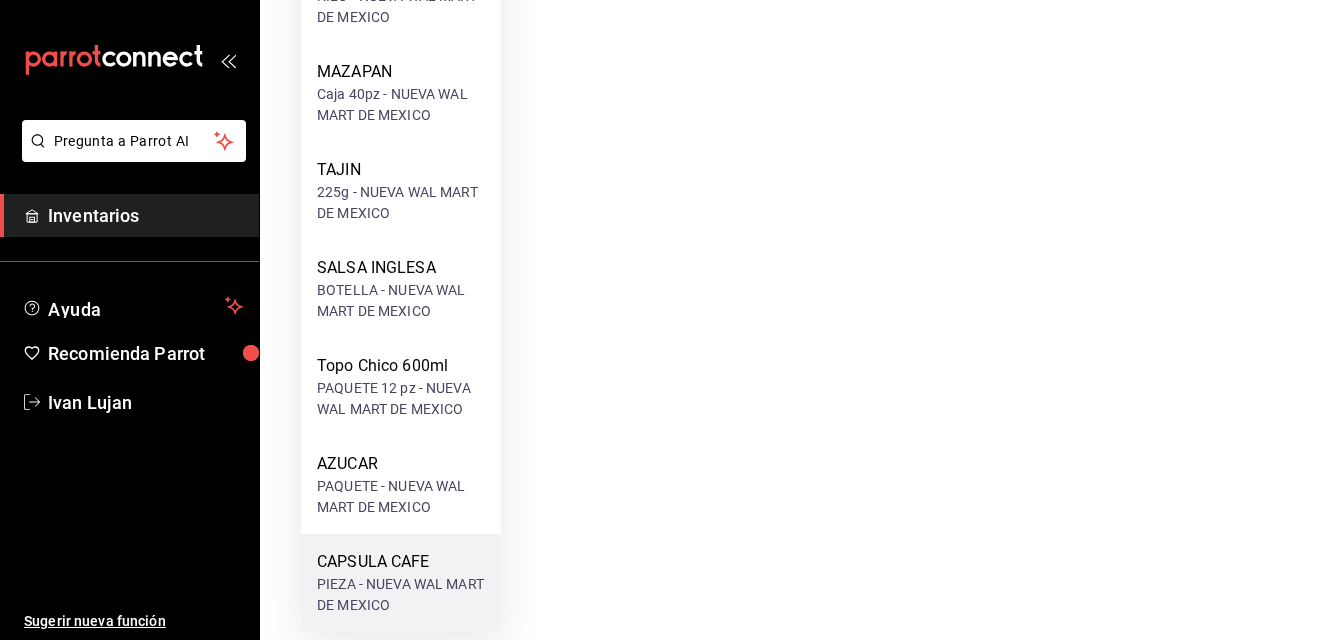 click on "PIEZA - NUEVA WAL MART DE MEXICO" at bounding box center [401, 595] 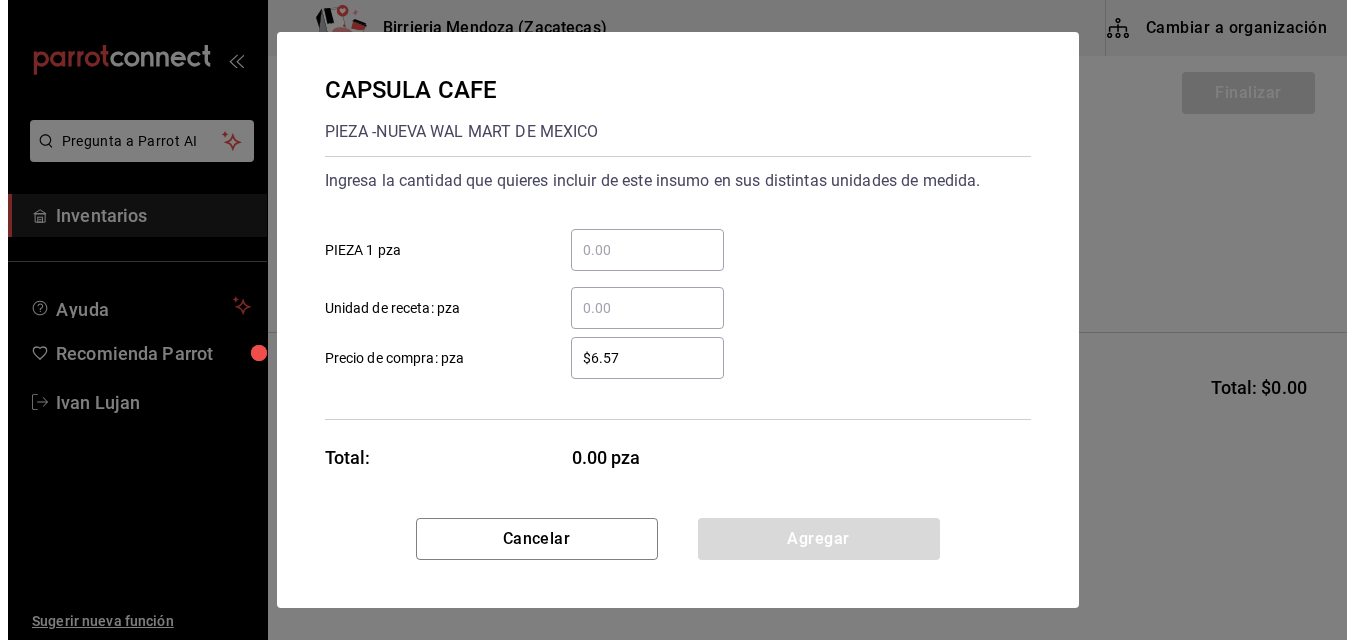 scroll, scrollTop: 0, scrollLeft: 0, axis: both 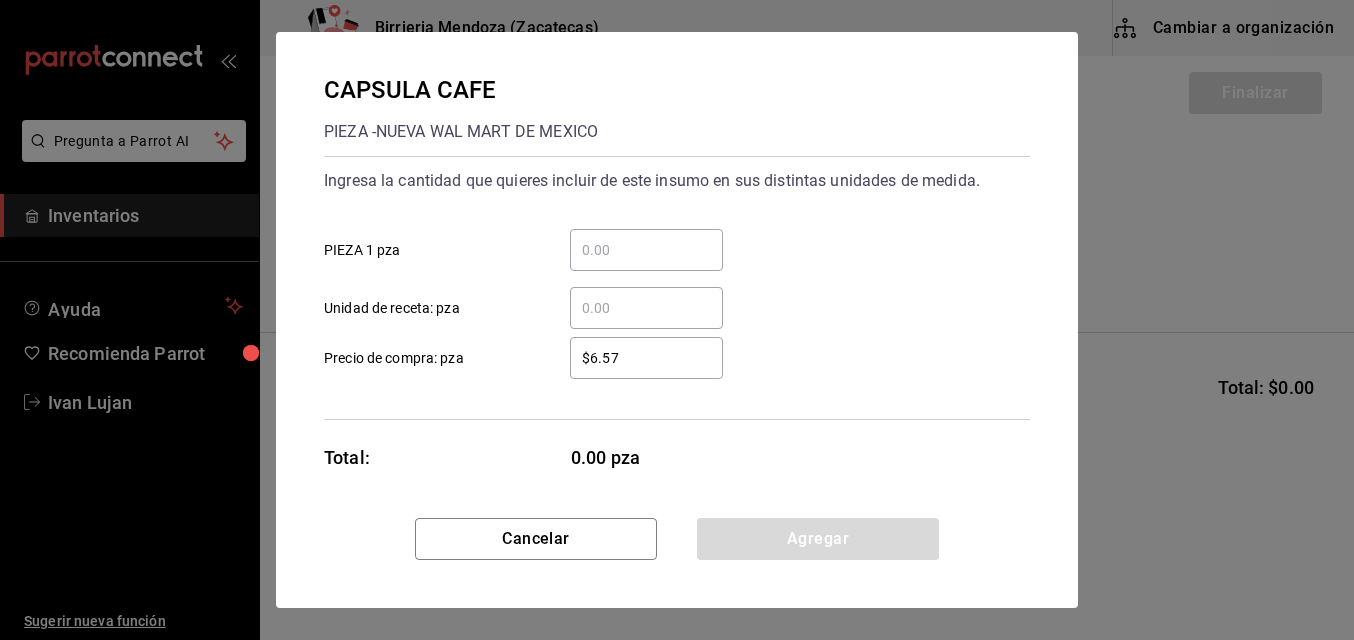 click on "​" at bounding box center [646, 250] 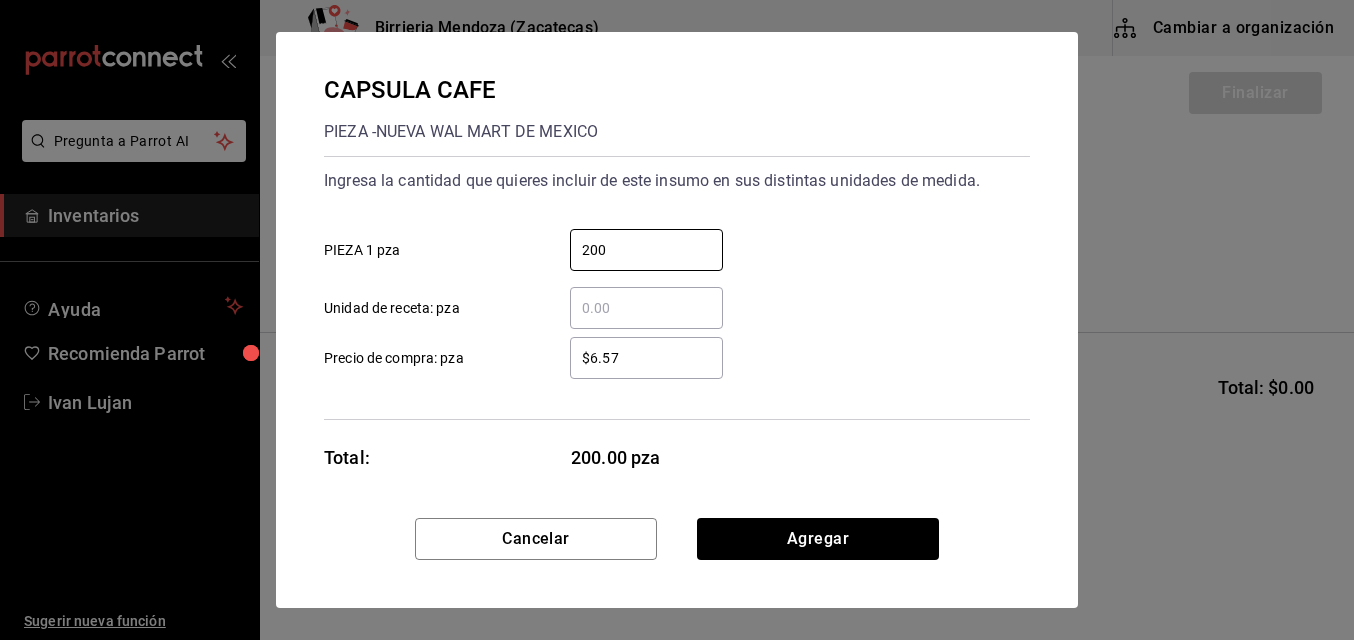 type on "200" 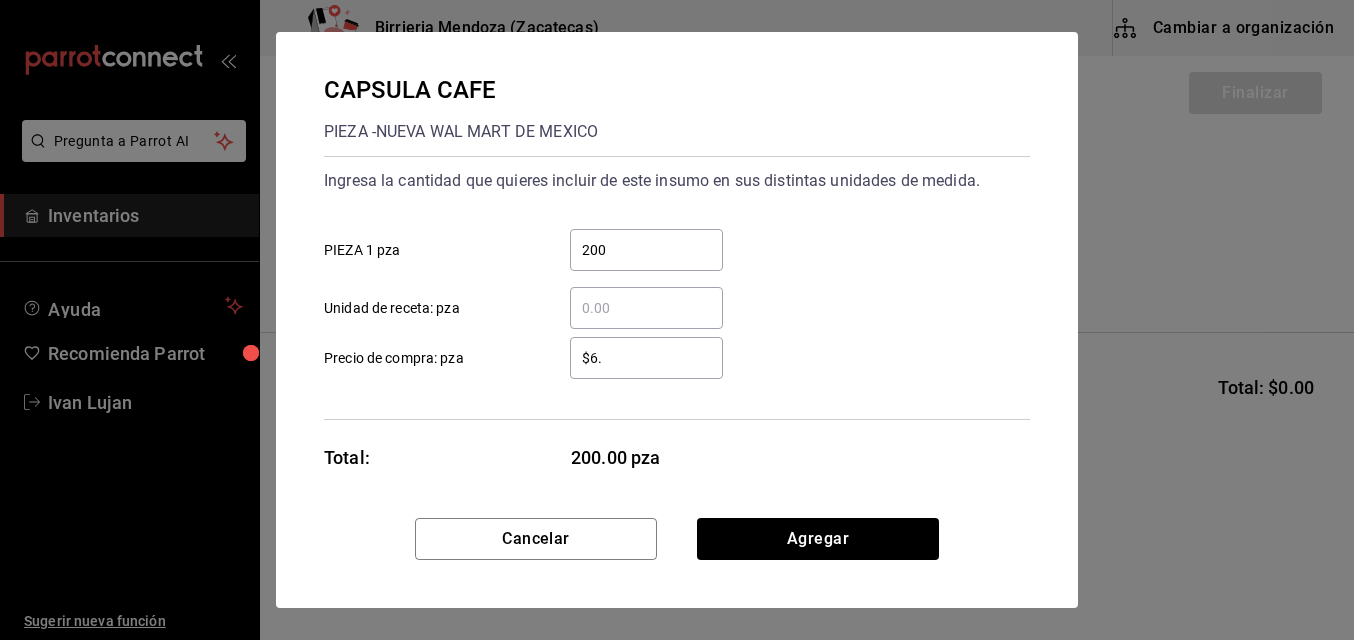 type on "$6" 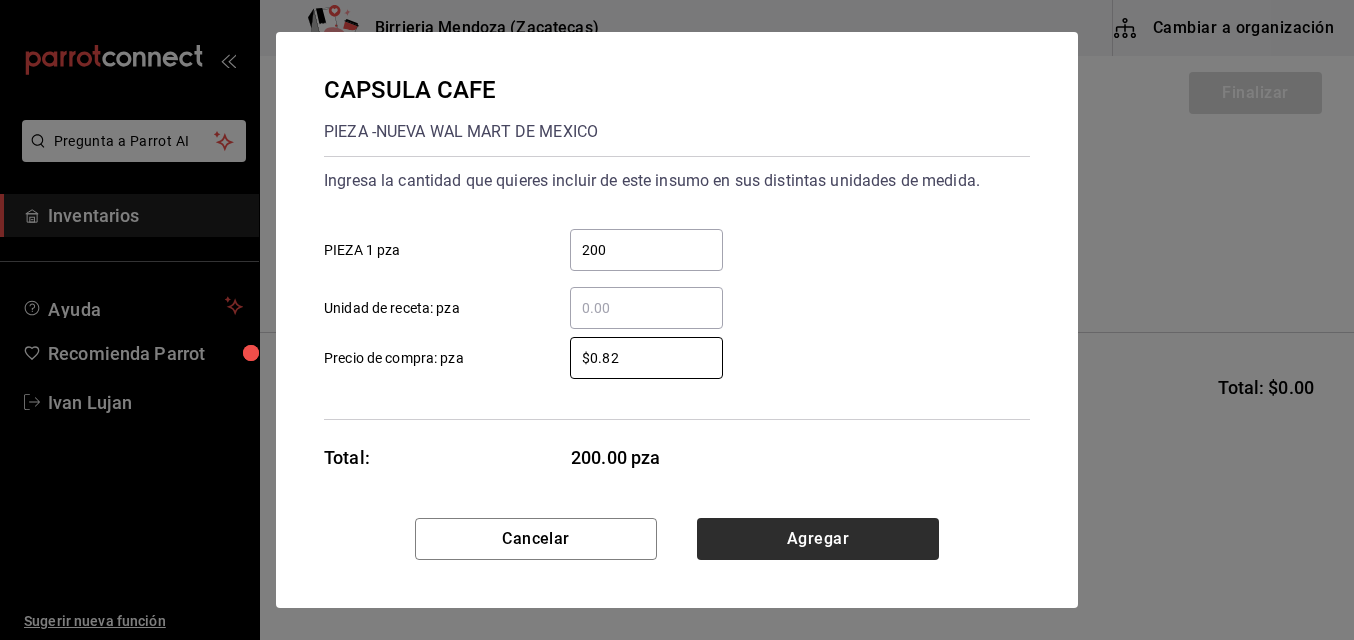 type on "$0.82" 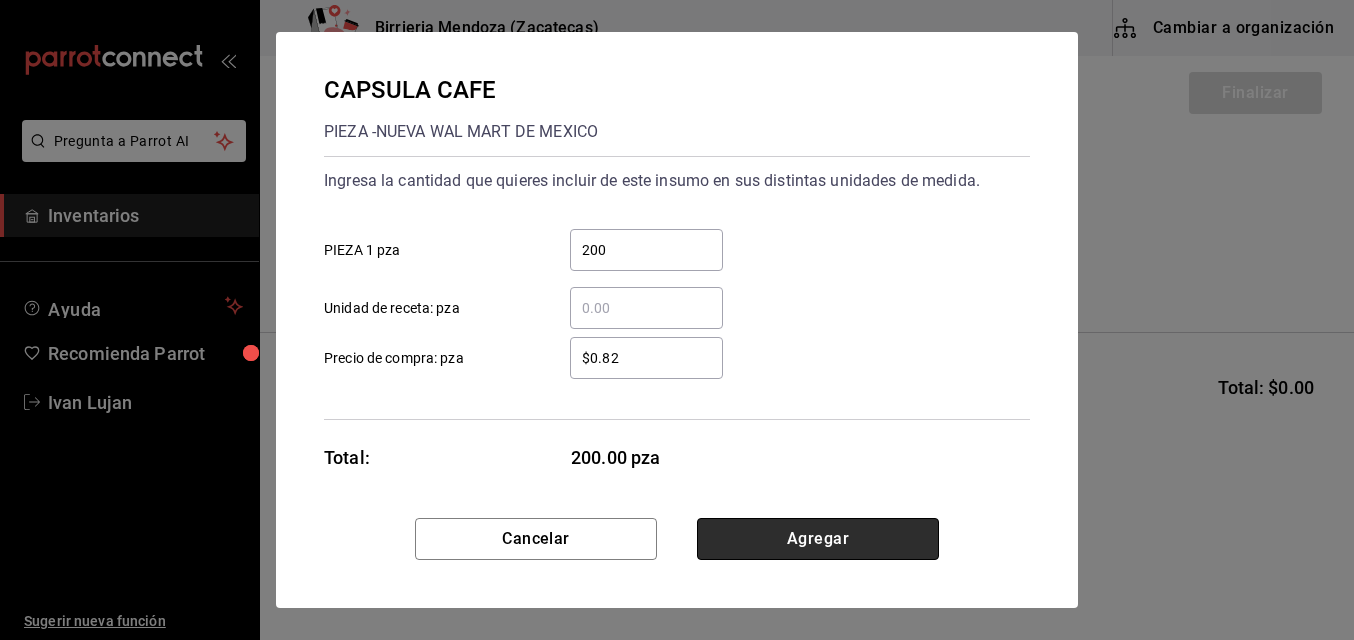 click on "Agregar" at bounding box center (818, 539) 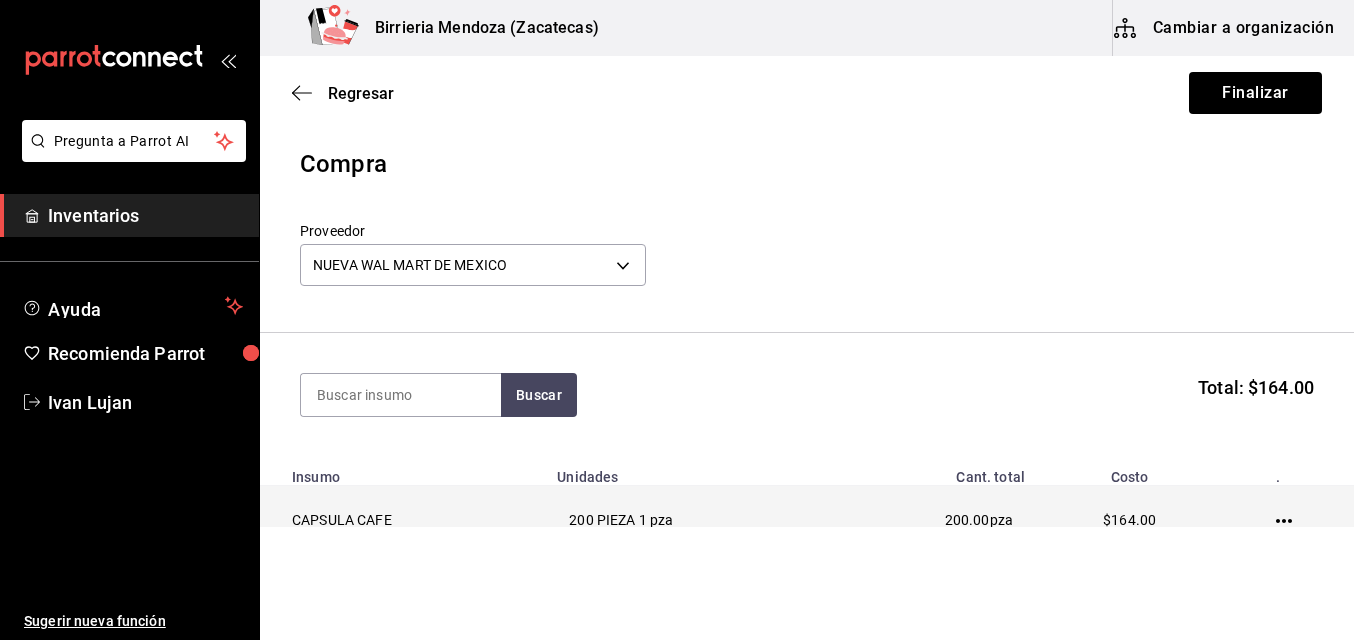 click 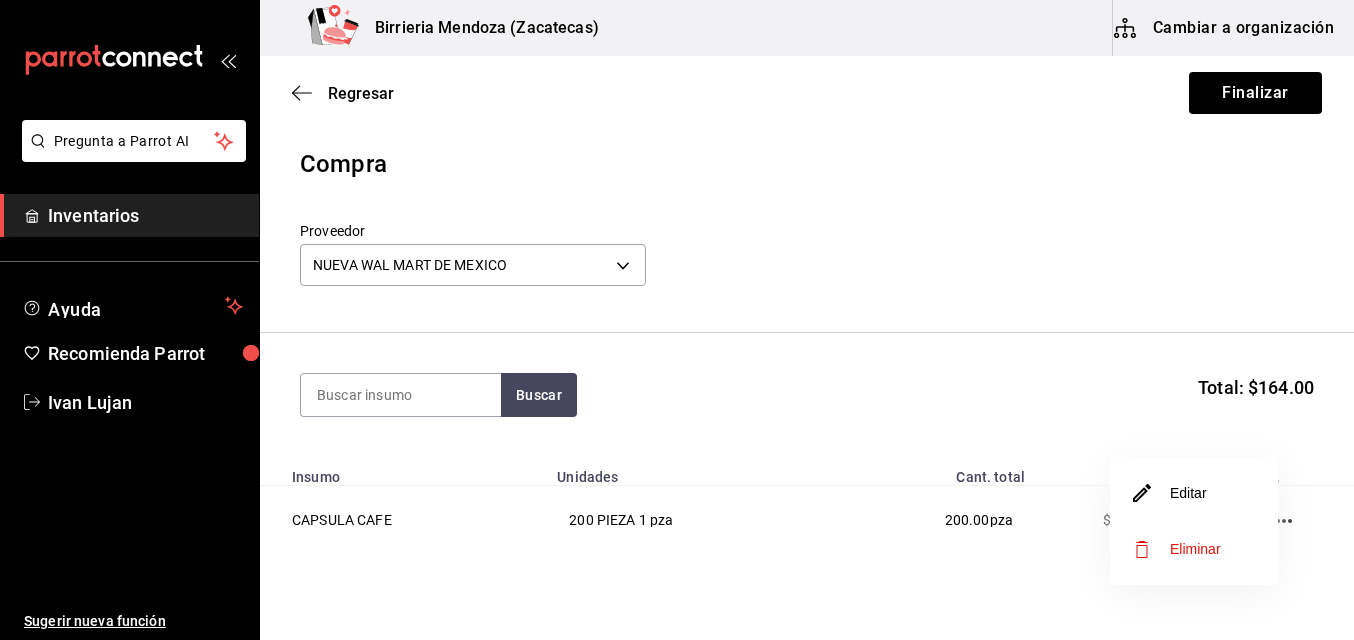 click on "Editar" at bounding box center [1194, 493] 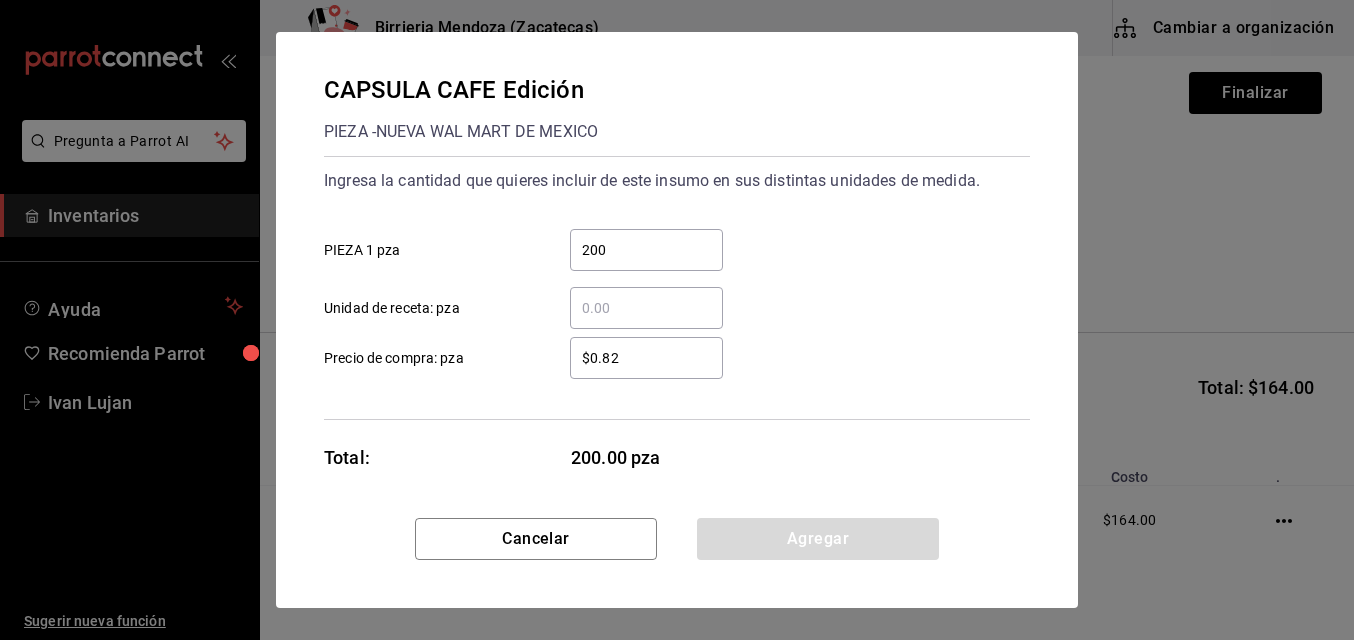 scroll, scrollTop: 2, scrollLeft: 0, axis: vertical 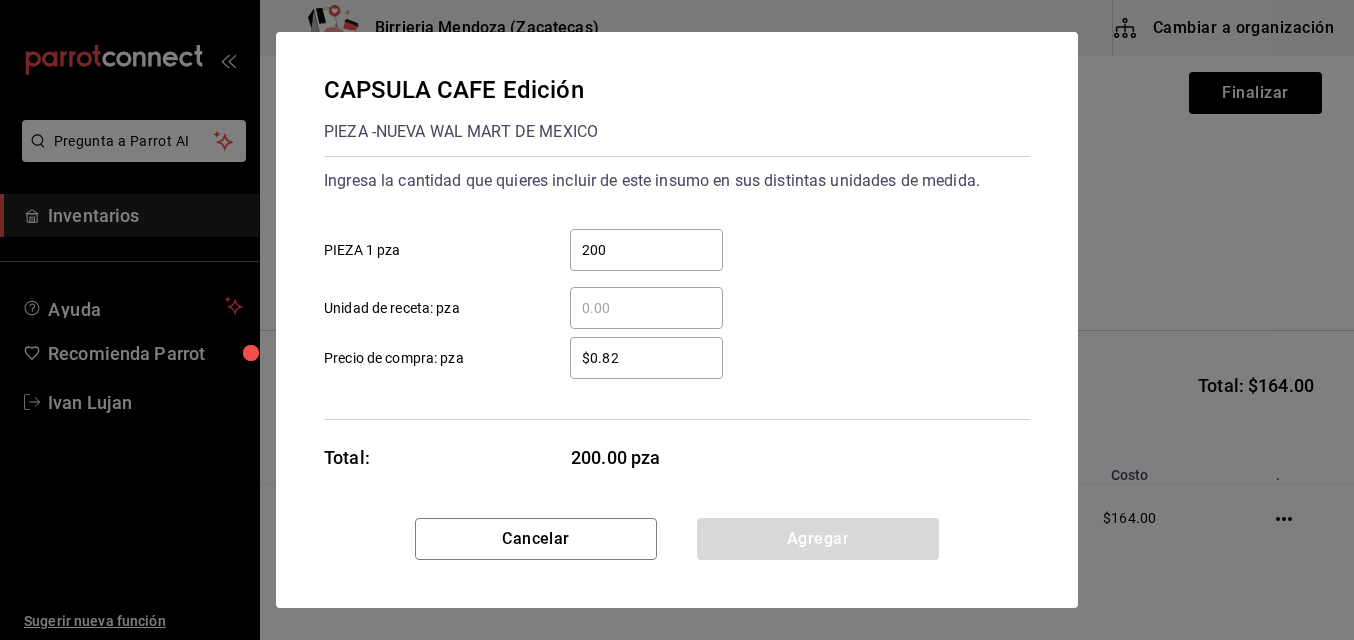 click on "Ingresa la cantidad que quieres incluir de este insumo en sus distintas unidades de medida. 200 ​ PIEZA 1 pza ​ Unidad de receta: pza $0.82 ​ Precio de compra: pza" at bounding box center [677, 288] 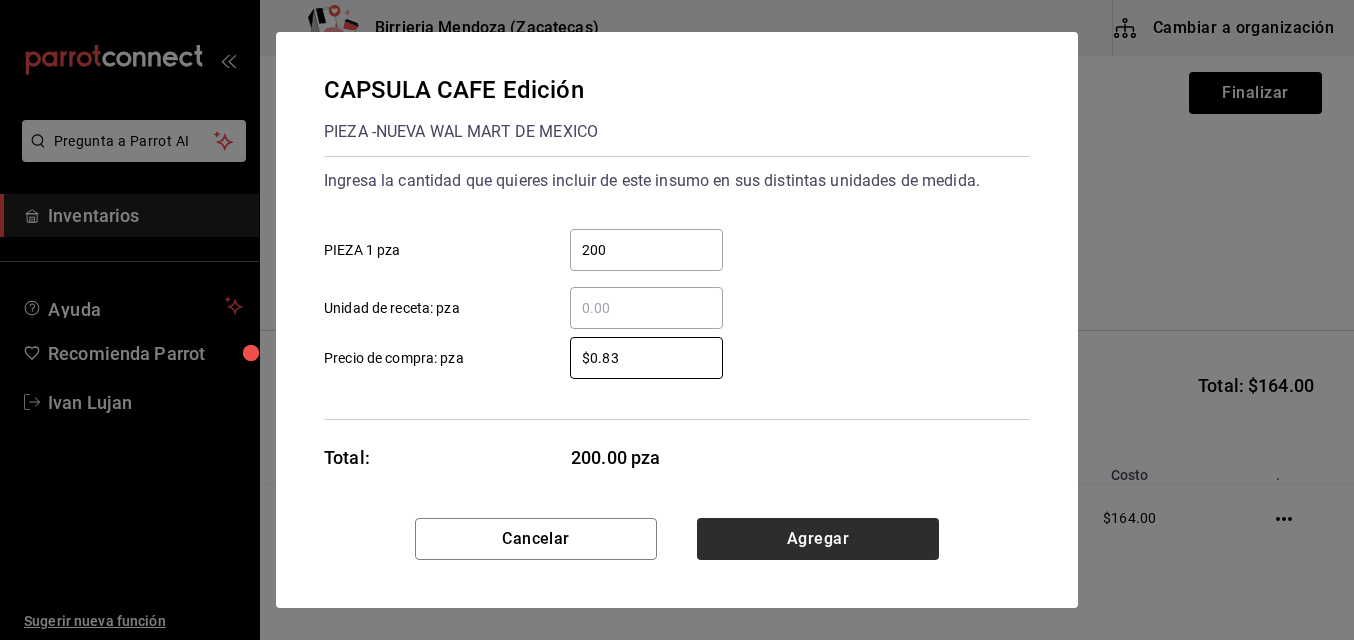 type on "$0.83" 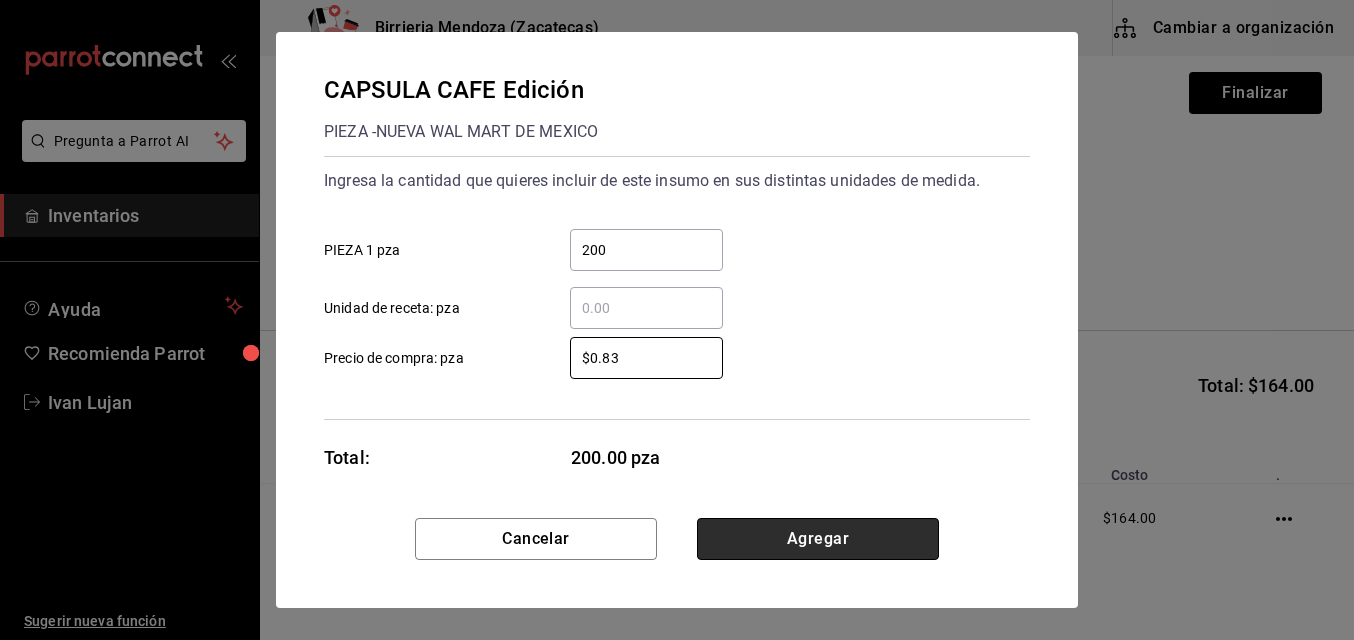 click on "Agregar" at bounding box center (818, 539) 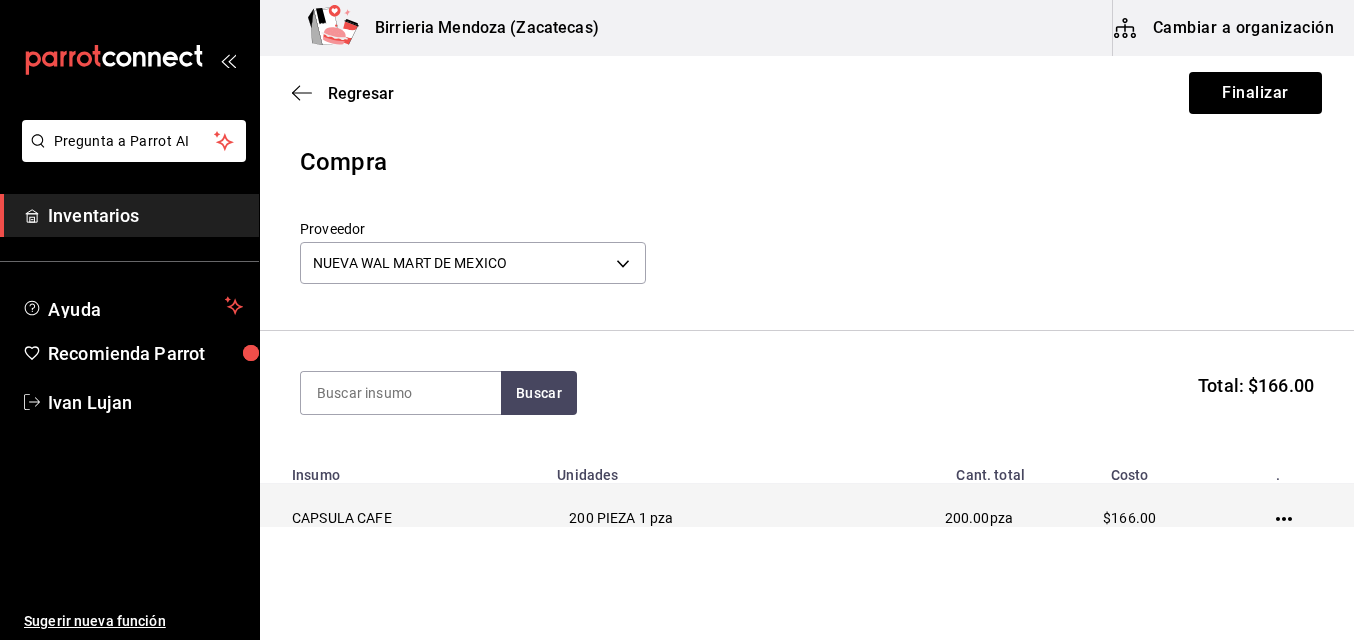 click 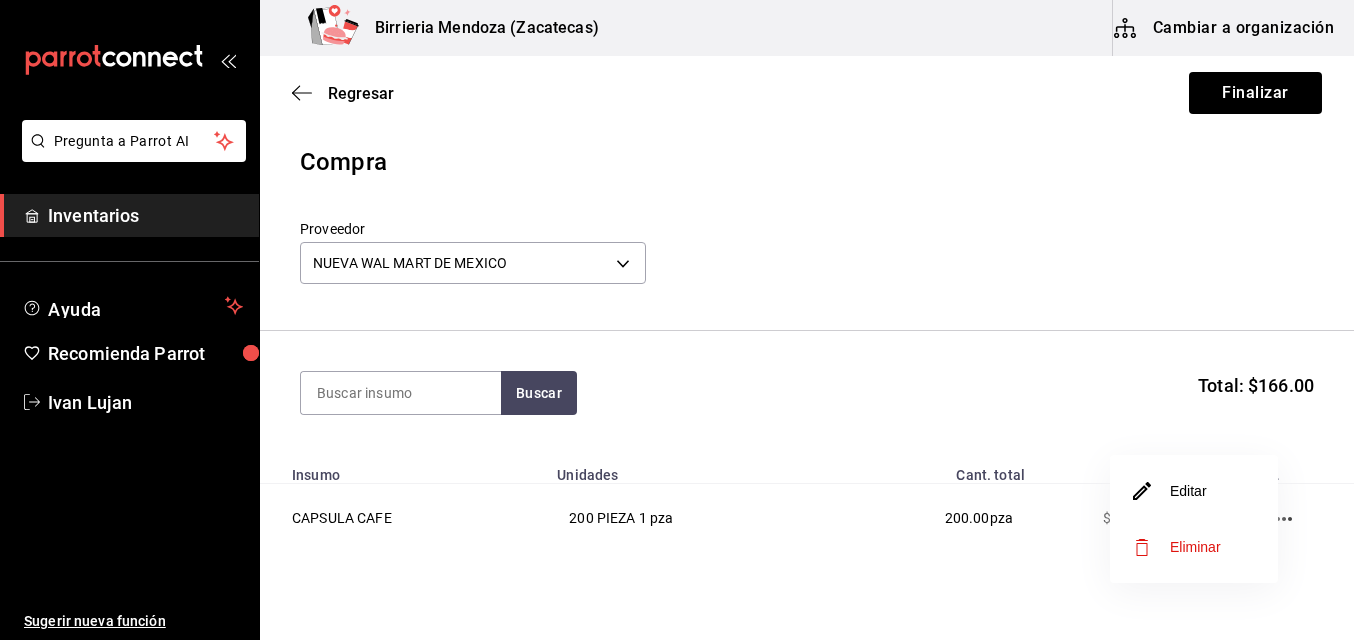 click on "Editar" at bounding box center [1194, 491] 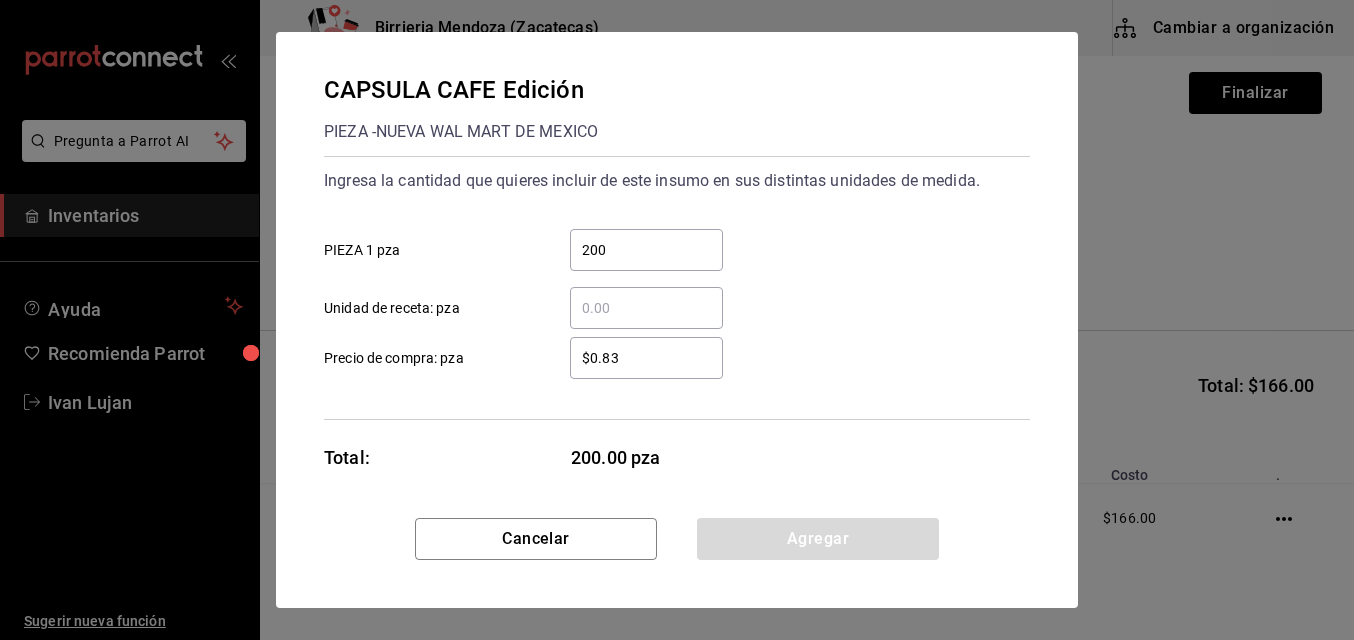 click on "$0.83" at bounding box center [646, 358] 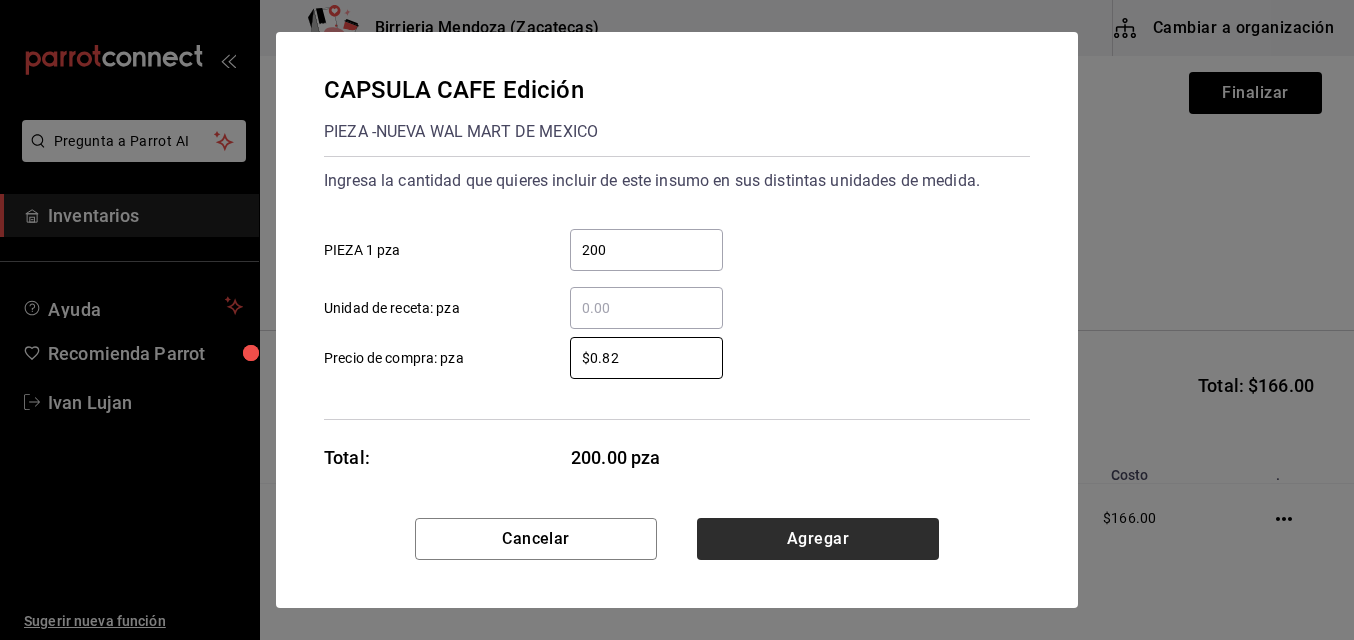 type on "$0.82" 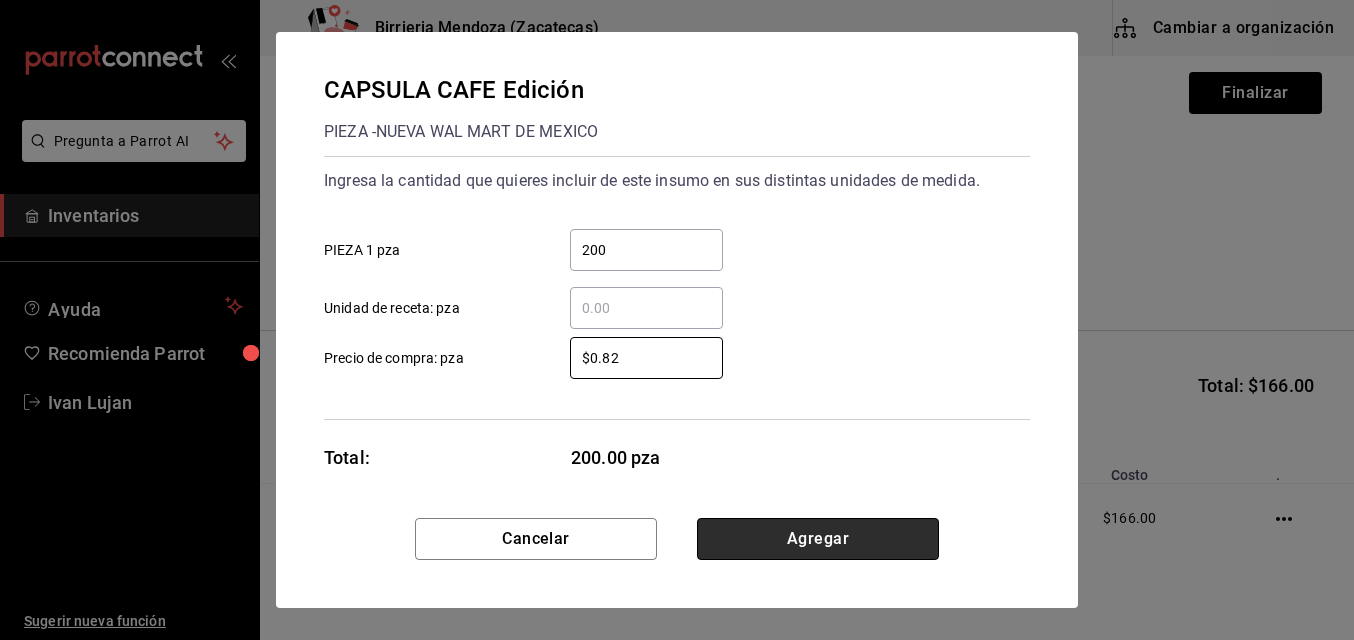 click on "Agregar" at bounding box center (818, 539) 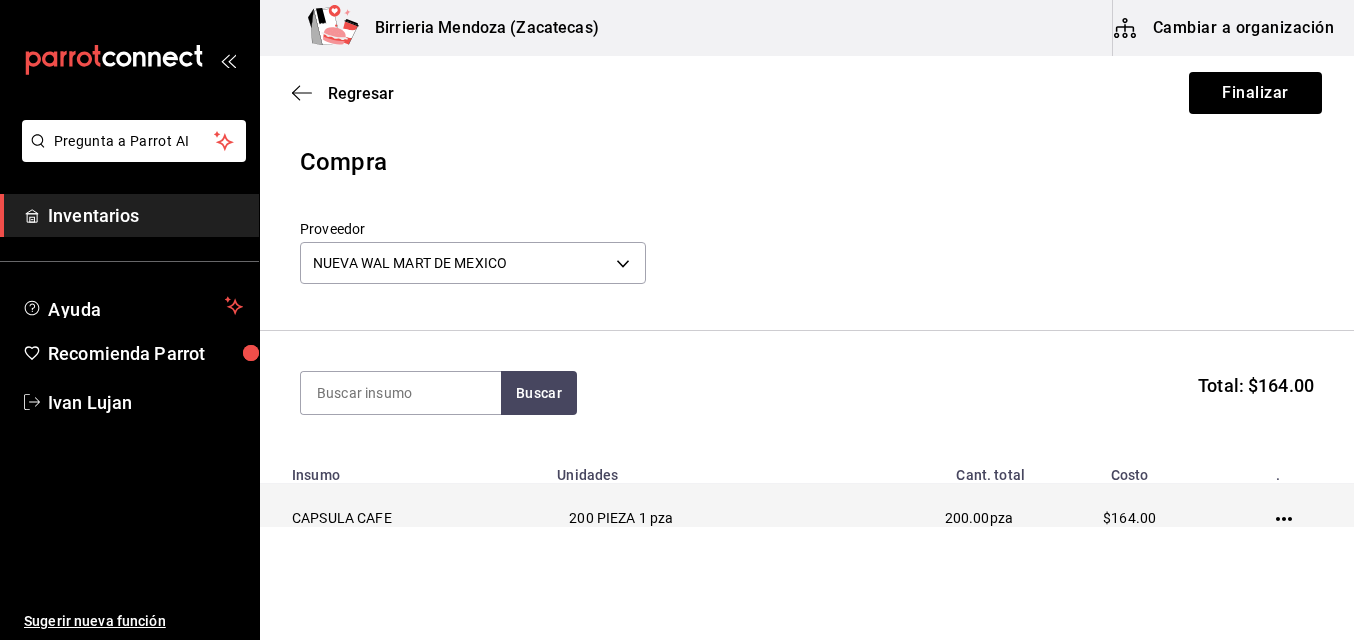 click 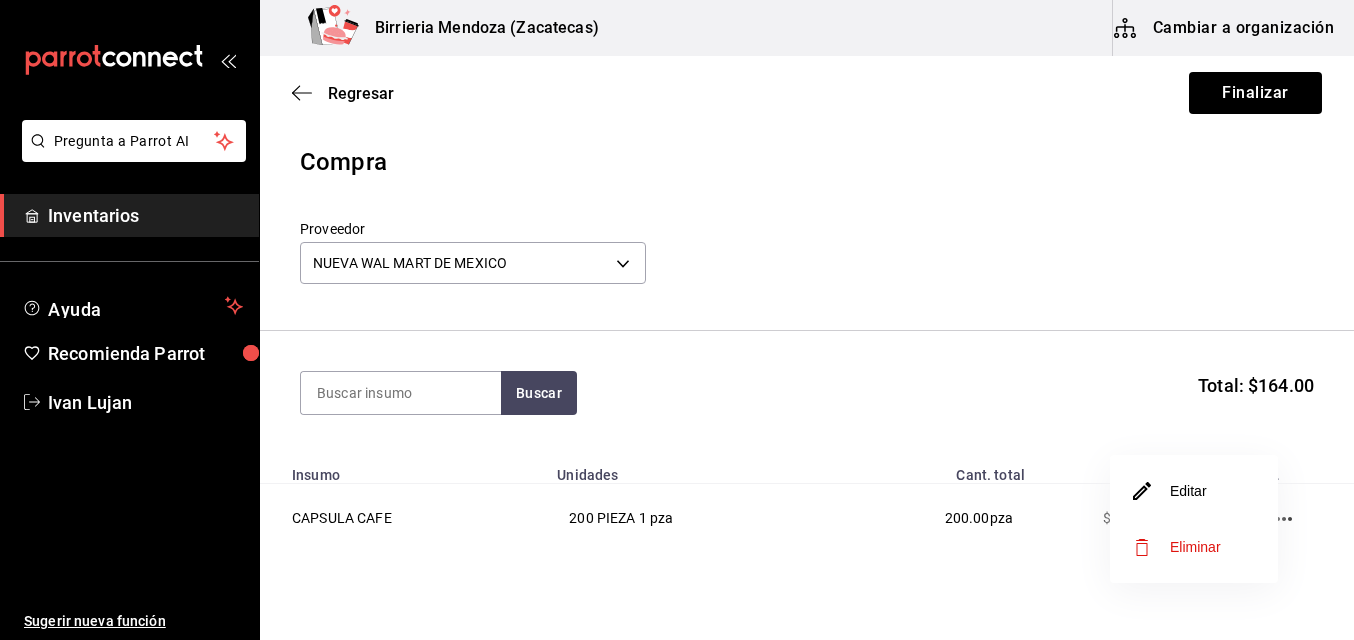 click on "Eliminar" at bounding box center (1194, 547) 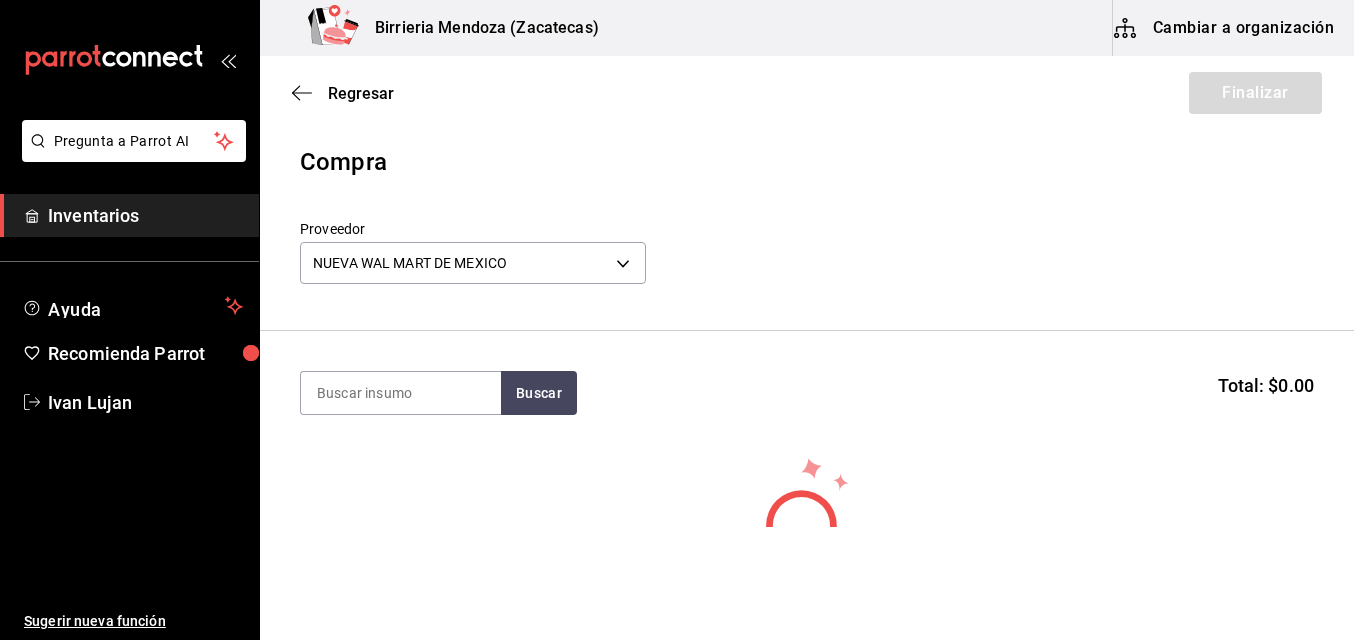 click on "No hay insumos a mostrar. Busca un insumo para agregarlo a la lista" at bounding box center (807, 551) 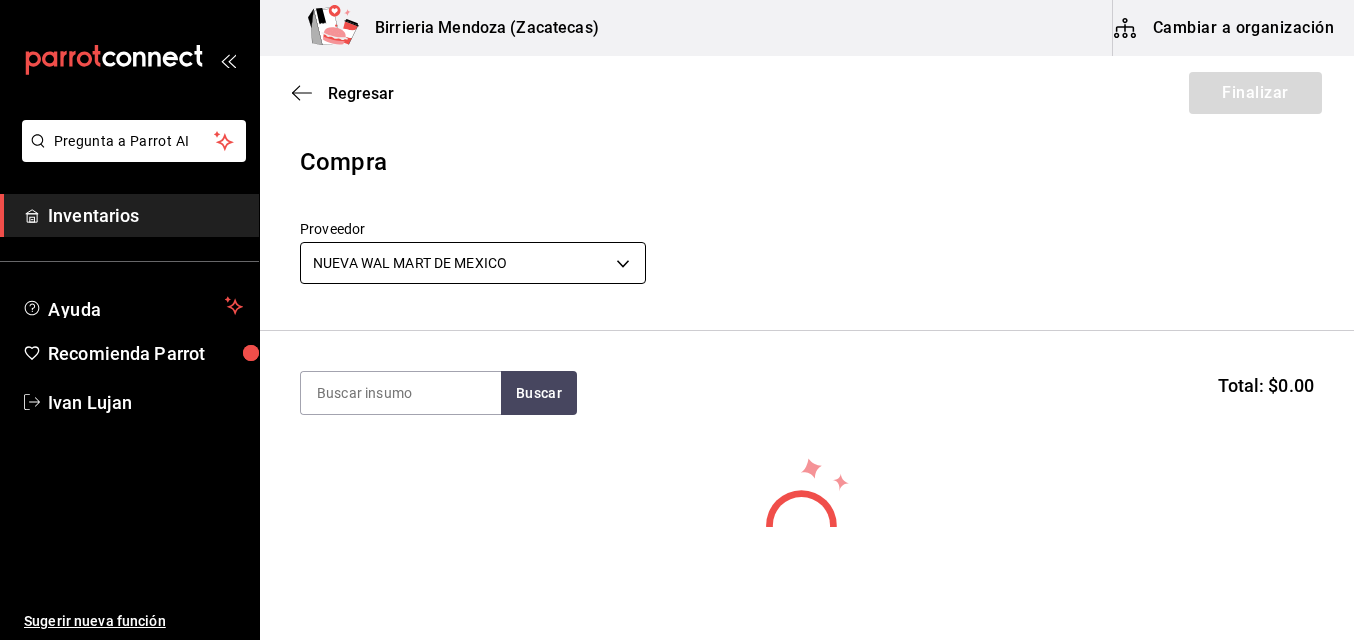 click on "Pregunta a Parrot AI Inventarios   Ayuda Recomienda Parrot   [PERSON]   Sugerir nueva función   Birrieria Mendoza (Zacatecas) Cambiar a organización Regresar Finalizar Compra Proveedor NUEVA WAL MART DE MEXICO [UUID] Buscar Total: $0.00 No hay insumos a mostrar. Busca un insumo para agregarlo a la lista GANA 1 MES GRATIS EN TU SUSCRIPCIÓN AQUÍ ¿Recuerdas cómo empezó tu restaurante?
Hoy puedes ayudar a un colega a tener el mismo cambio que tú viviste.
Recomienda Parrot directamente desde tu Portal Administrador.
Es fácil y rápido.
🎁 Por cada restaurante que se una, ganas 1 mes gratis. Ver video tutorial Ir a video Pregunta a Parrot AI Inventarios   Ayuda Recomienda Parrot   [PERSON]   Sugerir nueva función   Editar Eliminar Visitar centro de ayuda ([PHONE]) [EMAIL] Visitar centro de ayuda ([PHONE]) [EMAIL]" at bounding box center (677, 263) 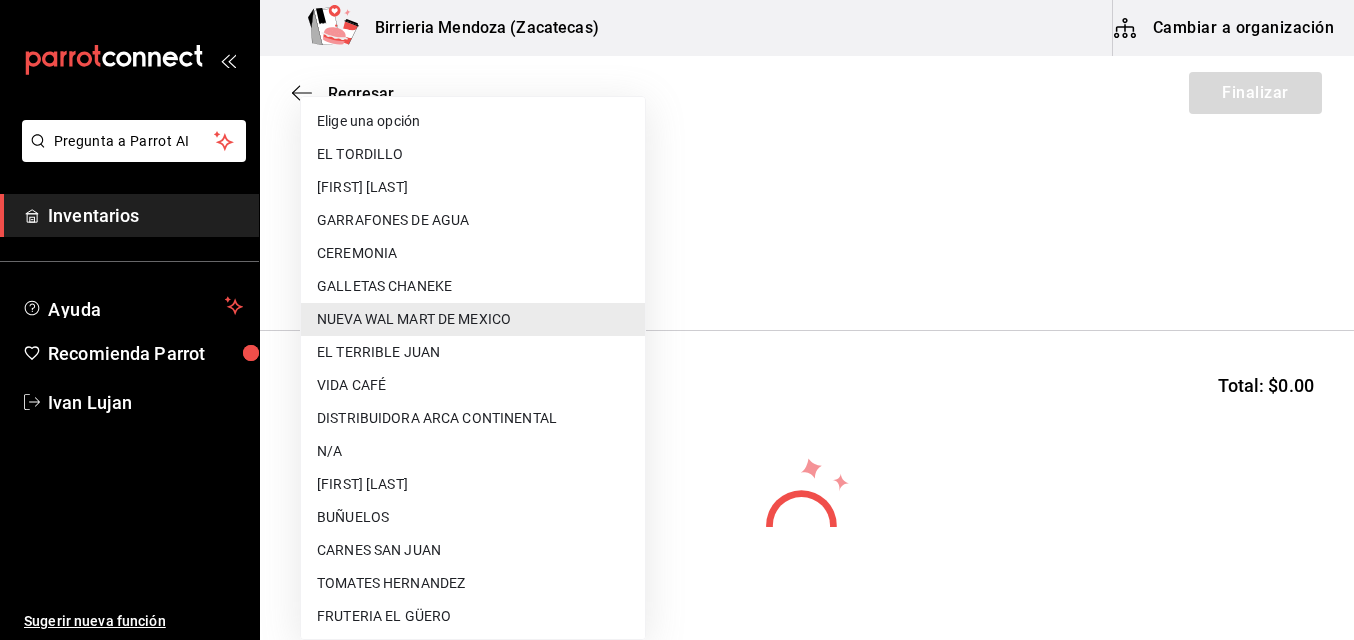 scroll, scrollTop: 266, scrollLeft: 0, axis: vertical 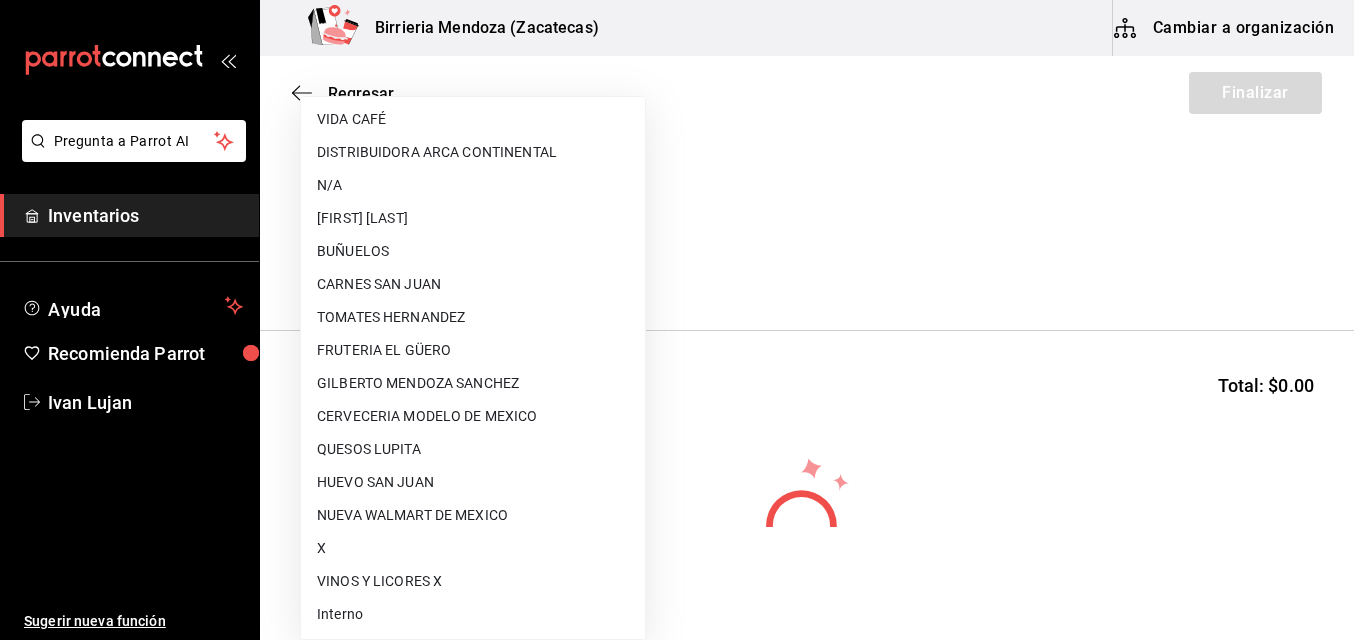 click on "X" at bounding box center (473, 548) 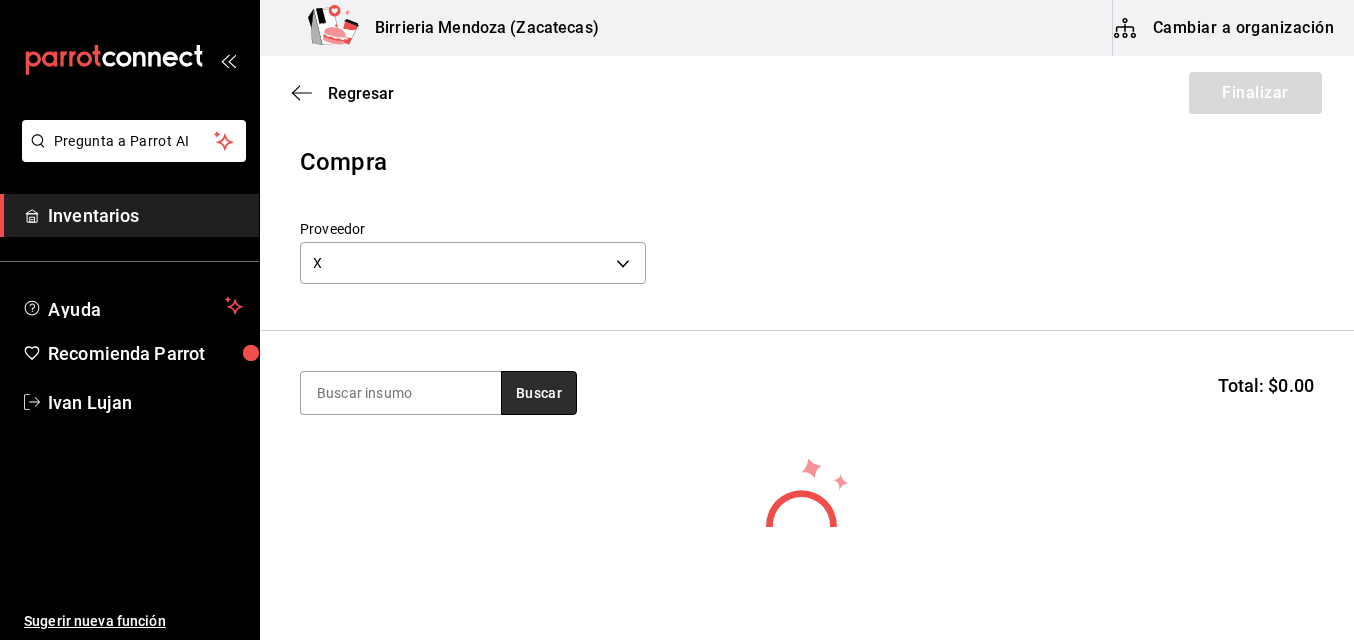 click on "Buscar" at bounding box center [539, 393] 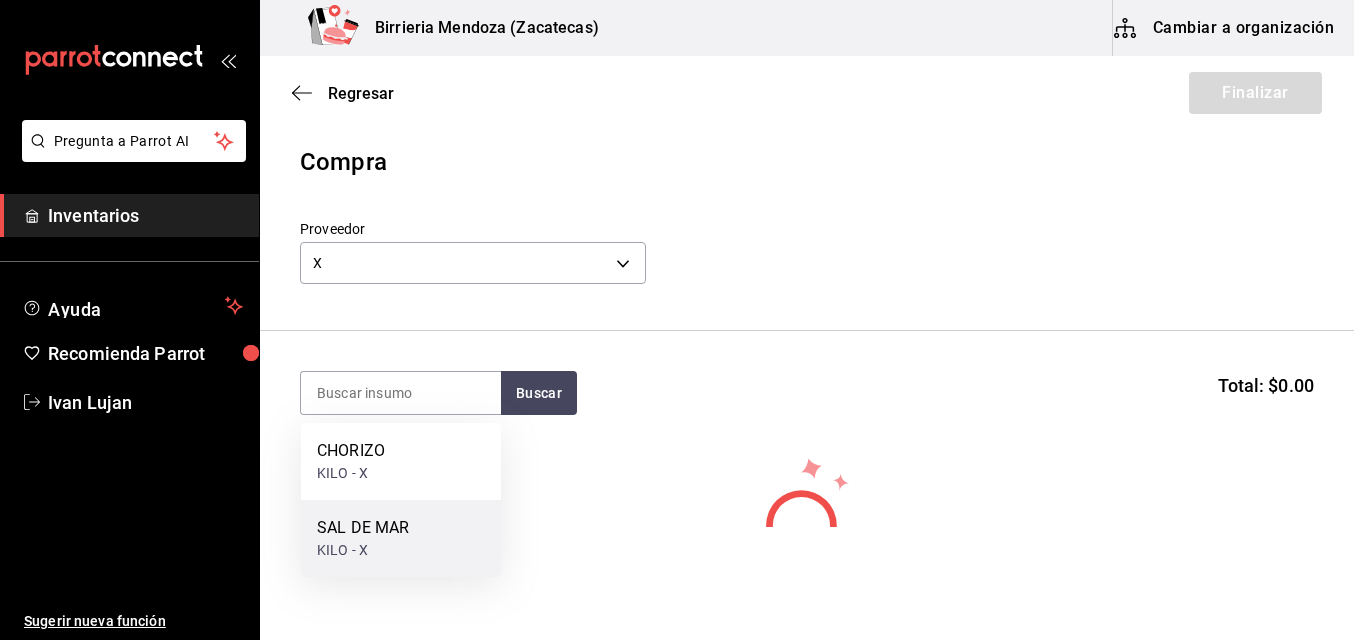 click on "SAL DE MAR KILO - X" at bounding box center (401, 538) 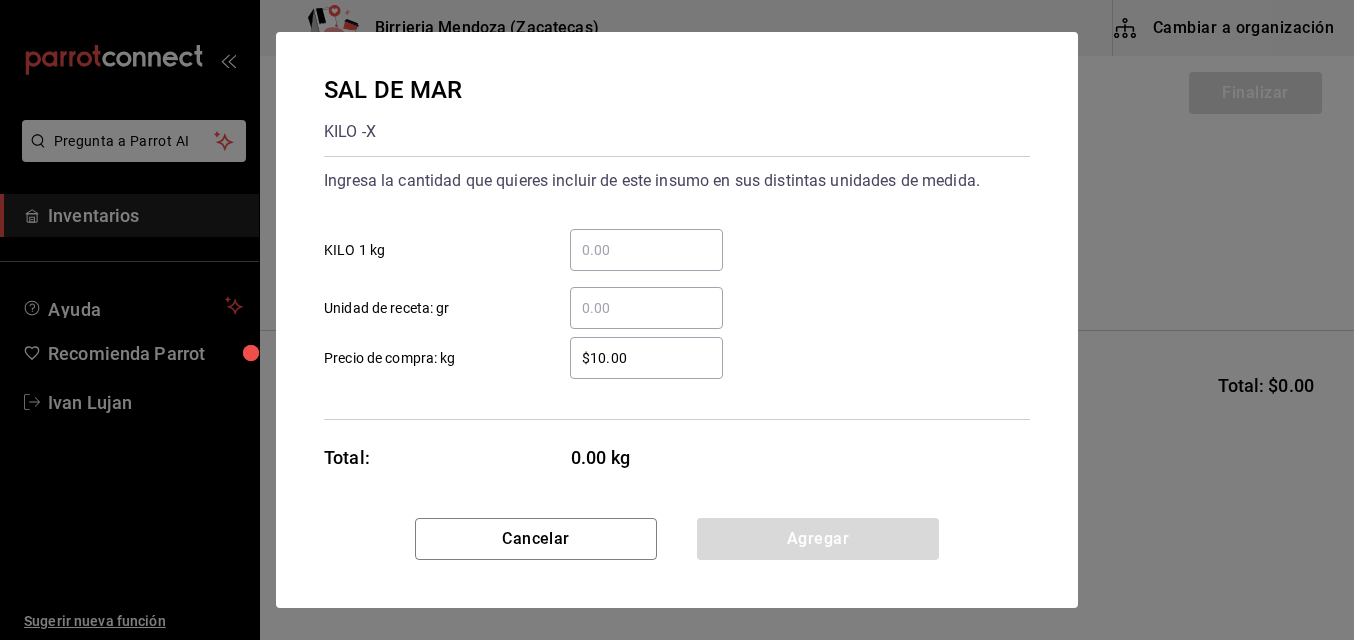 click on "​ KILO 1 kg" at bounding box center (646, 250) 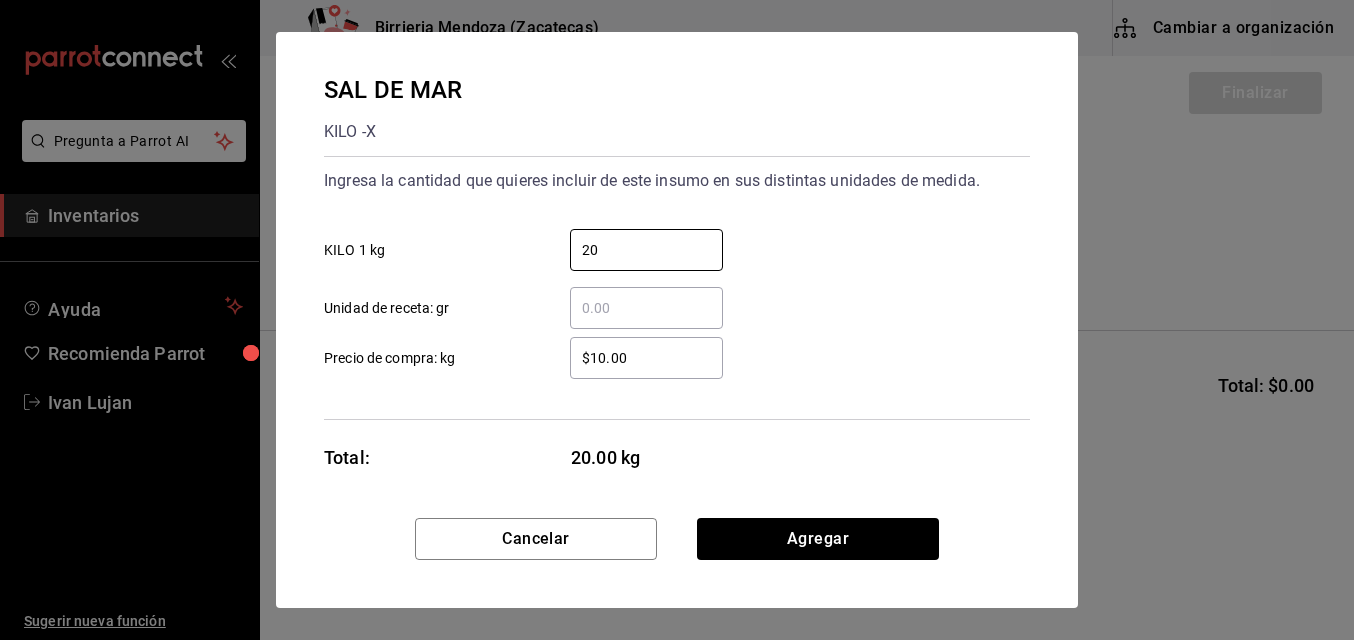 type on "20" 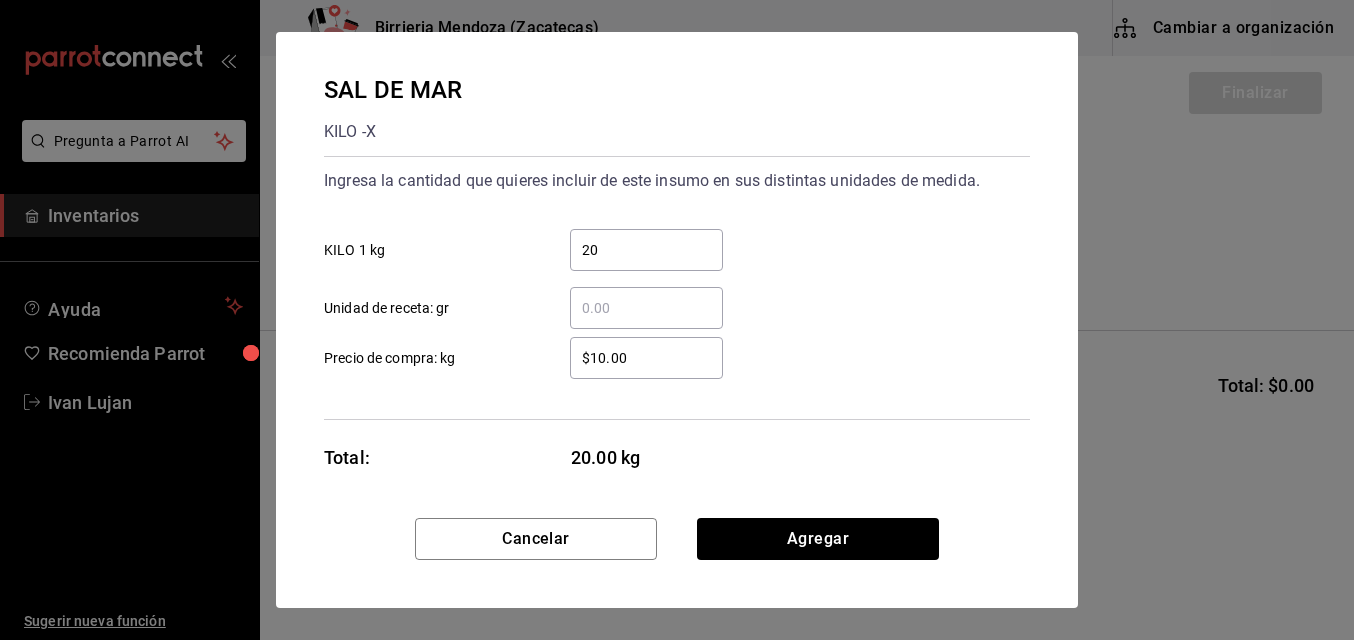 click on "$10.00" at bounding box center [646, 358] 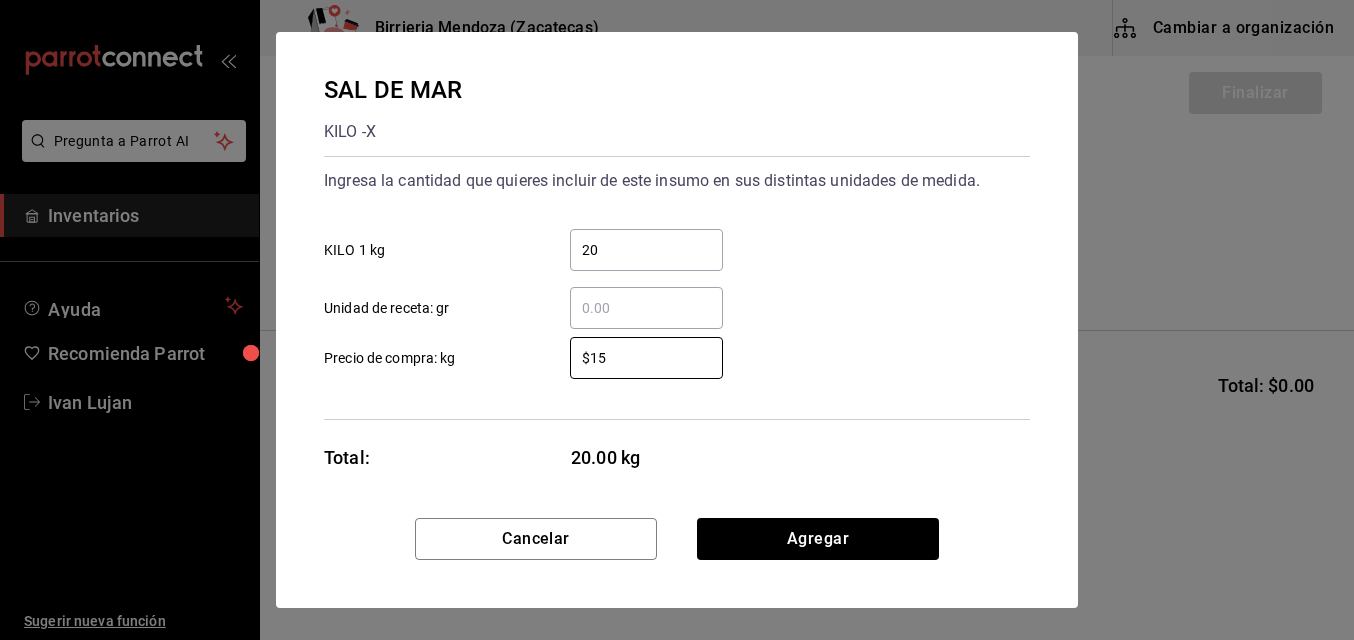 type on "$15" 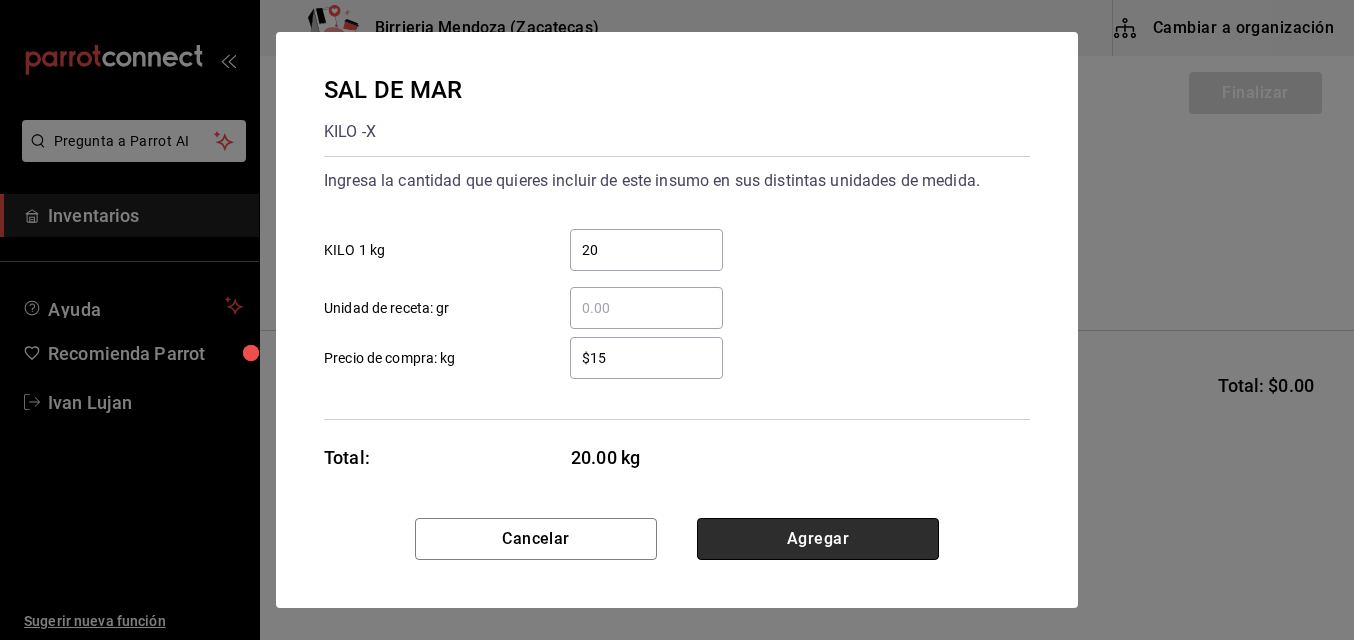 click on "Agregar" at bounding box center (818, 539) 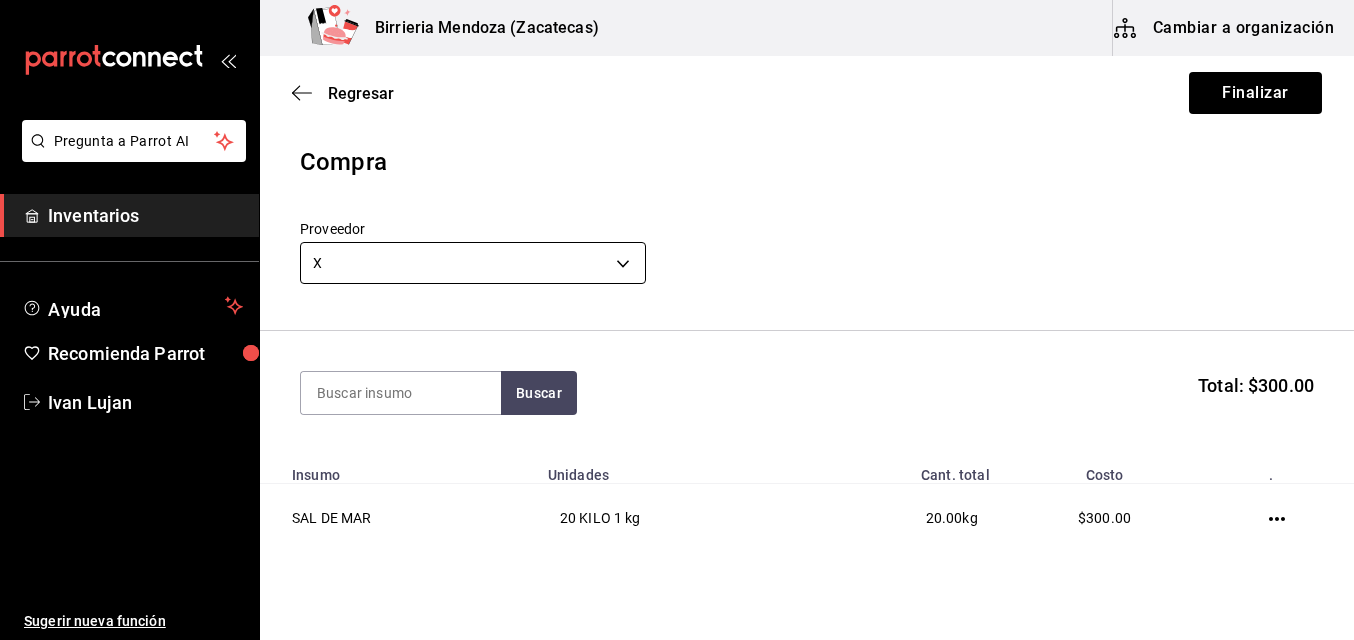 click on "Pregunta a Parrot AI Inventarios   Ayuda Recomienda Parrot   [PERSON]   Sugerir nueva función   Birrieria Mendoza (Zacatecas) Cambiar a organización Regresar Finalizar Compra Proveedor X [UUID] Buscar Total: $300.00 Insumo Unidades Cant. total Costo  .  SAL DE MAR 20 KILO 1 kg 20.00  kg $300.00 GANA 1 MES GRATIS EN TU SUSCRIPCIÓN AQUÍ ¿Recuerdas cómo empezó tu restaurante?
Hoy puedes ayudar a un colega a tener el mismo cambio que tú viviste.
Recomienda Parrot directamente desde tu Portal Administrador.
Es fácil y rápido.
🎁 Por cada restaurante que se una, ganas 1 mes gratis. Ver video tutorial Ir a video Pregunta a Parrot AI Inventarios   Ayuda Recomienda Parrot   [PERSON]   Sugerir nueva función   Editar Eliminar Visitar centro de ayuda ([PHONE]) [EMAIL] Visitar centro de ayuda ([PHONE]) [EMAIL]" at bounding box center (677, 263) 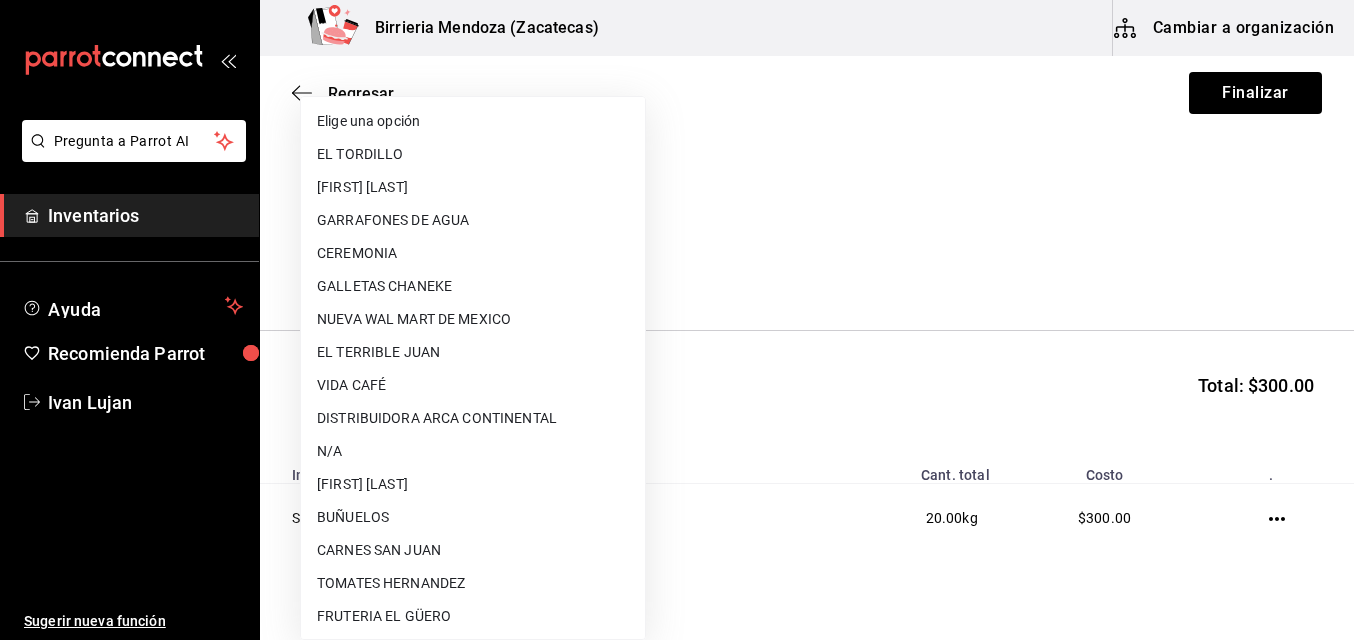 scroll, scrollTop: 266, scrollLeft: 0, axis: vertical 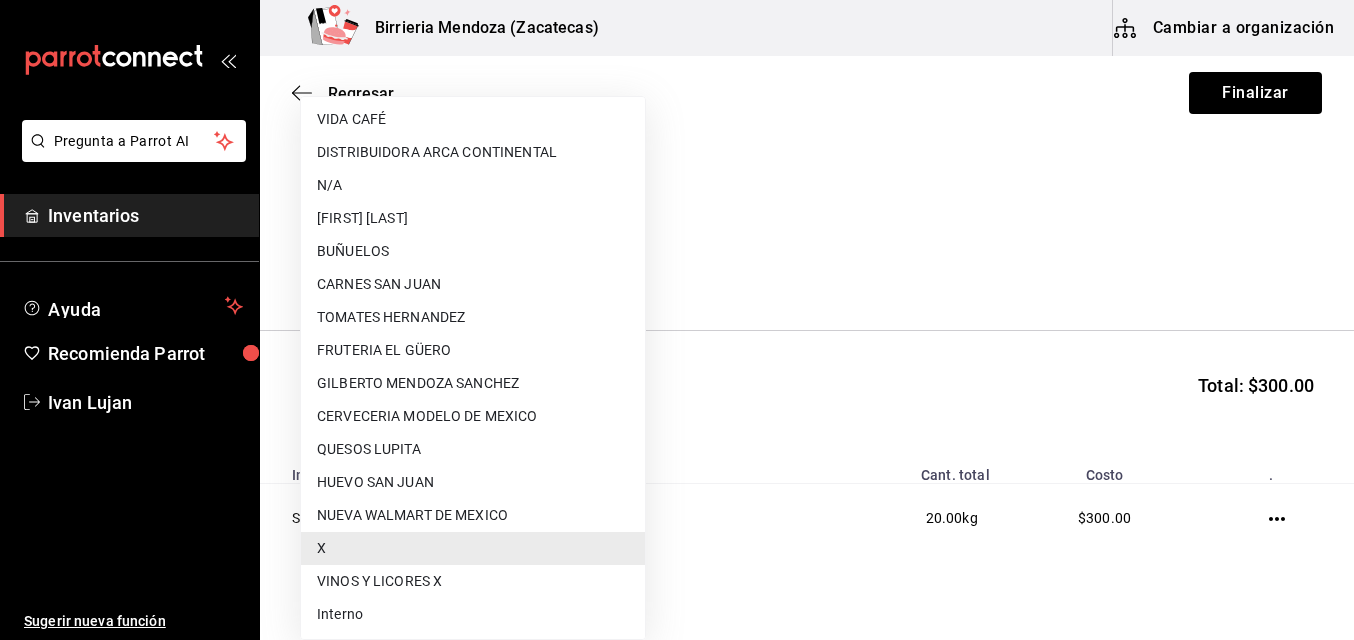 click at bounding box center (677, 320) 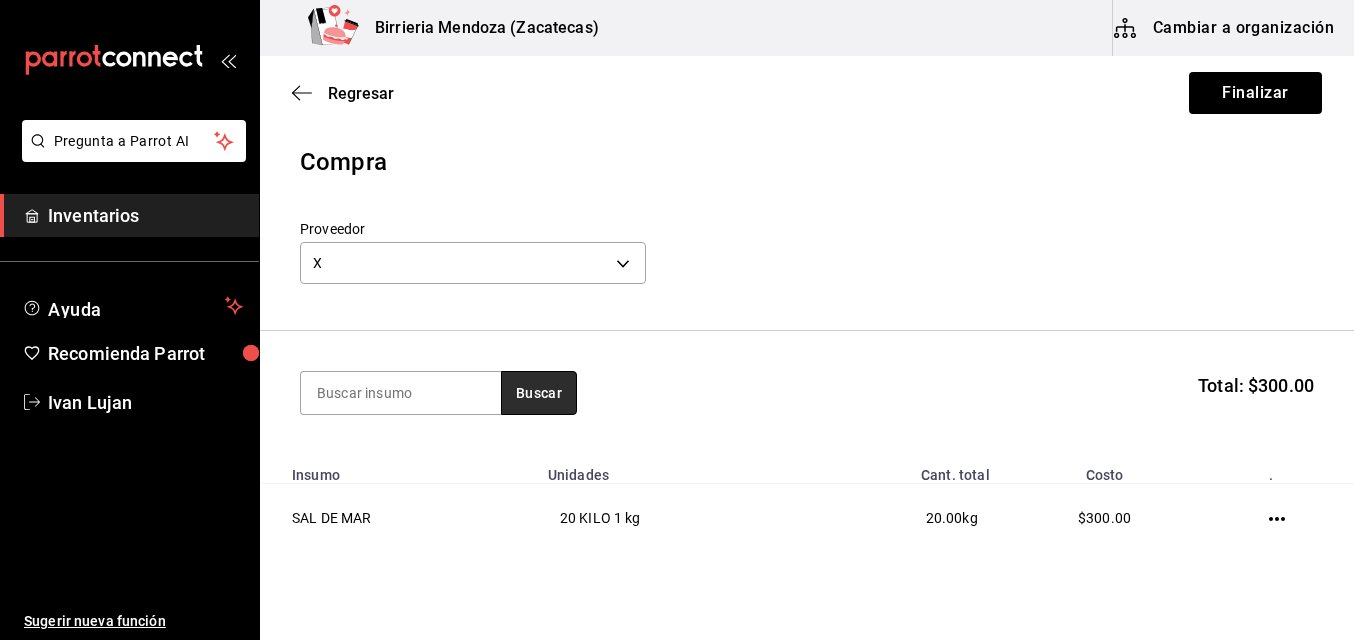 click on "Buscar" at bounding box center [539, 393] 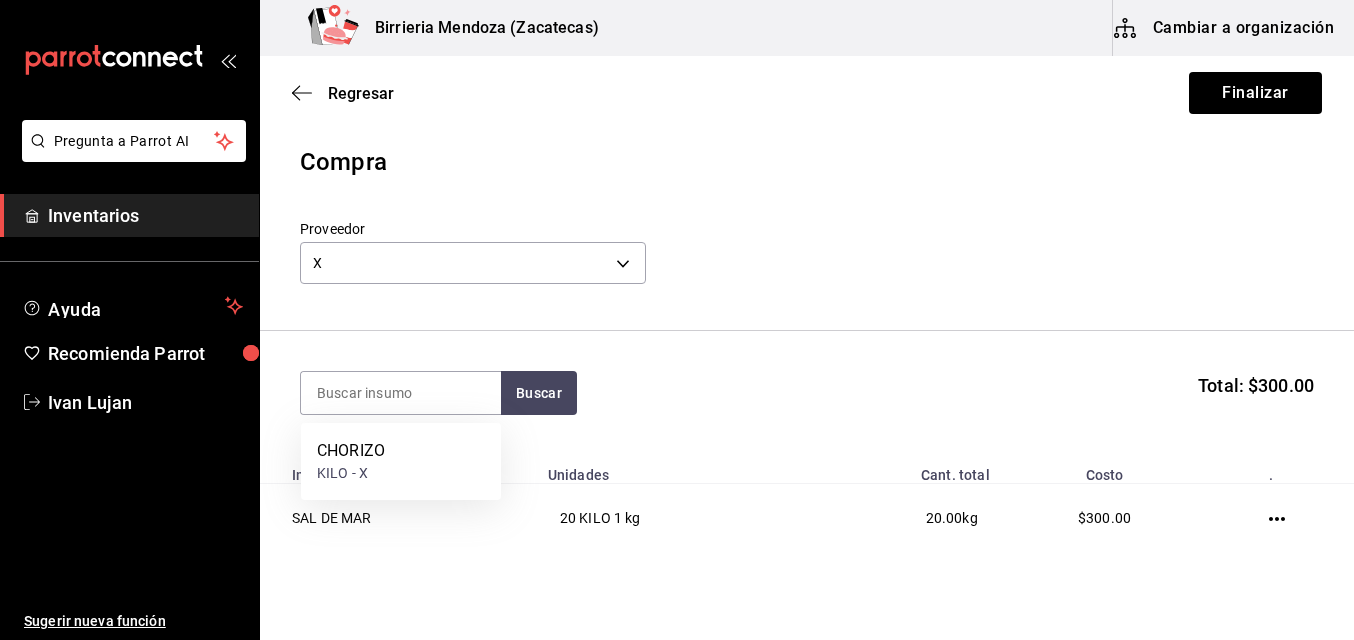 click on "Buscar Total: $300.00" at bounding box center (807, 393) 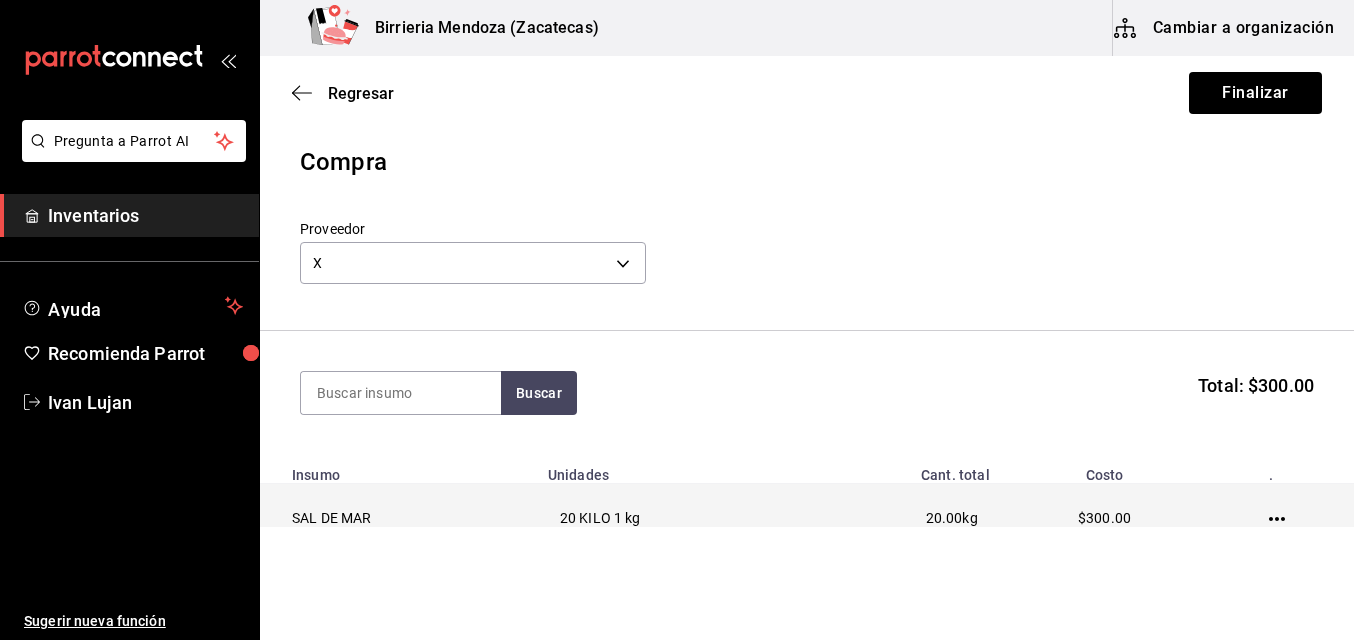 click 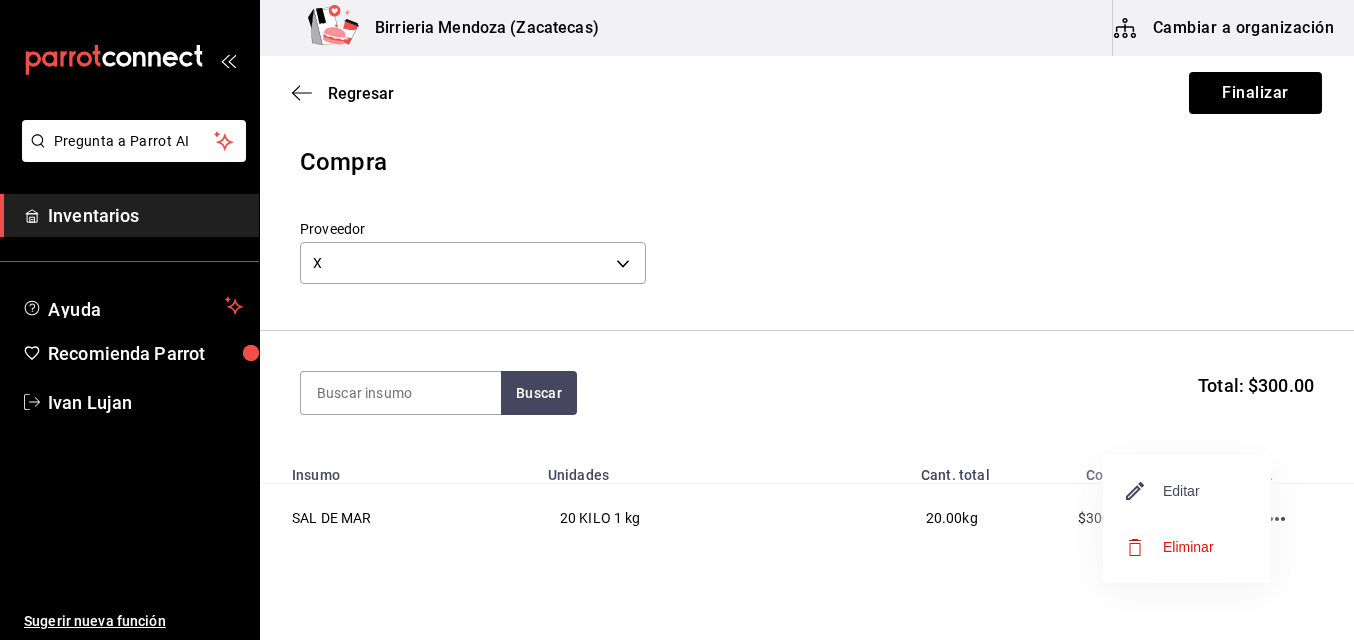click on "Editar" at bounding box center (1163, 491) 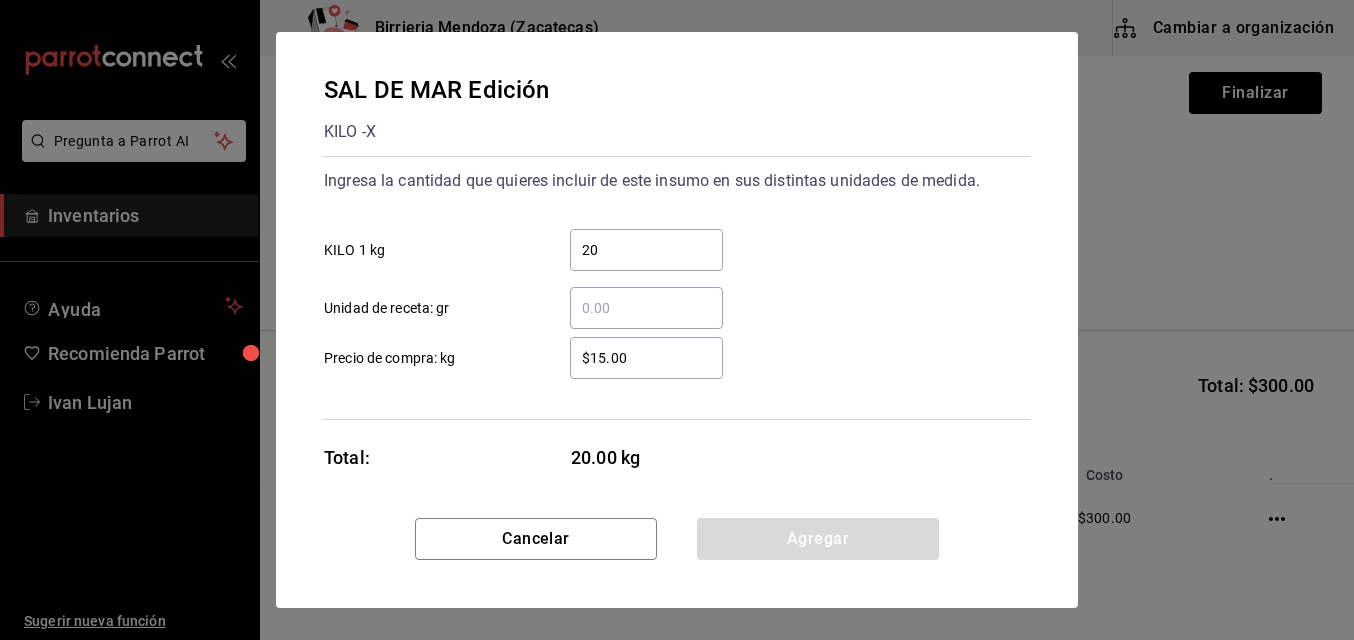 click on "$15.00" at bounding box center (646, 358) 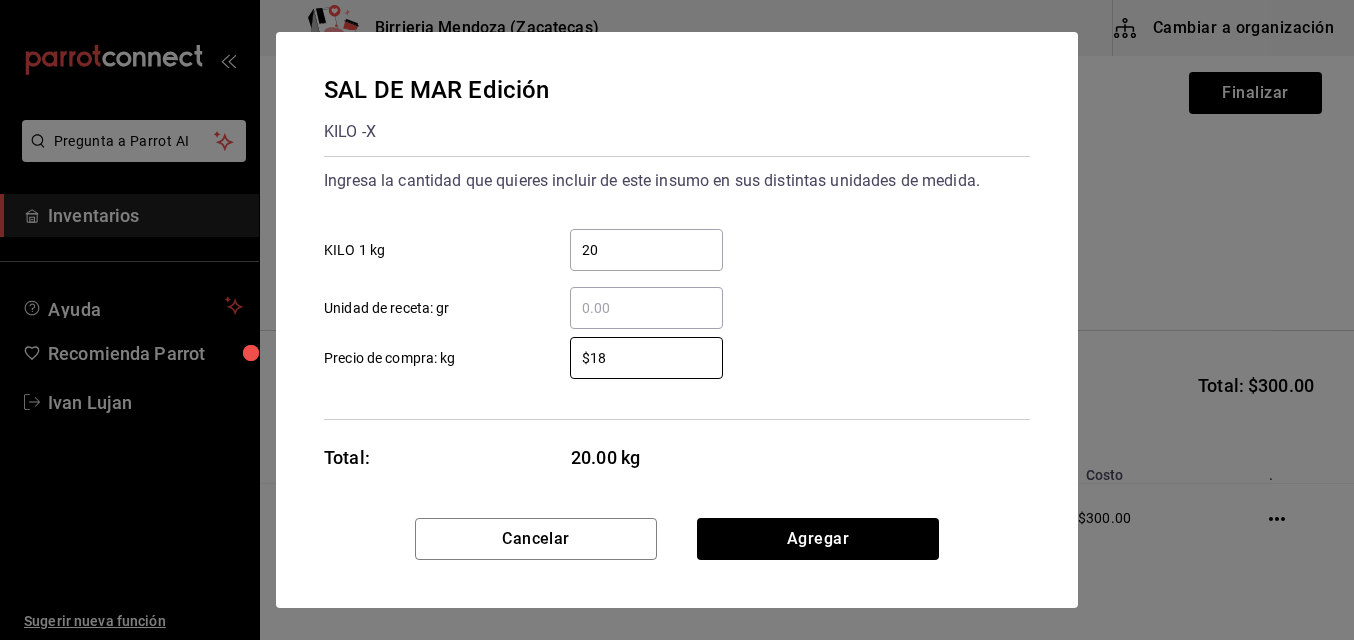 type on "$18" 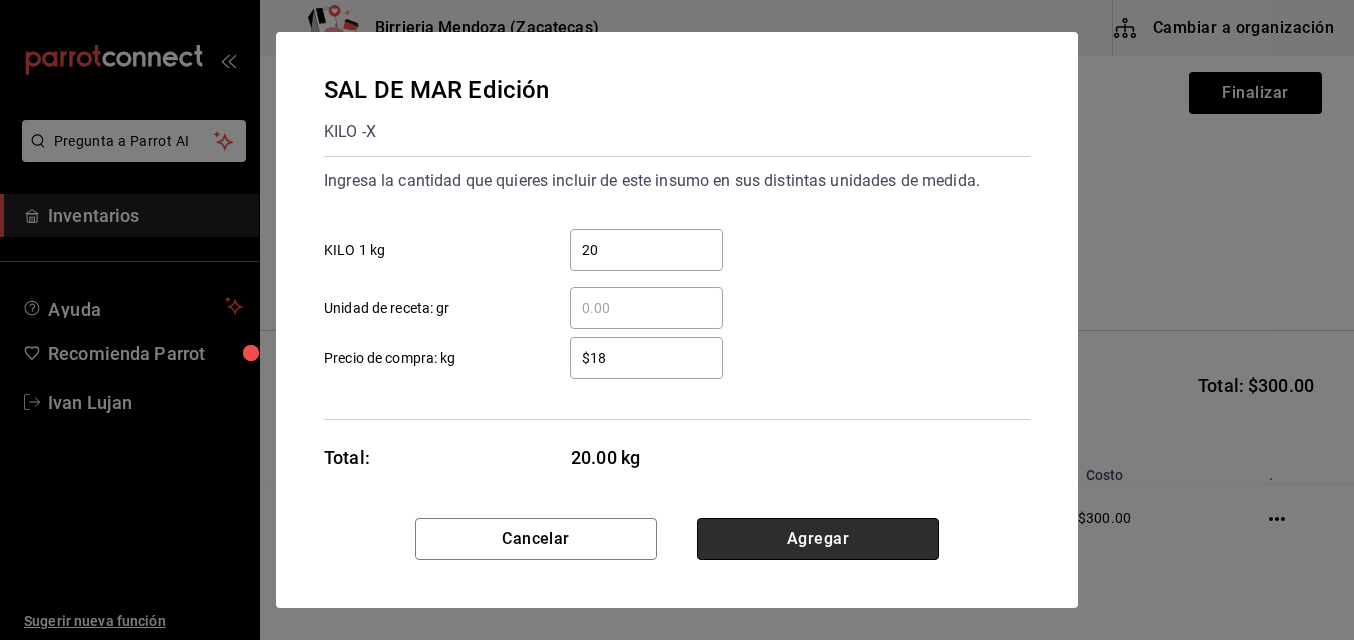 click on "Agregar" at bounding box center (818, 539) 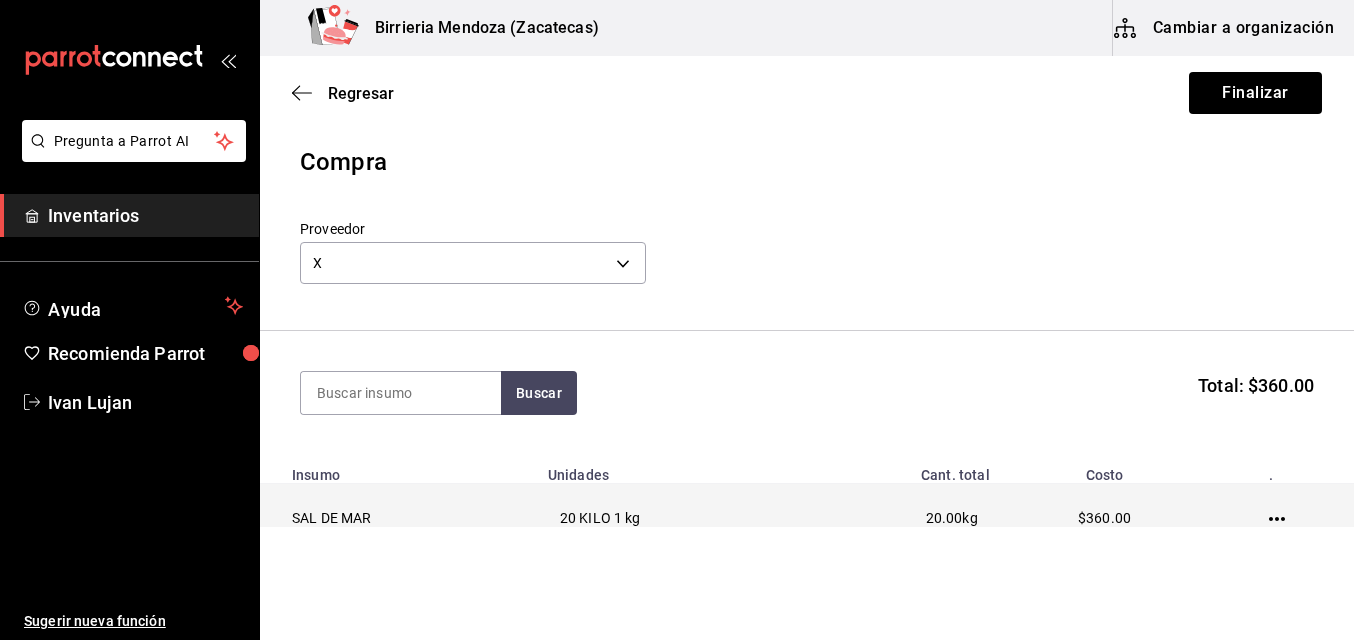 click 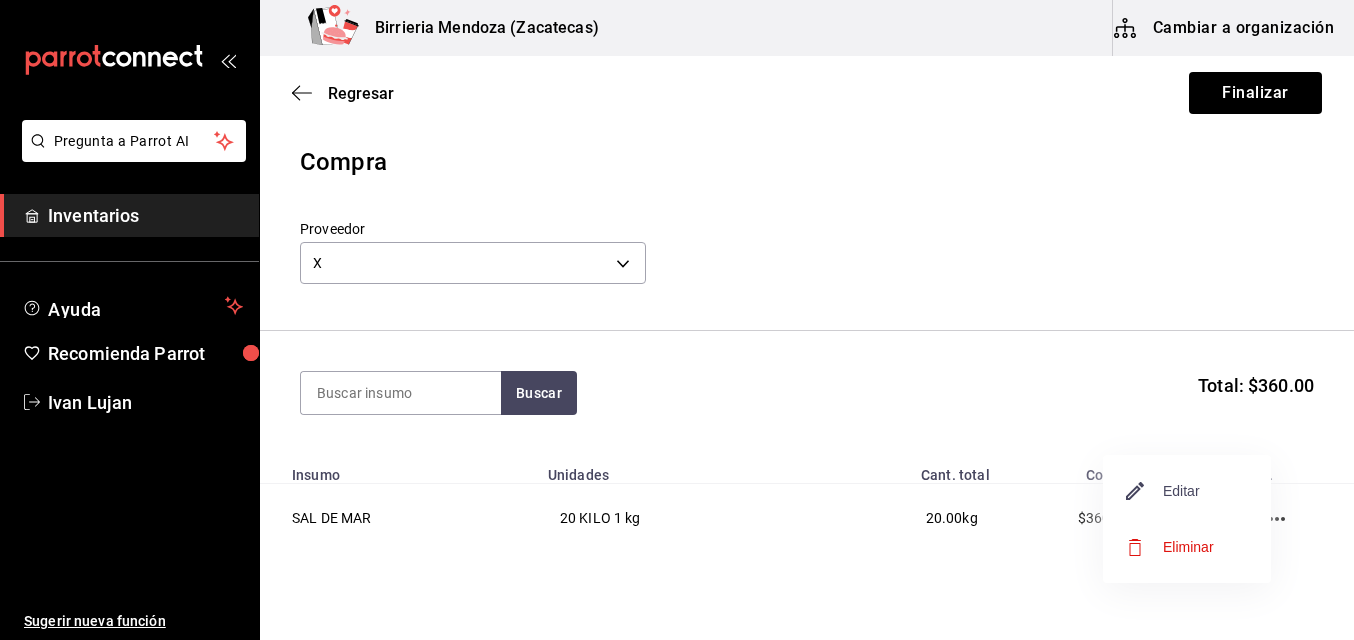 click on "Editar" at bounding box center (1163, 491) 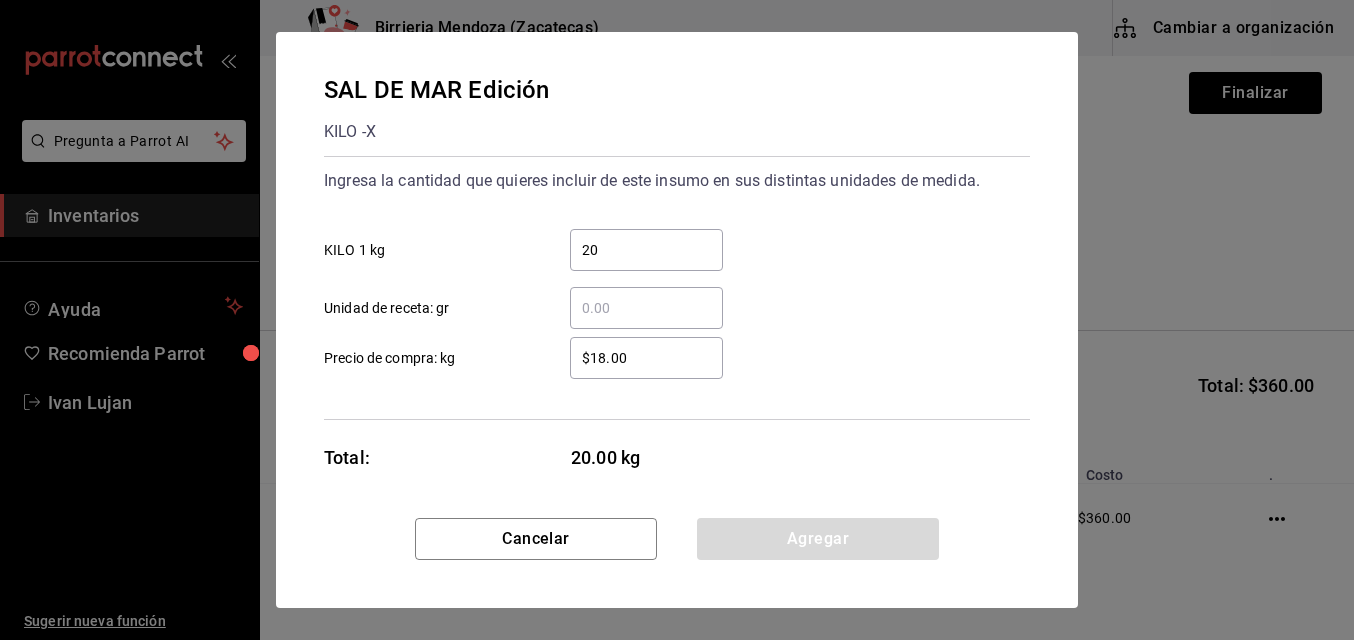 click on "$18.00" at bounding box center (646, 358) 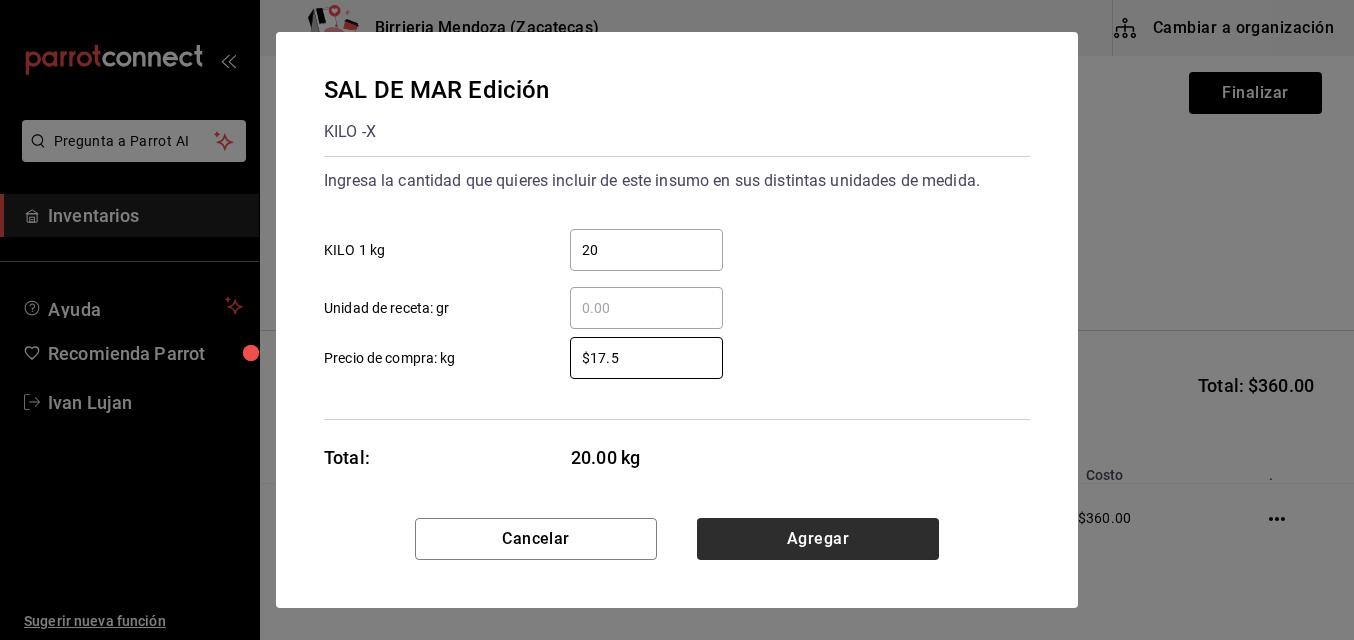 type on "$17.5" 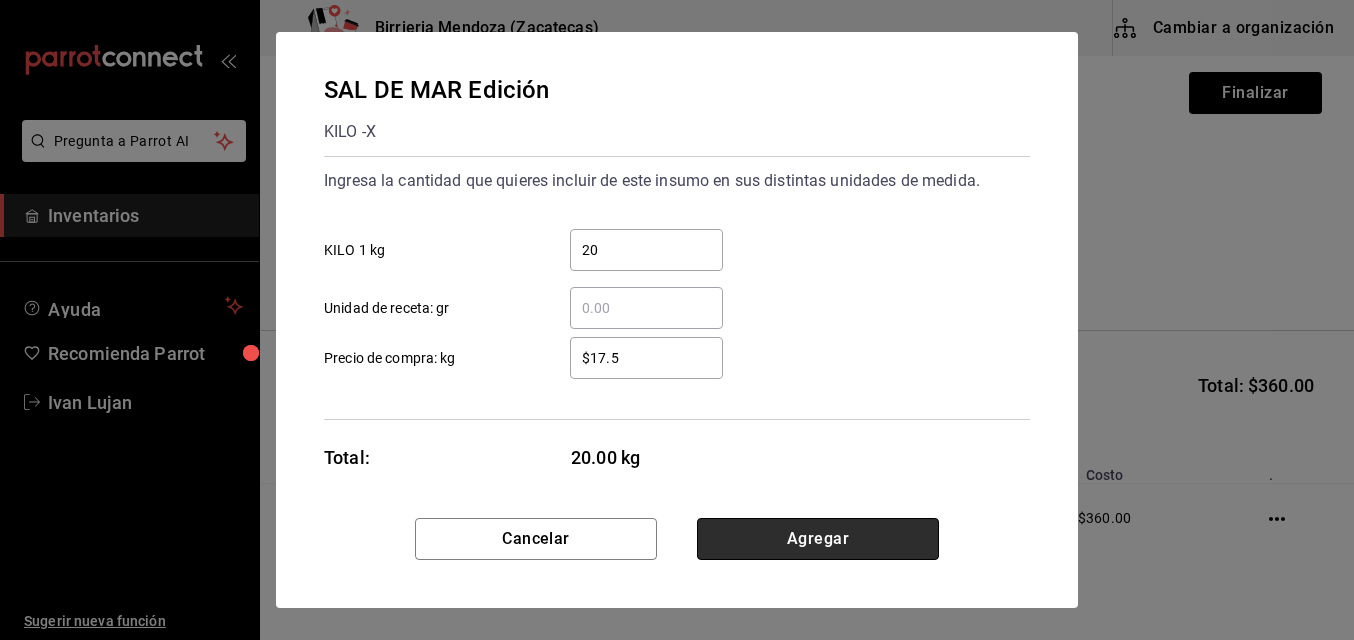 click on "Agregar" at bounding box center [818, 539] 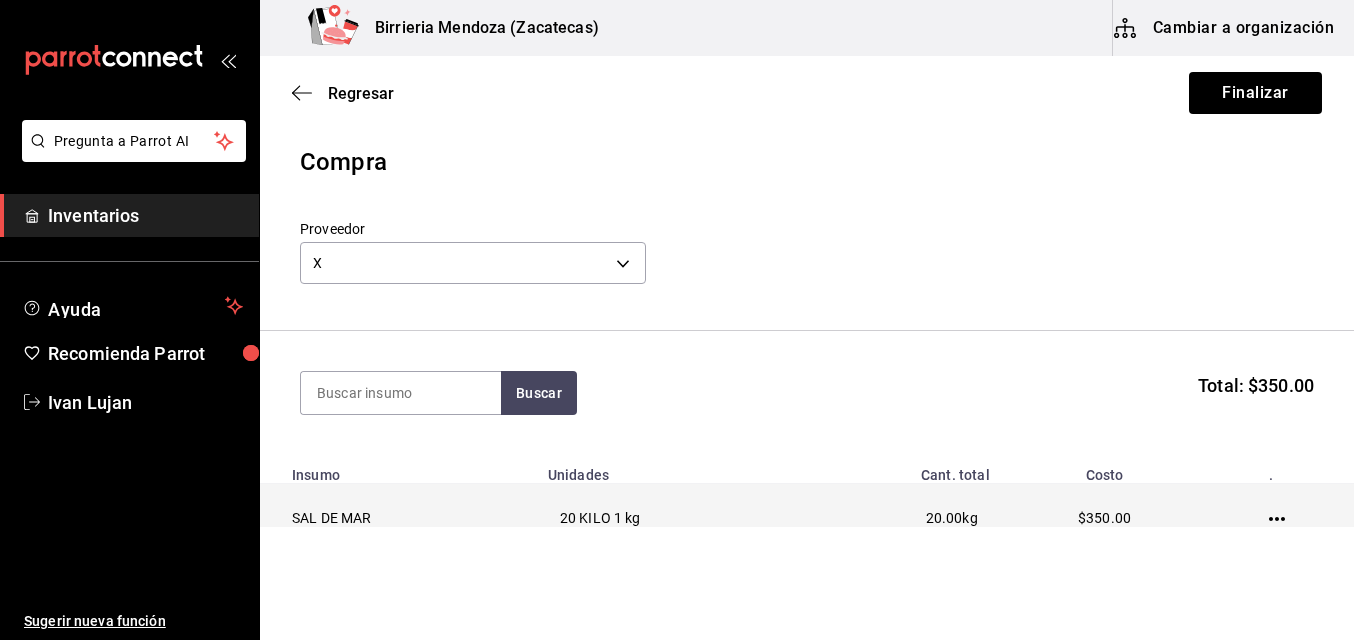 click 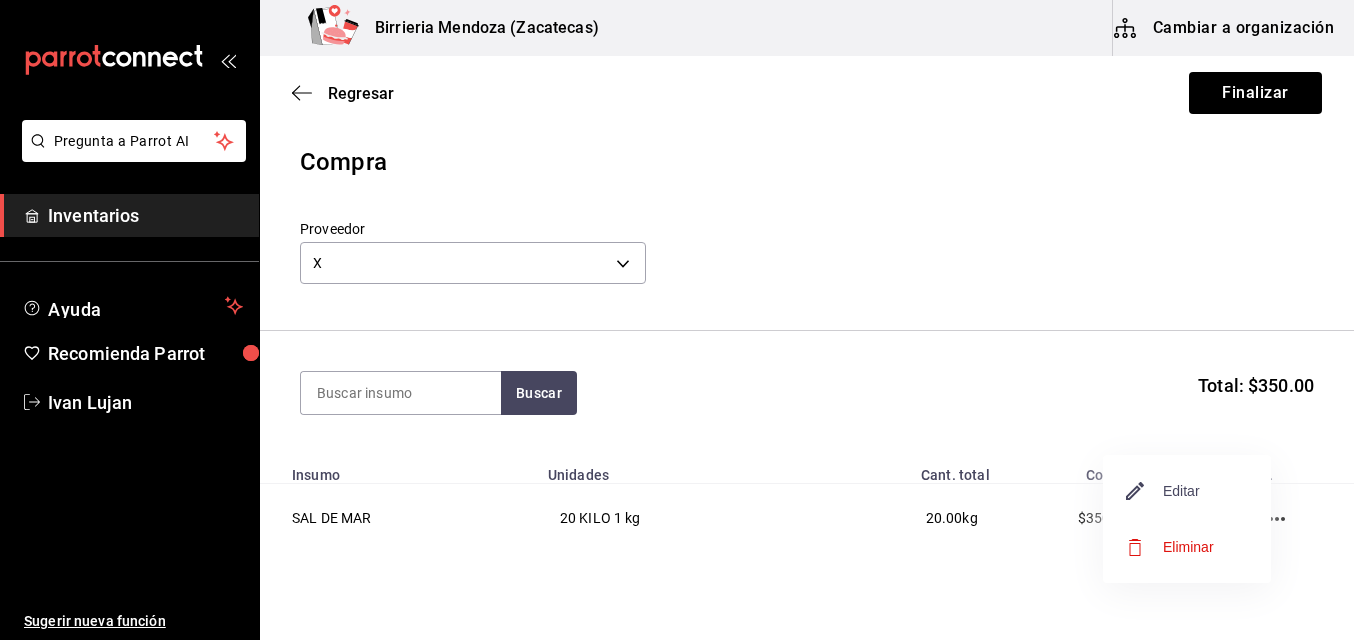 click on "Editar" at bounding box center (1163, 491) 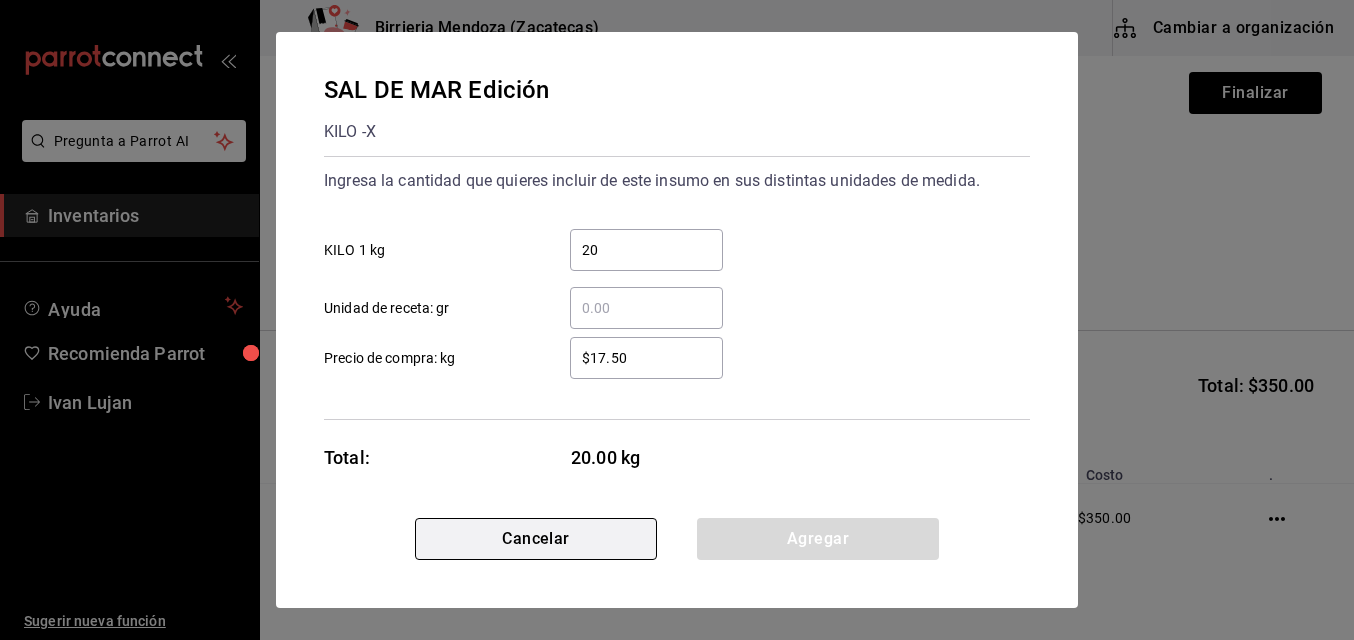 click on "Cancelar" at bounding box center [536, 539] 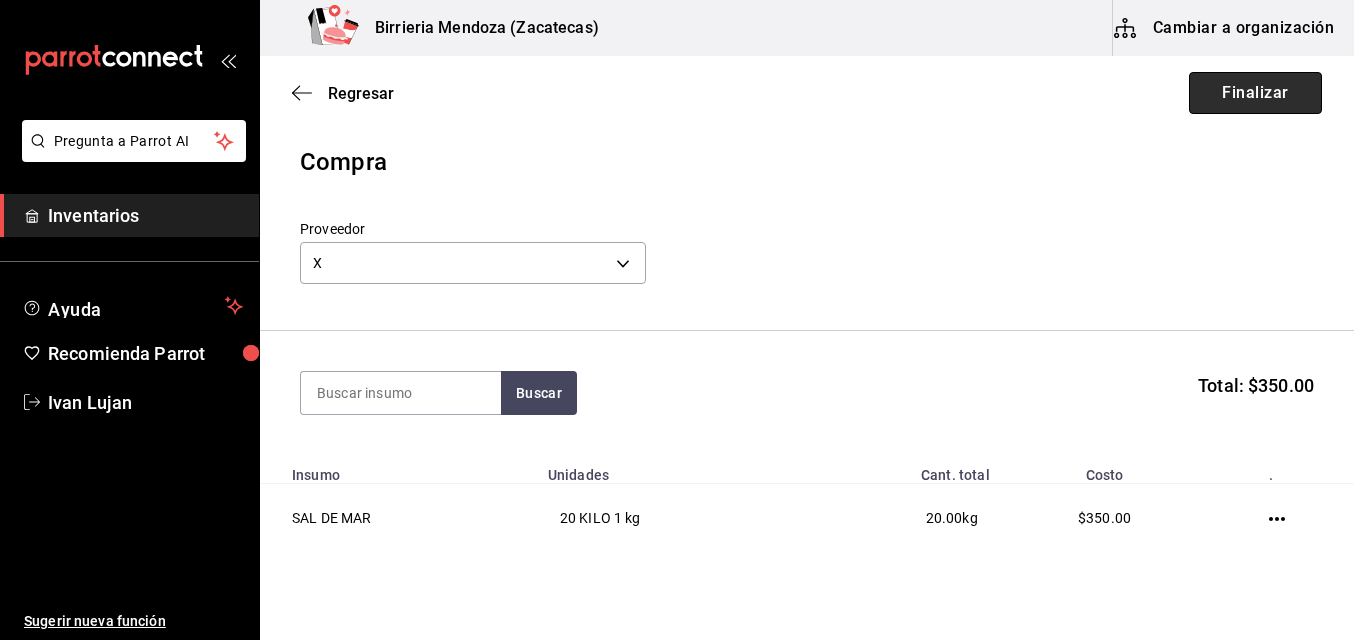 click on "Finalizar" at bounding box center [1255, 93] 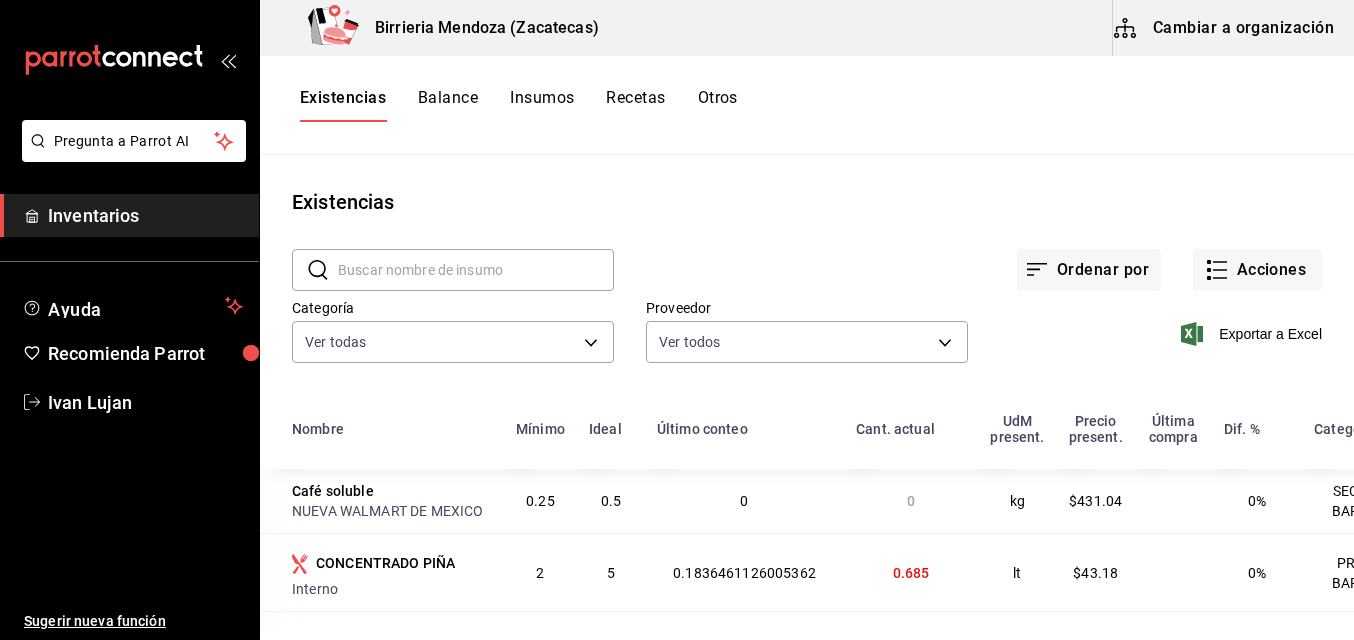 click on "Existencias ​ ​ Ordenar por Acciones Categoría Ver todas [UUID],[UUID],[UUID],[UUID],[UUID],[UUID],[UUID],[UUID],[UUID],[UUID],[UUID],[UUID],[UUID],[UUID] Proveedor Ver todos Exportar a Excel Nombre Mínimo Ideal Último conteo Cant. actual UdM present. Precio present. Última compra Dif. % Categoría Café soluble NUEVA WALMART DE MEXICO 0.25 0.5 0 0 kg $431.04 0% SECOS BARRA   CONCENTRADO PIÑA Interno 2 5 0.1836461126005362 0.685 lt $43.18 0% PREP BARRA   AGUA DE PIÑA Interno 1 4.5 0 0 lt $3.95 0% PREP BARRA LAUREL FRUTERIA EL GÜERO 0.05 0.1 0.000036 0.000036 kg $110 0% SECOS COCINA 12 0" at bounding box center [807, 390] 